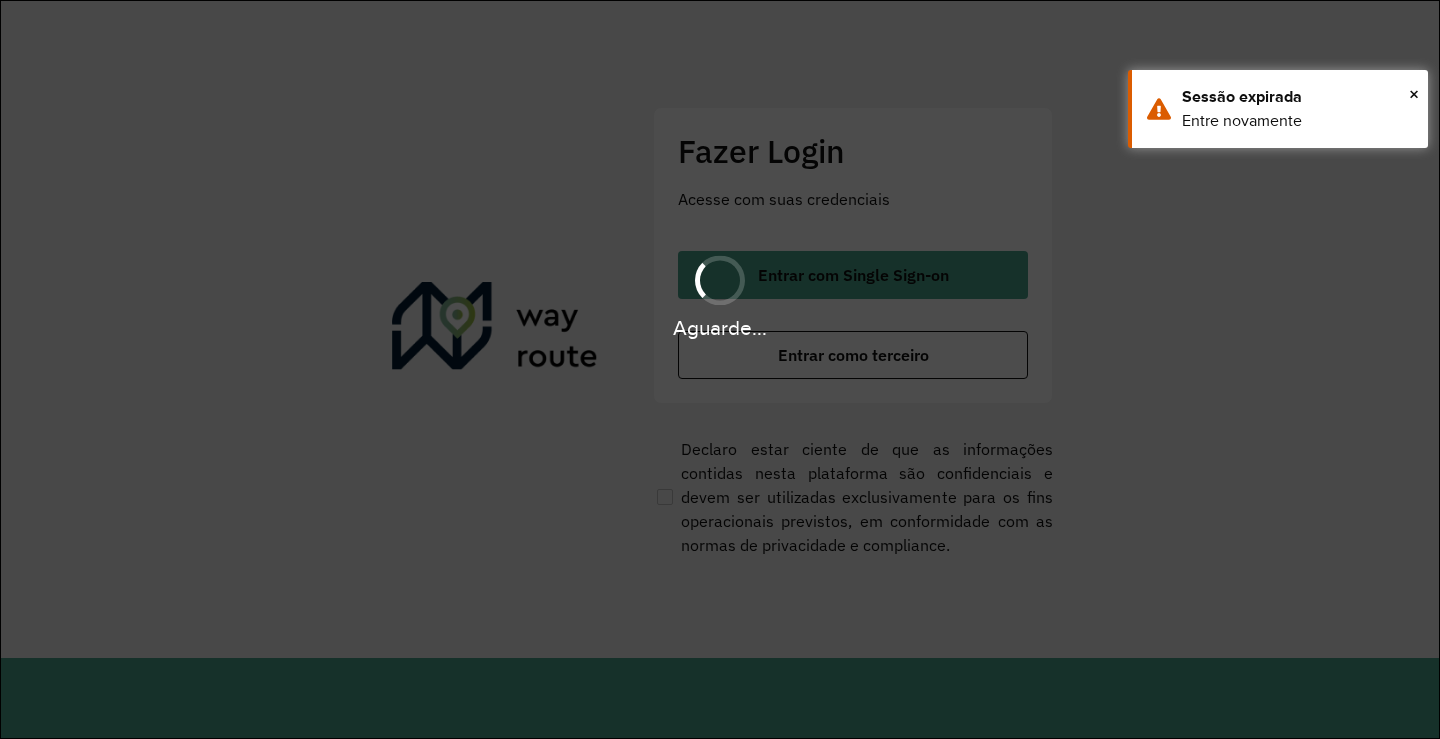 scroll, scrollTop: 0, scrollLeft: 0, axis: both 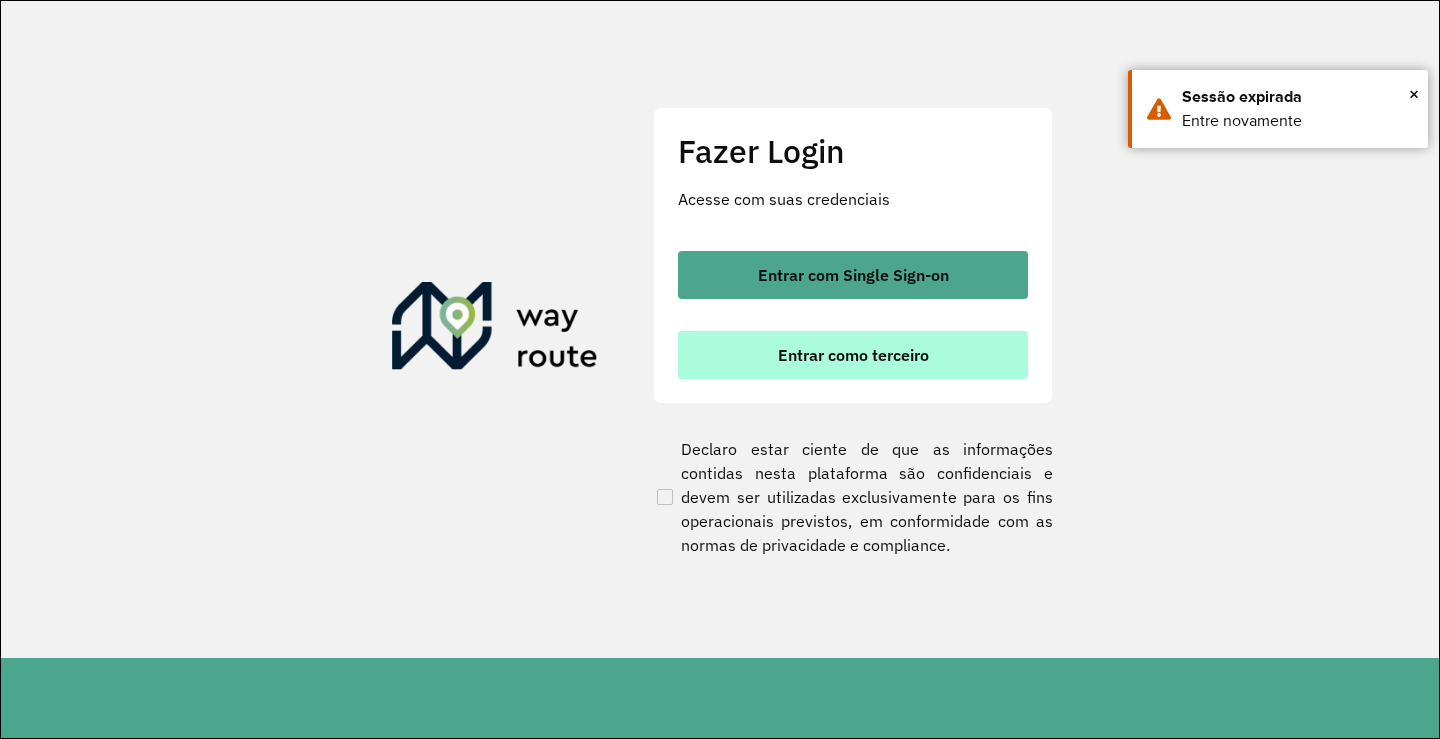 click on "Entrar como terceiro" at bounding box center (853, 355) 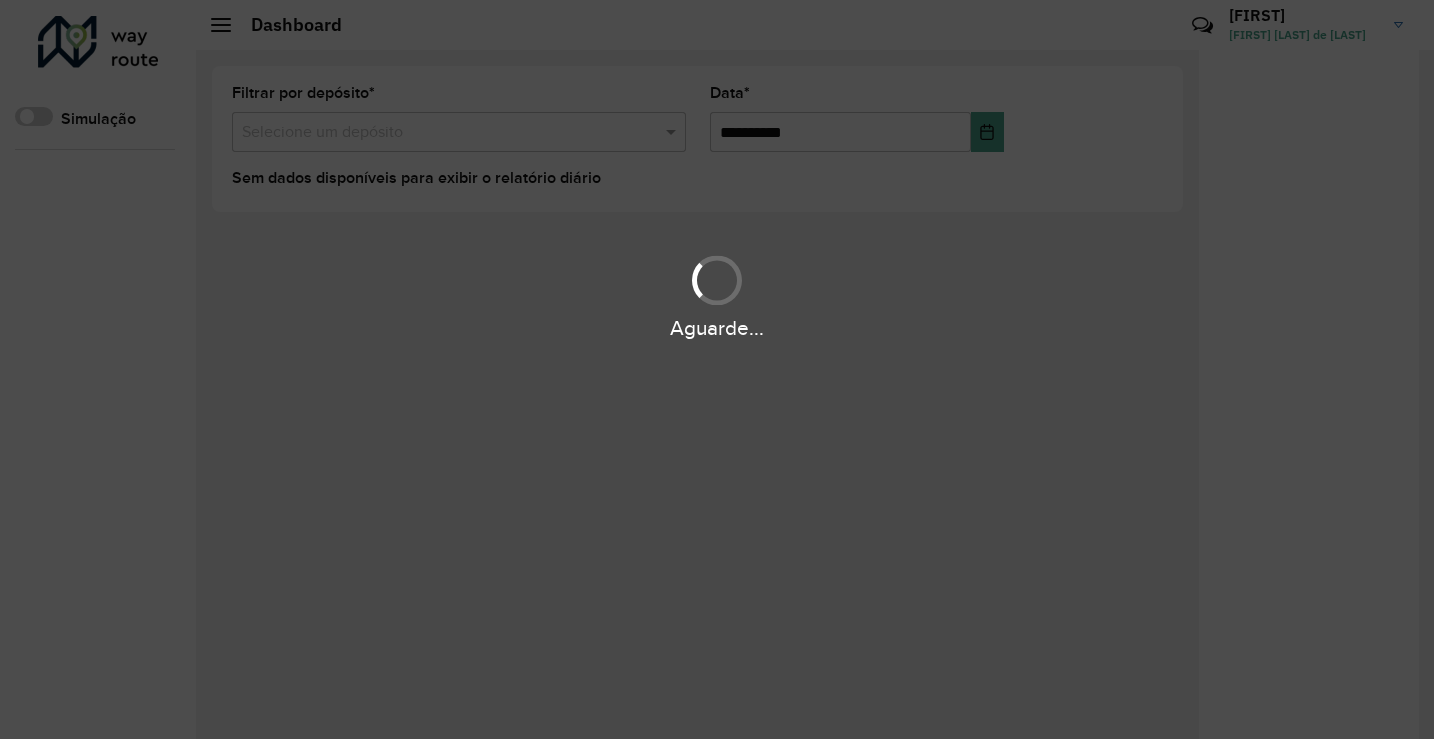 scroll, scrollTop: 0, scrollLeft: 0, axis: both 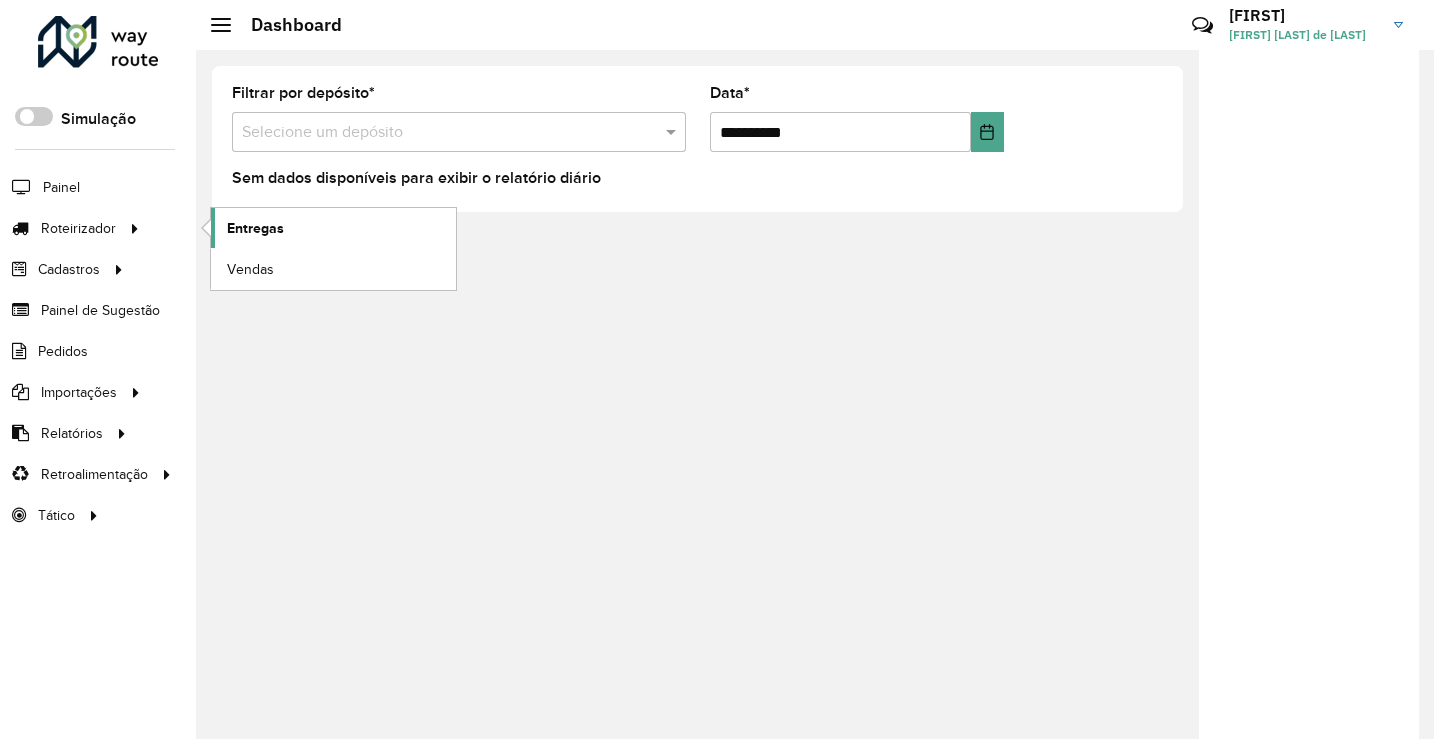 click on "Entregas" 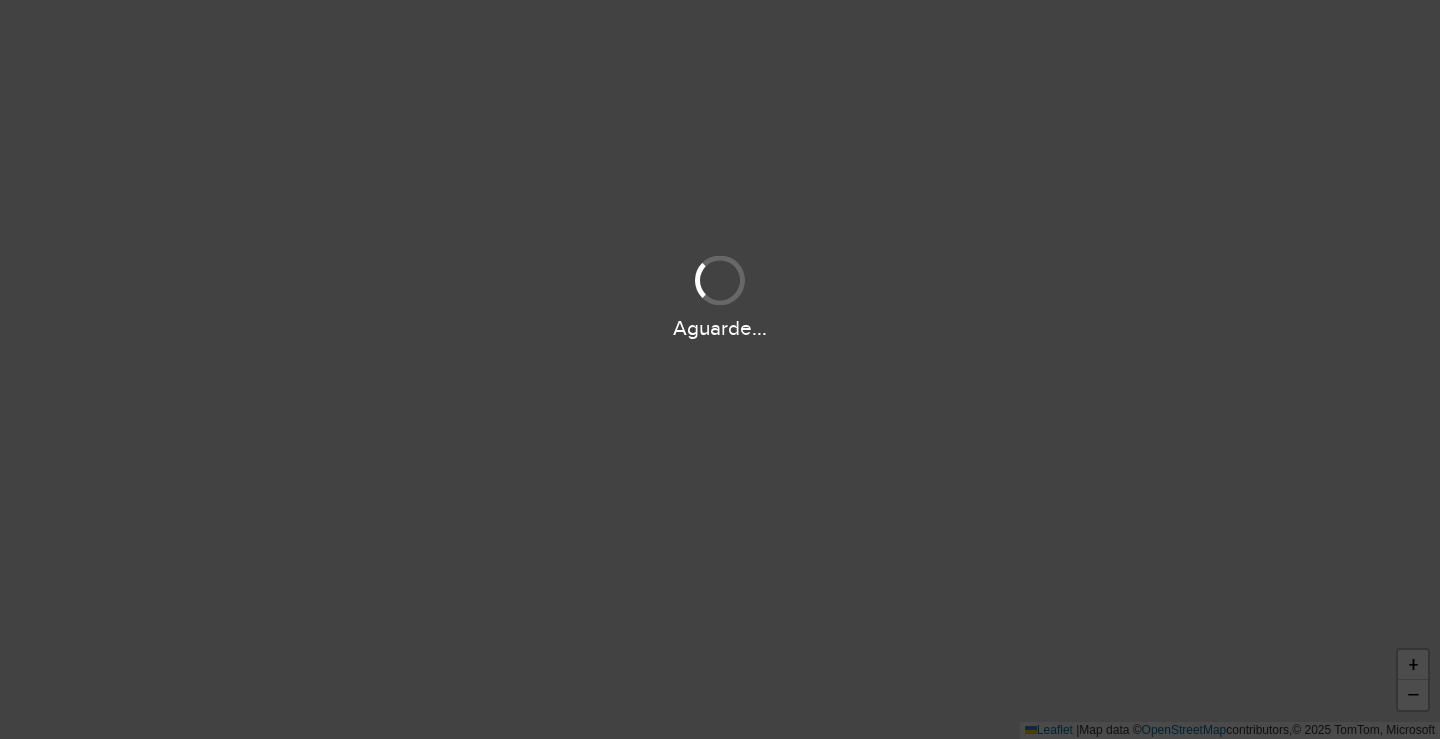 scroll, scrollTop: 0, scrollLeft: 0, axis: both 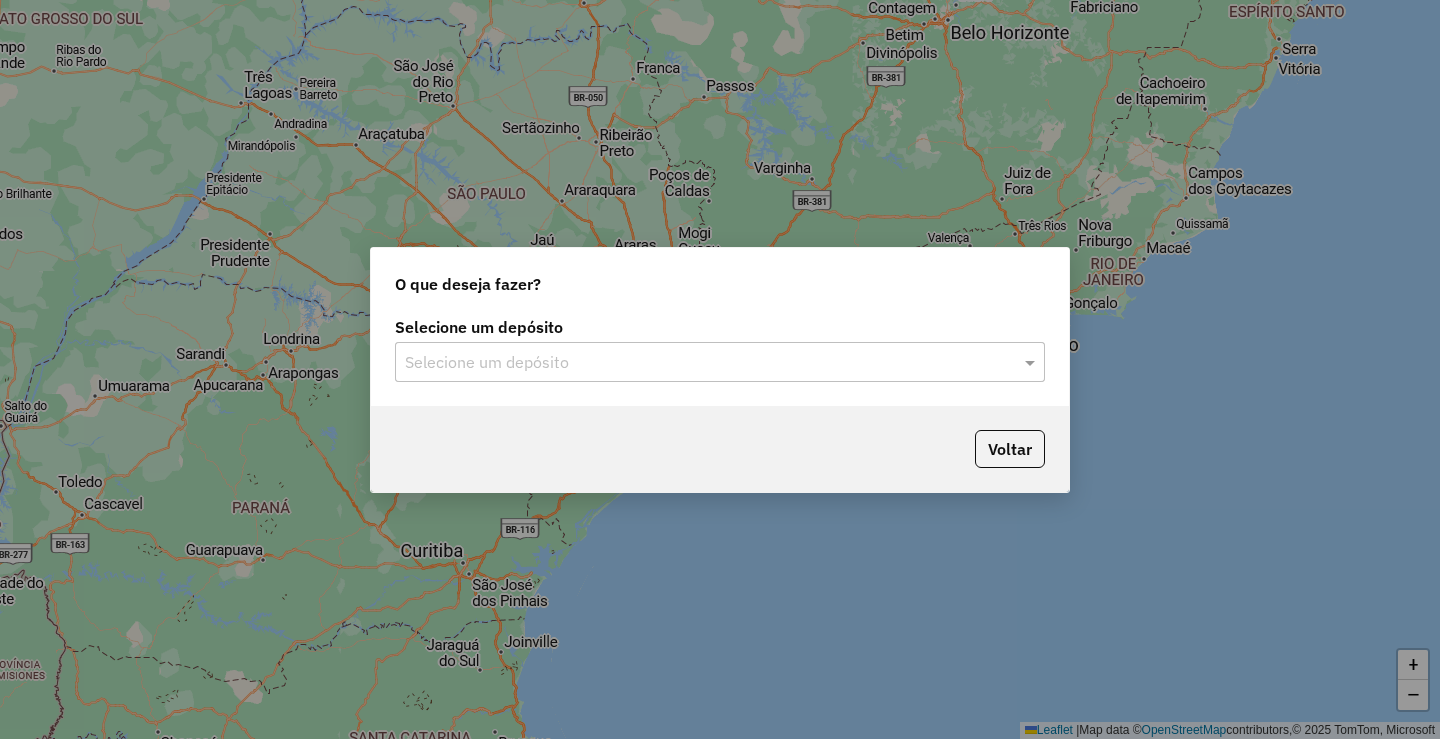 click 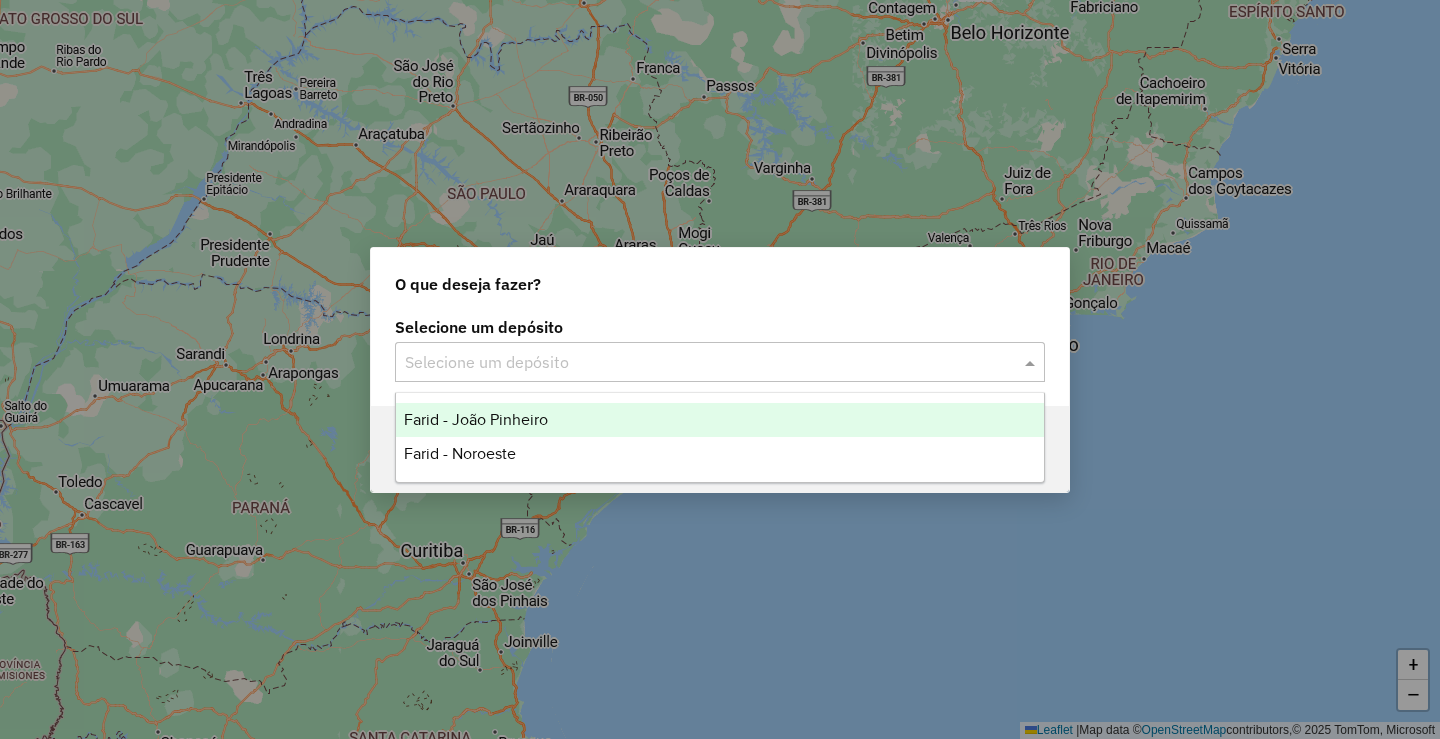 click on "Farid - João Pinheiro" at bounding box center [476, 419] 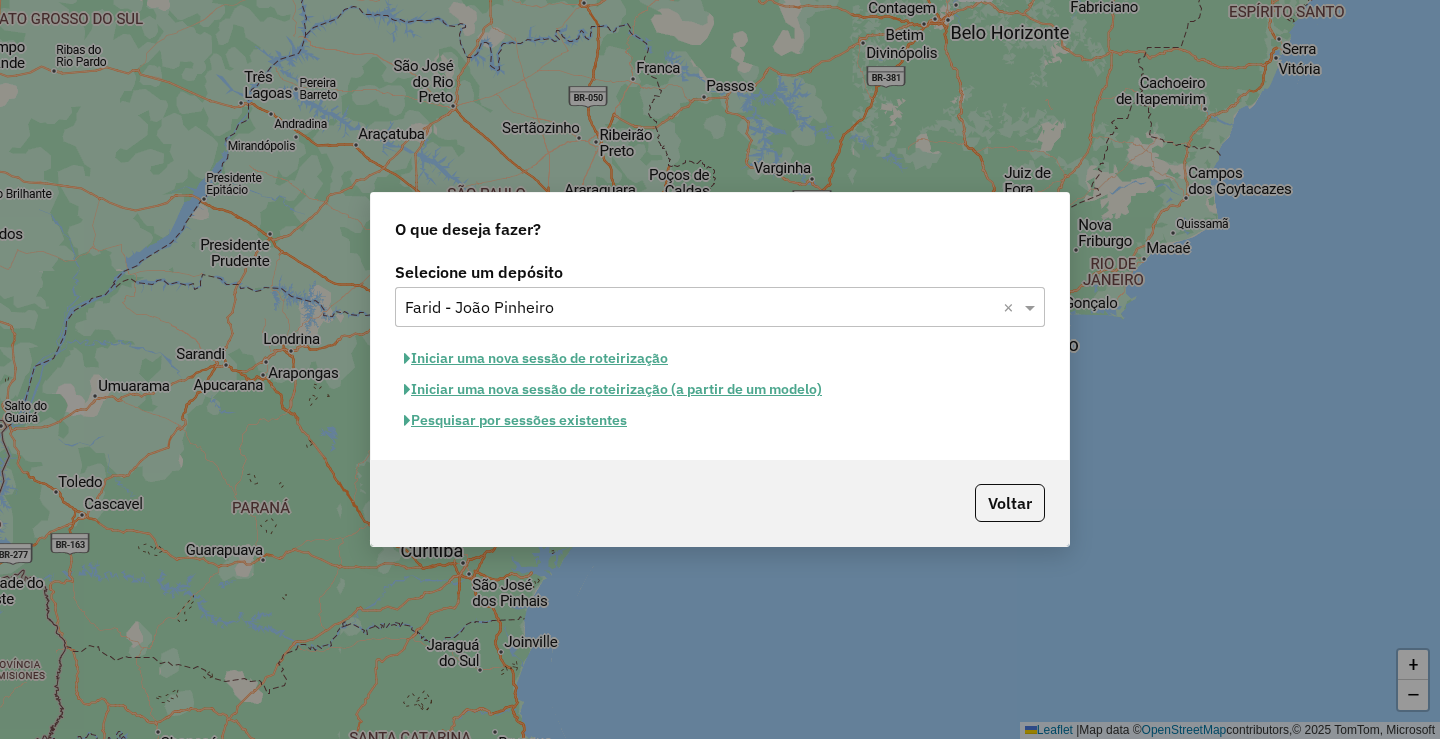 click on "Iniciar uma nova sessão de roteirização" 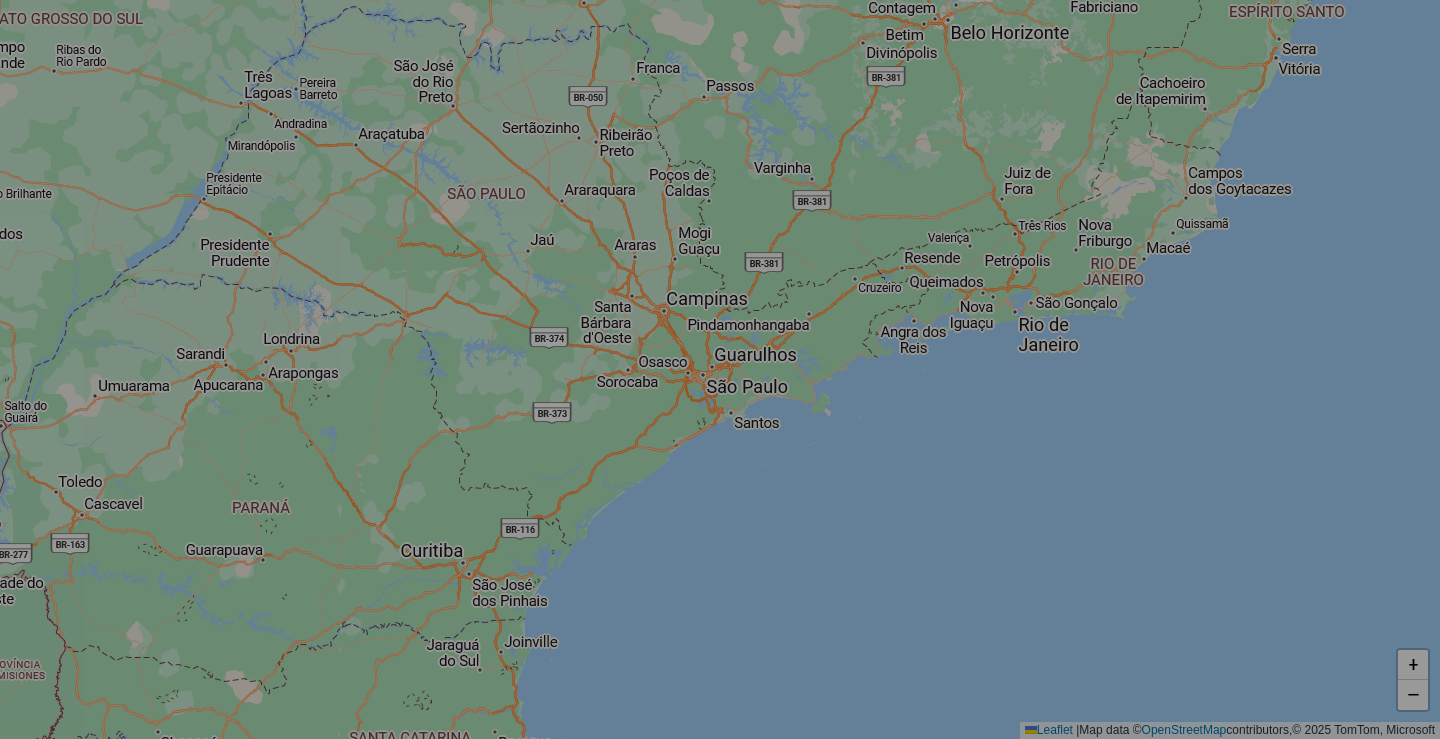 select on "*" 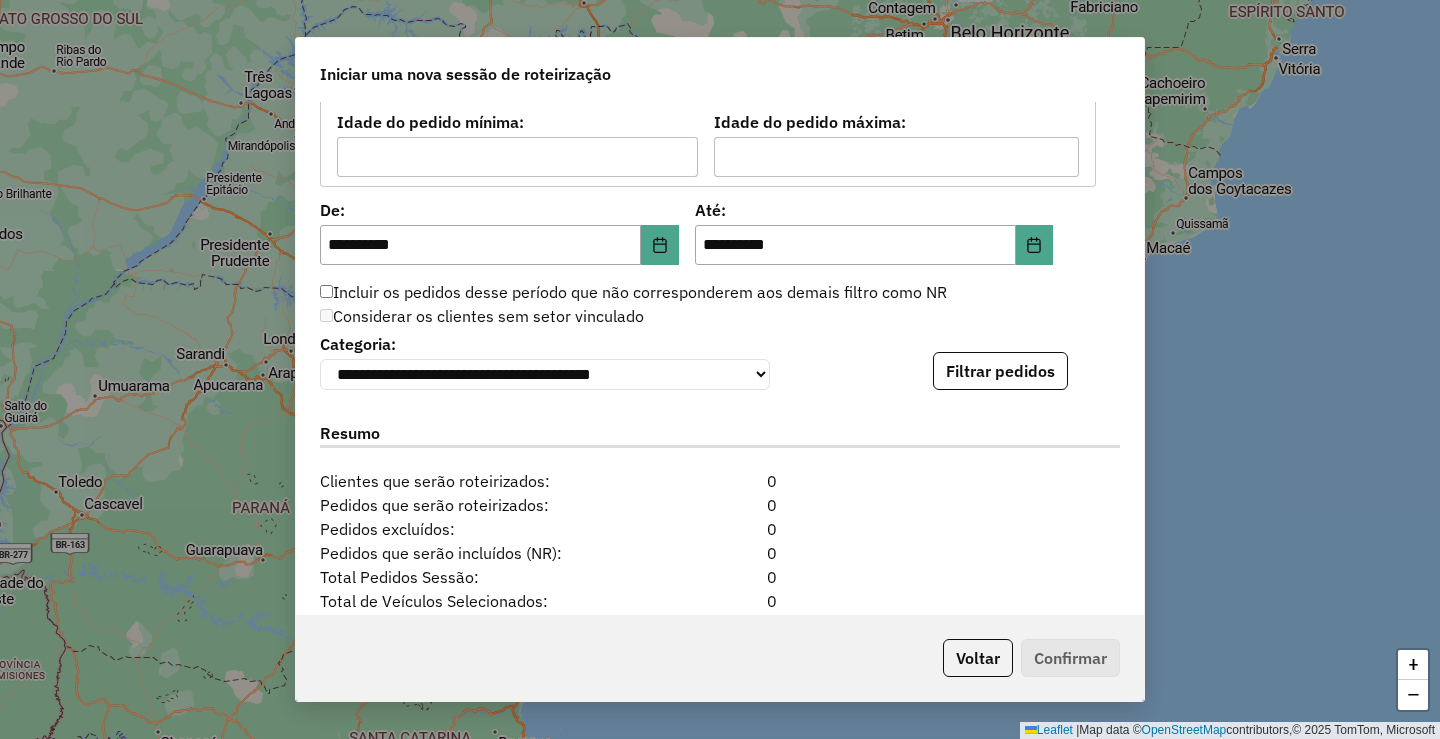 scroll, scrollTop: 1800, scrollLeft: 0, axis: vertical 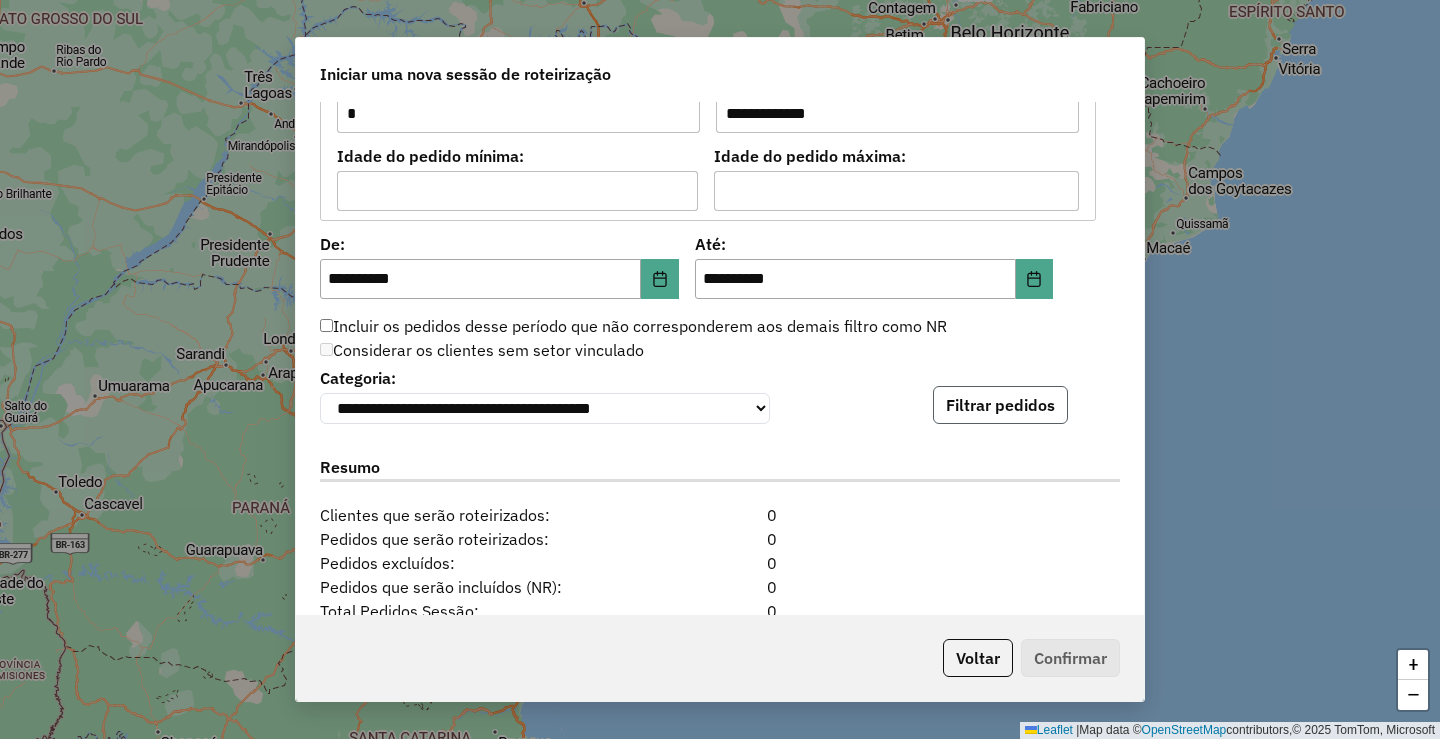 click on "Filtrar pedidos" 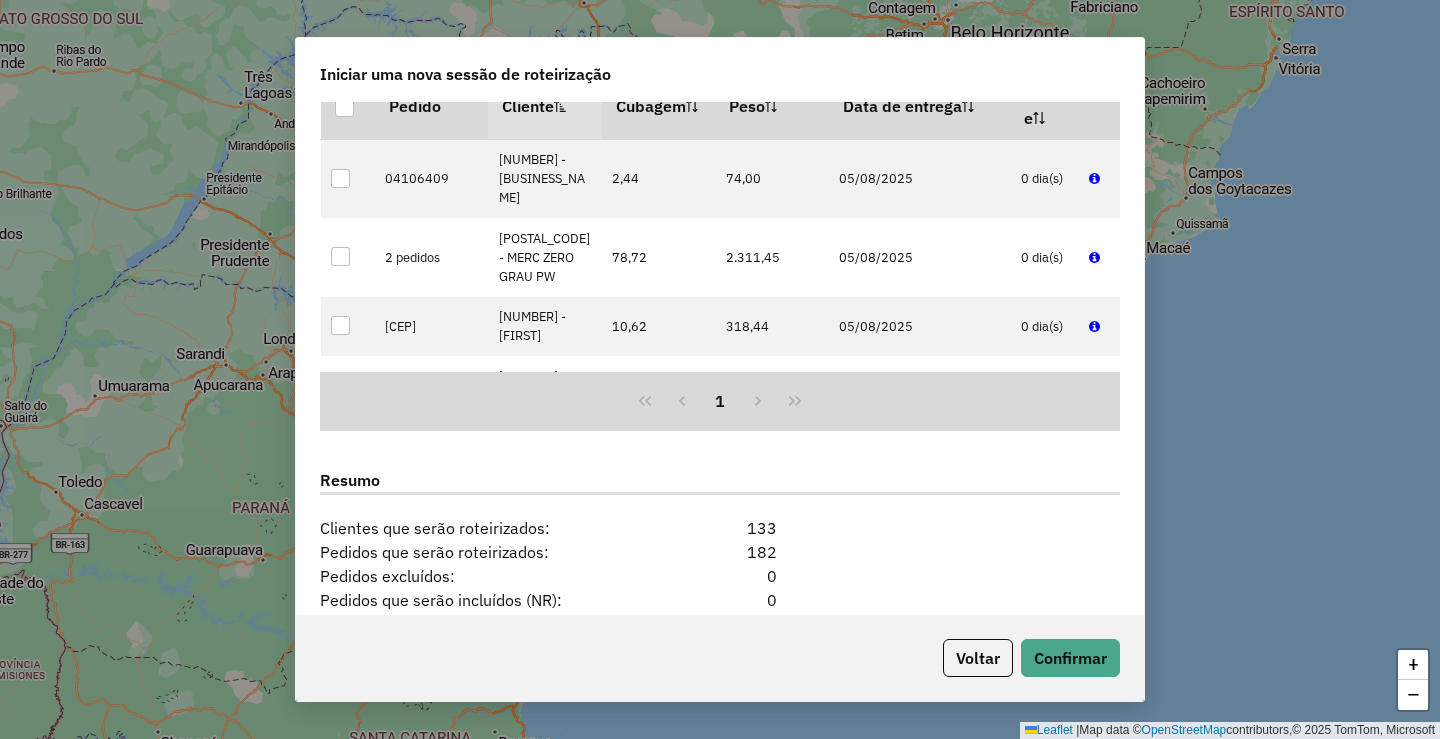 scroll, scrollTop: 2436, scrollLeft: 0, axis: vertical 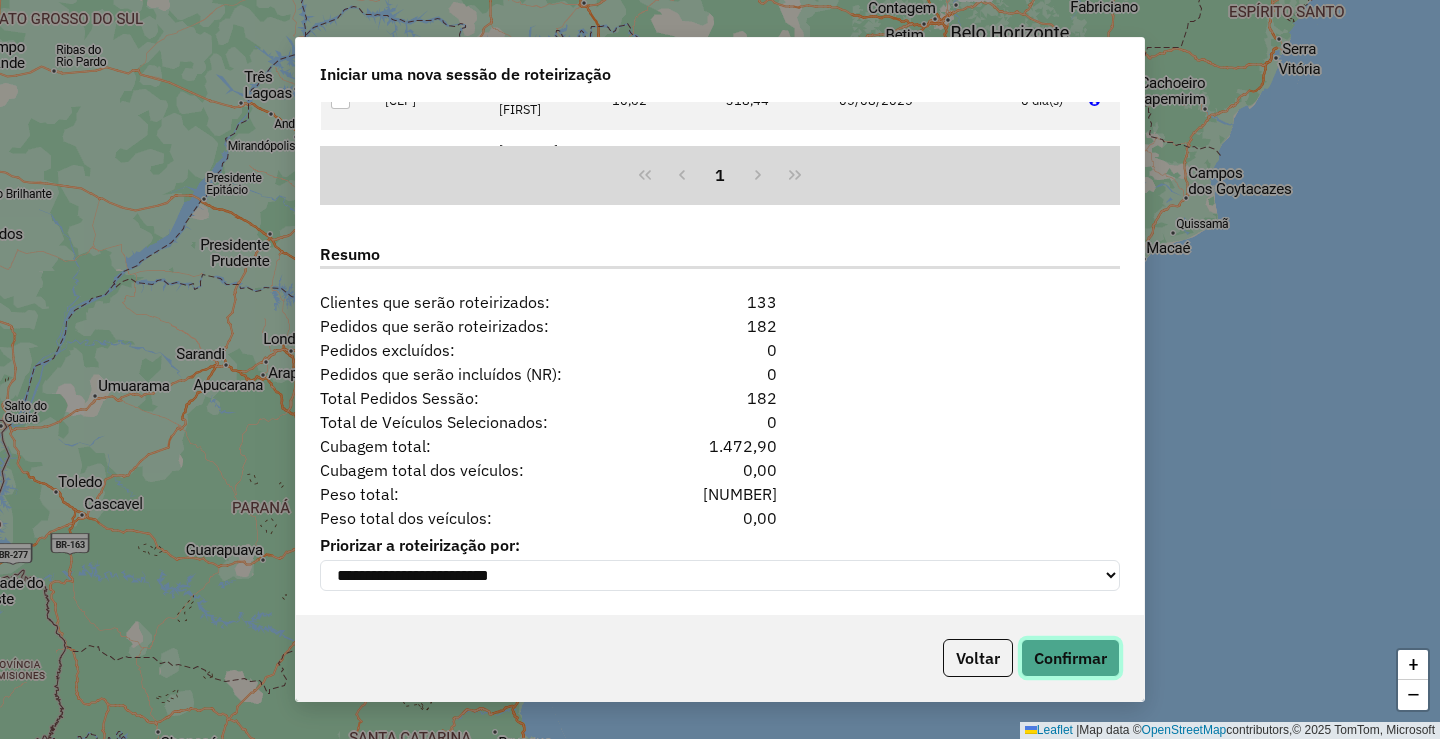 click on "Confirmar" 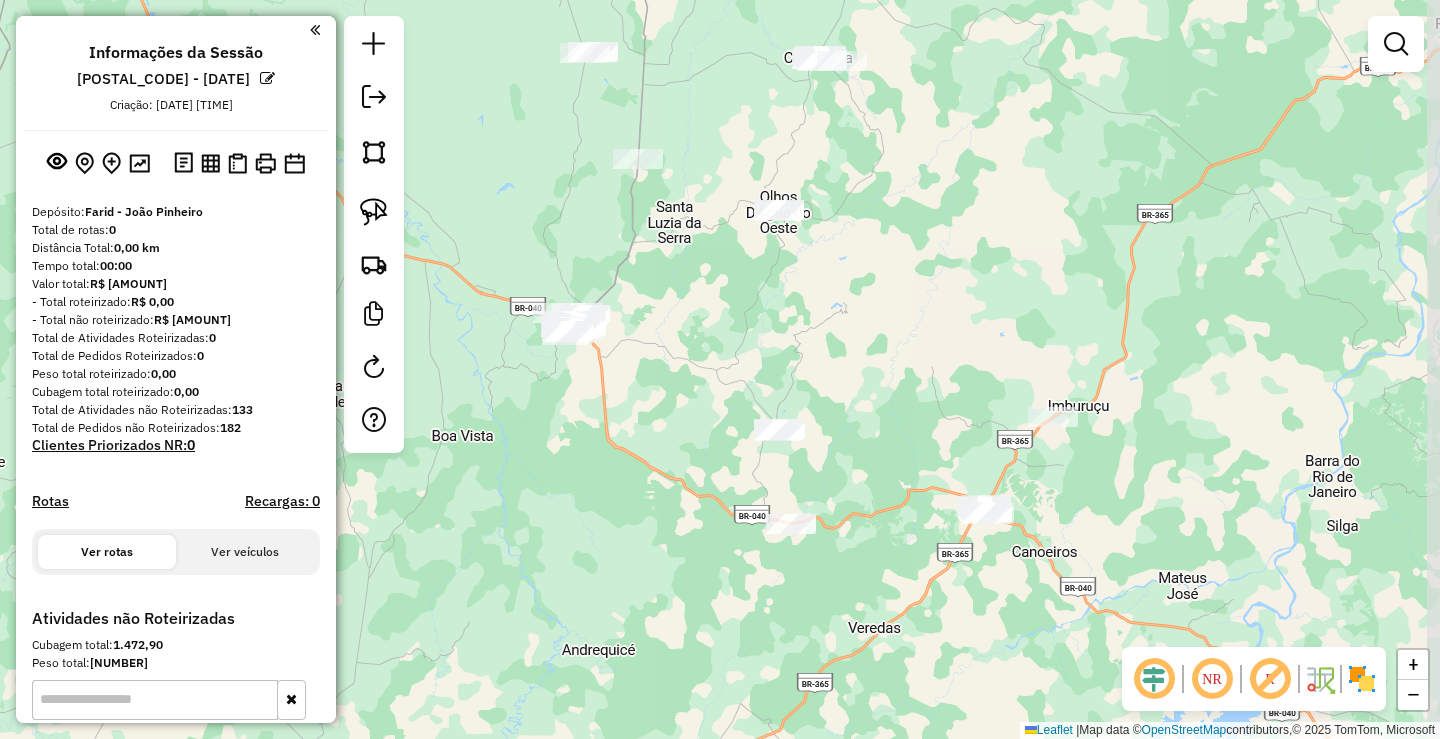 drag, startPoint x: 1121, startPoint y: 279, endPoint x: 973, endPoint y: 235, distance: 154.40207 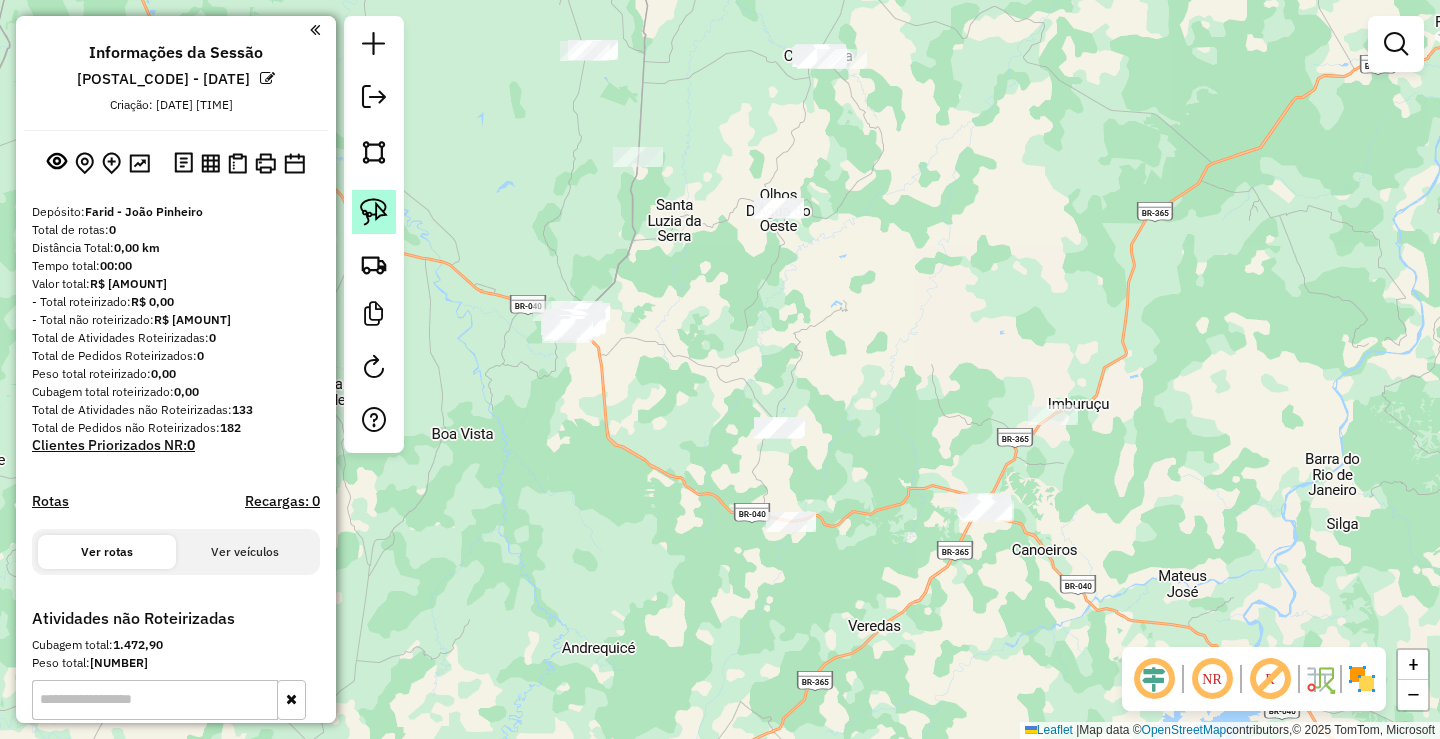 click 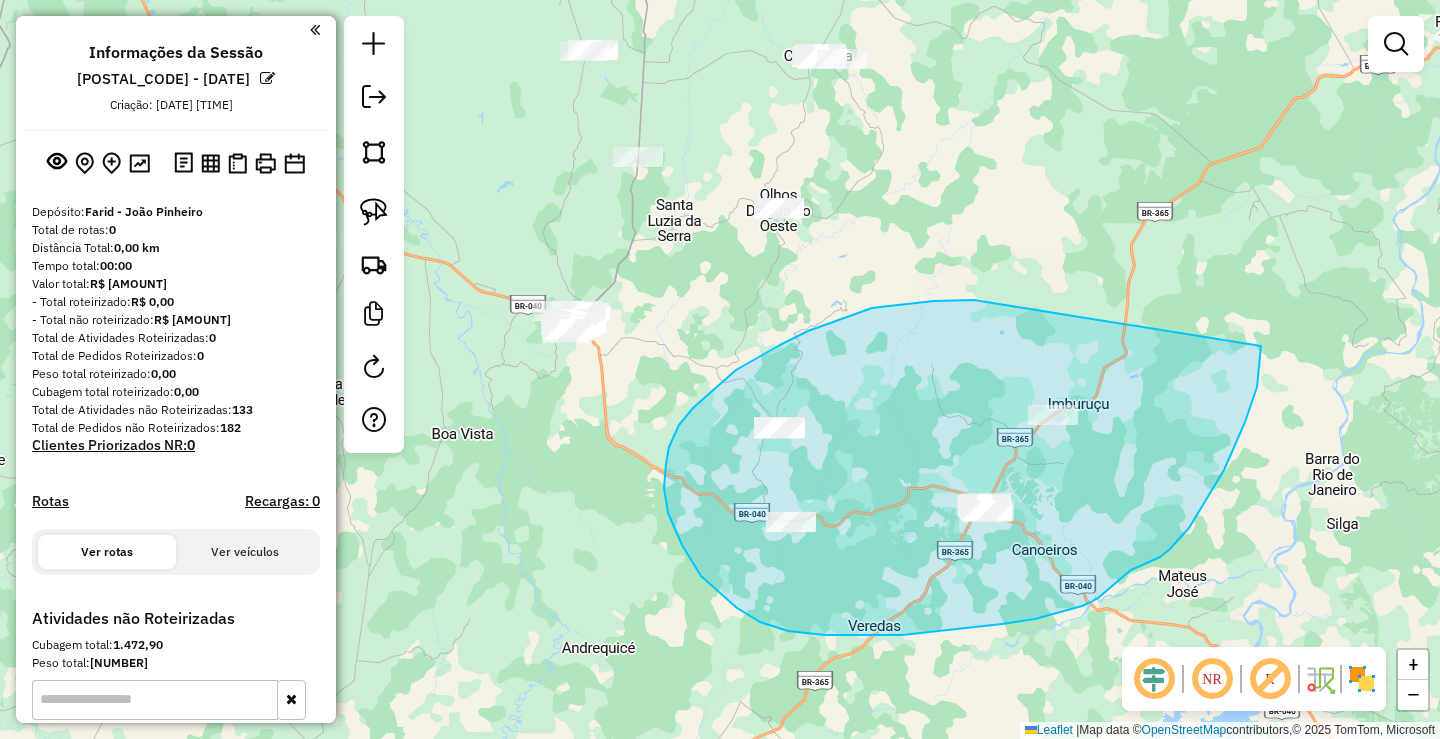 drag, startPoint x: 974, startPoint y: 300, endPoint x: 1261, endPoint y: 345, distance: 290.50644 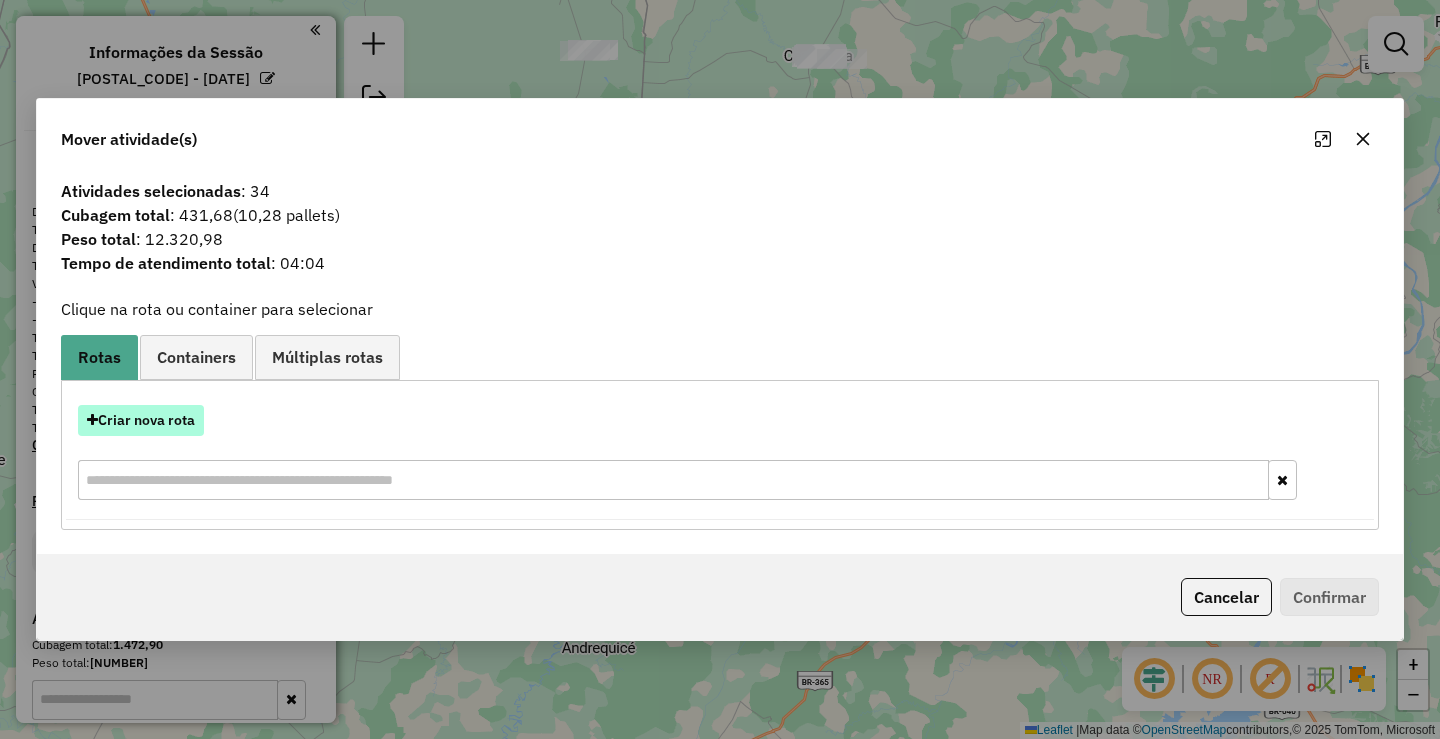 click on "Criar nova rota" at bounding box center [141, 420] 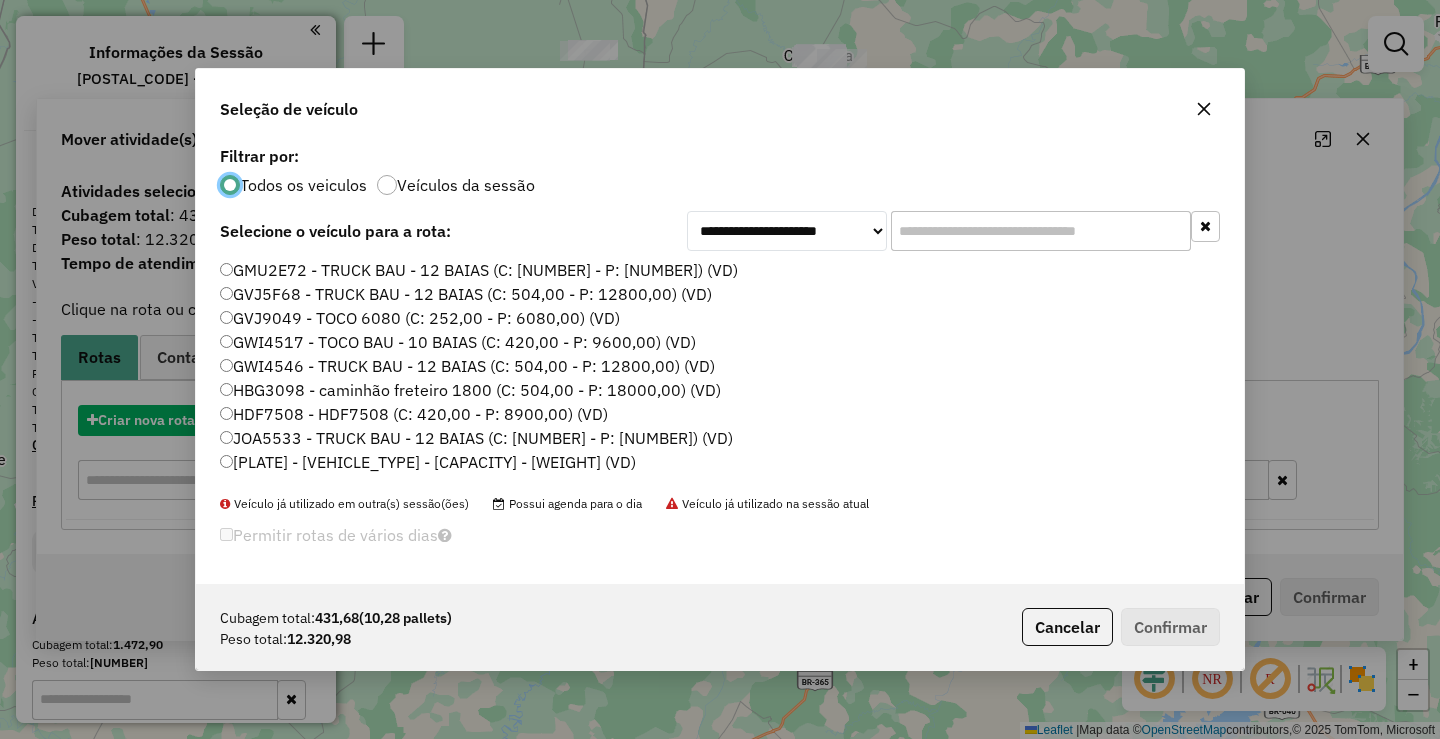 scroll, scrollTop: 11, scrollLeft: 6, axis: both 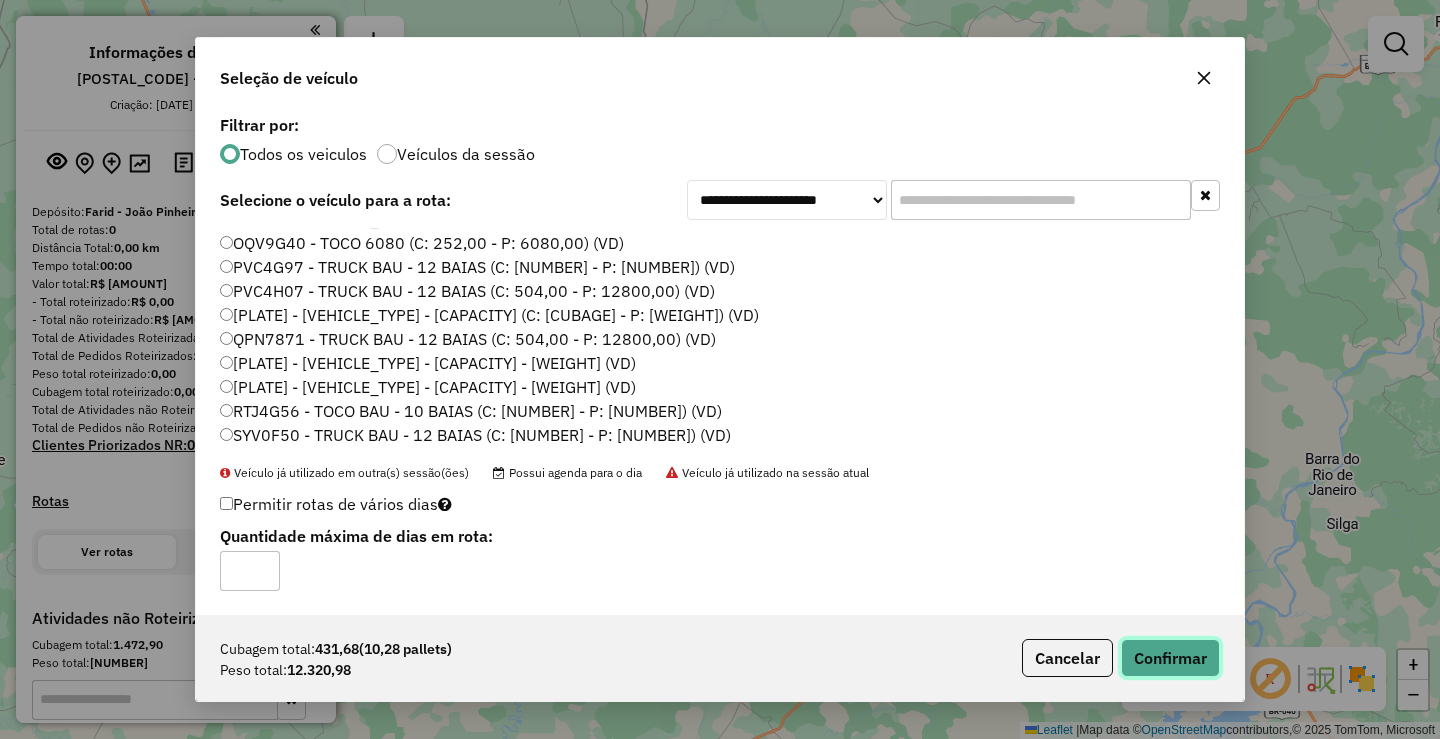 click on "Confirmar" 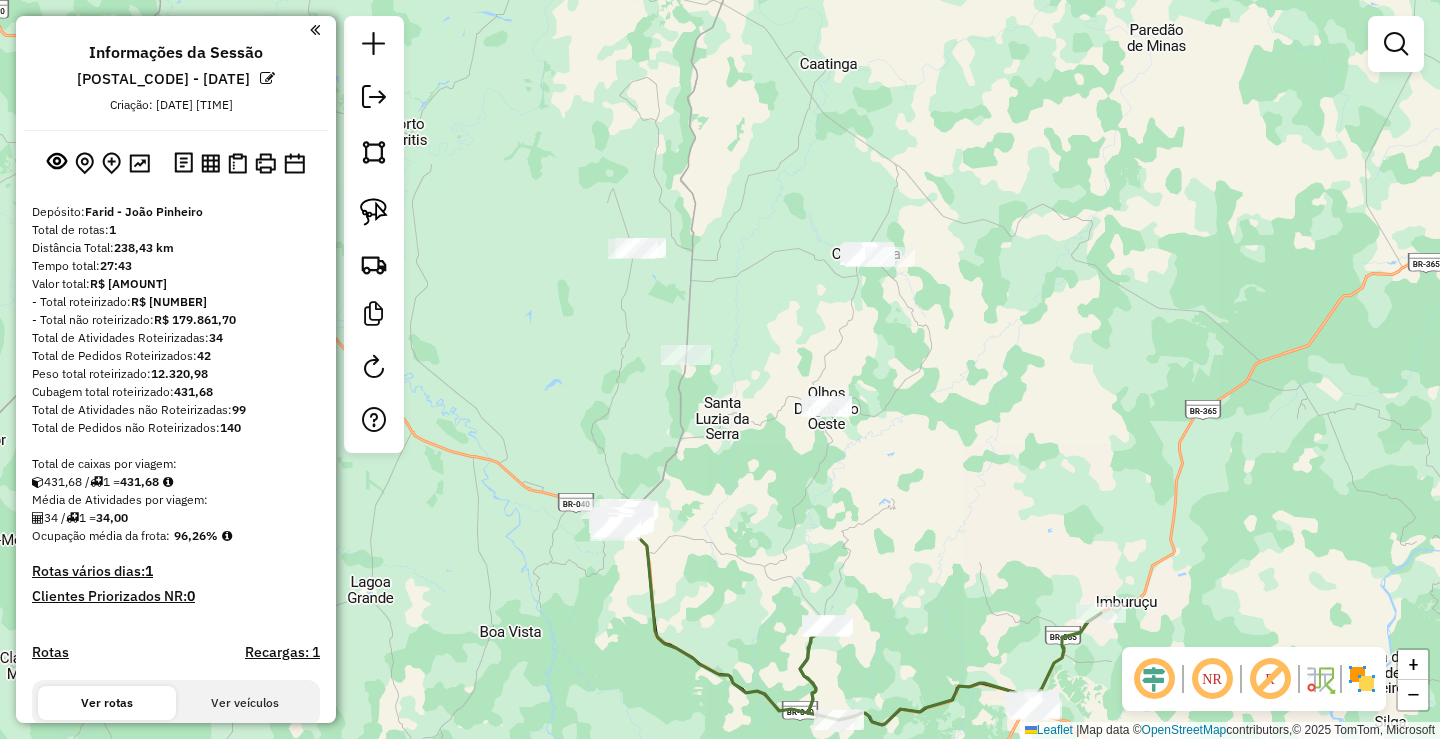 drag, startPoint x: 857, startPoint y: 330, endPoint x: 917, endPoint y: 546, distance: 224.1785 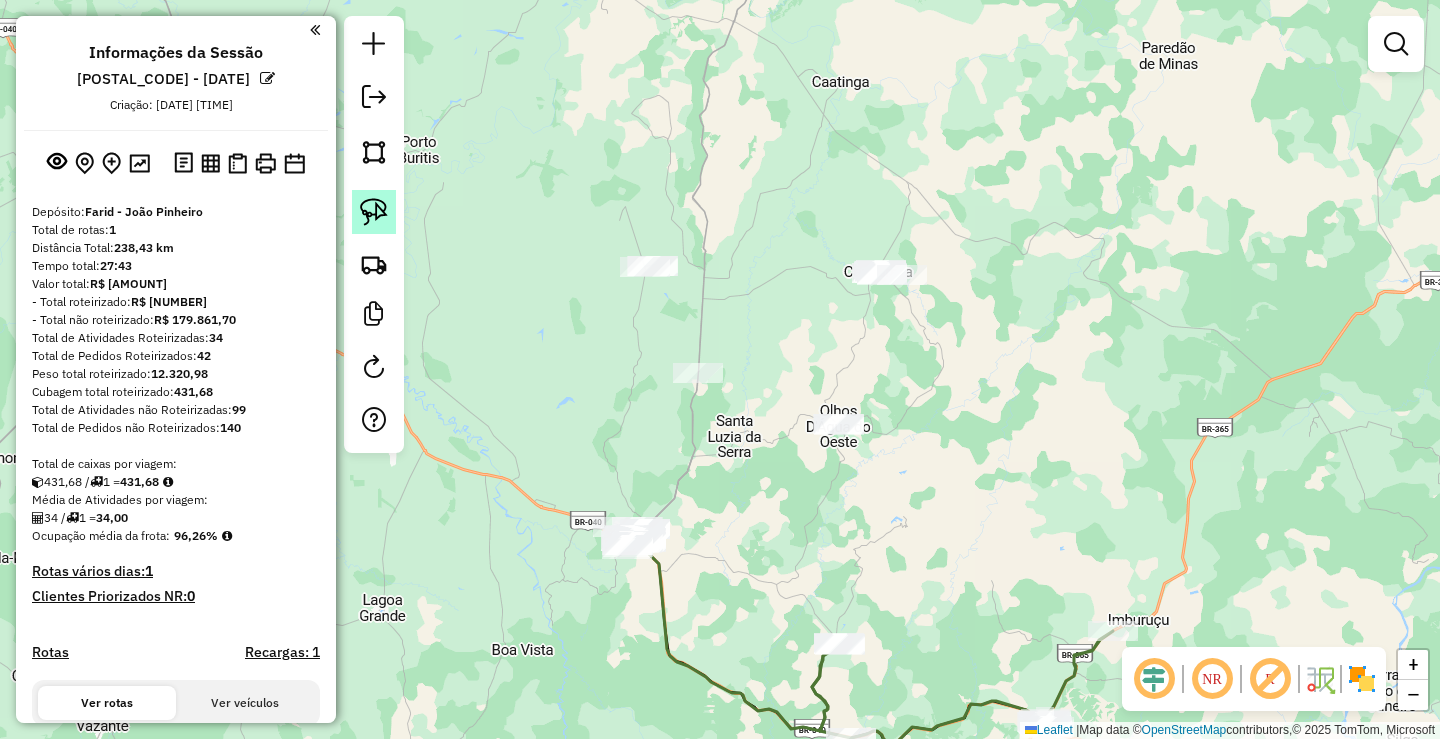click 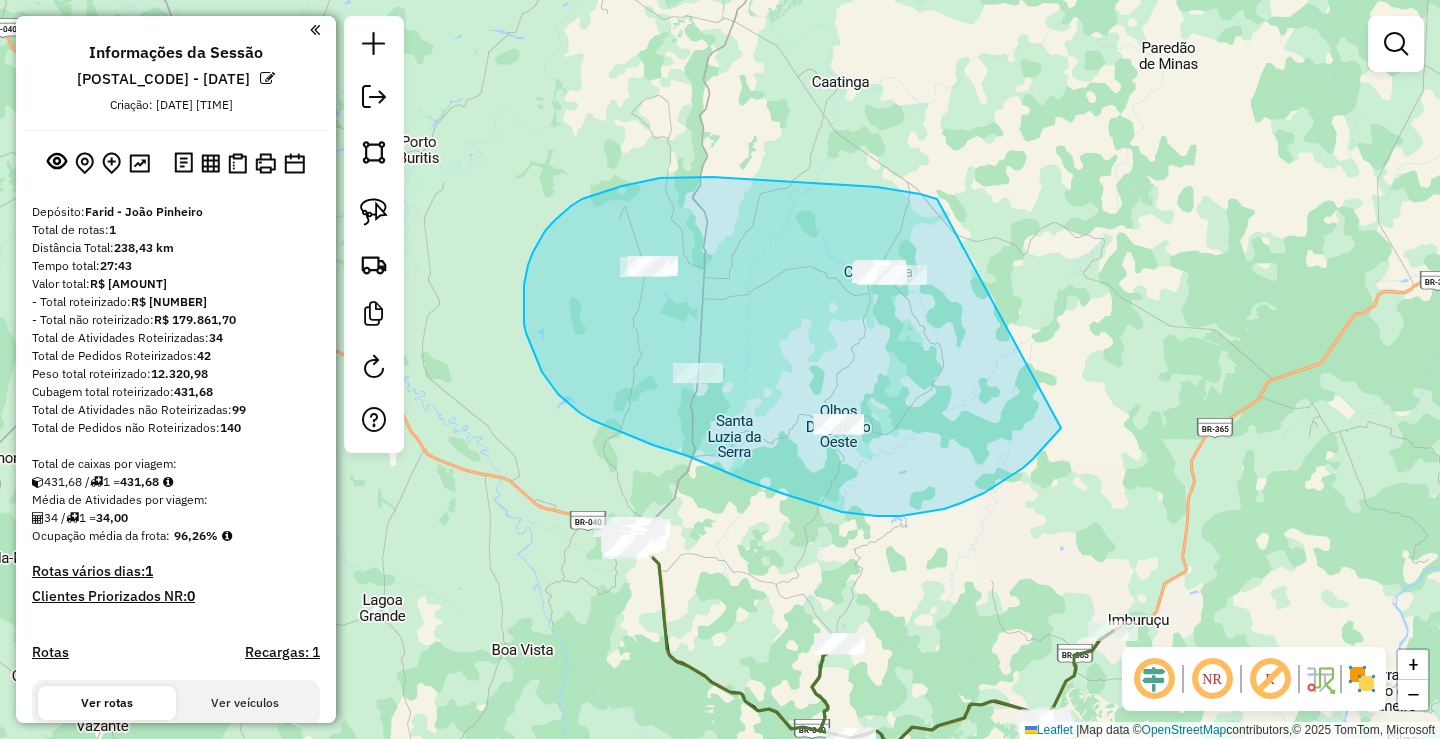 drag, startPoint x: 920, startPoint y: 194, endPoint x: 1079, endPoint y: 400, distance: 260.2249 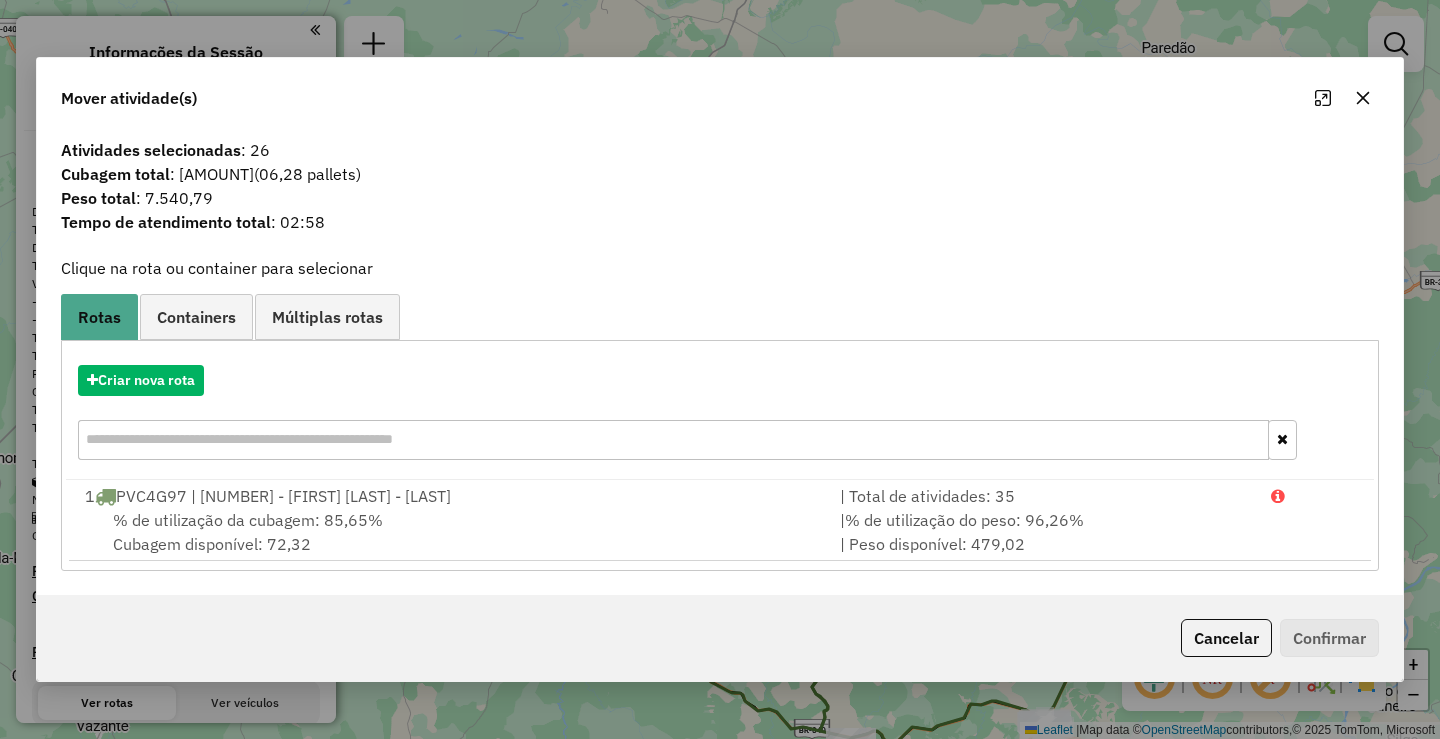 click 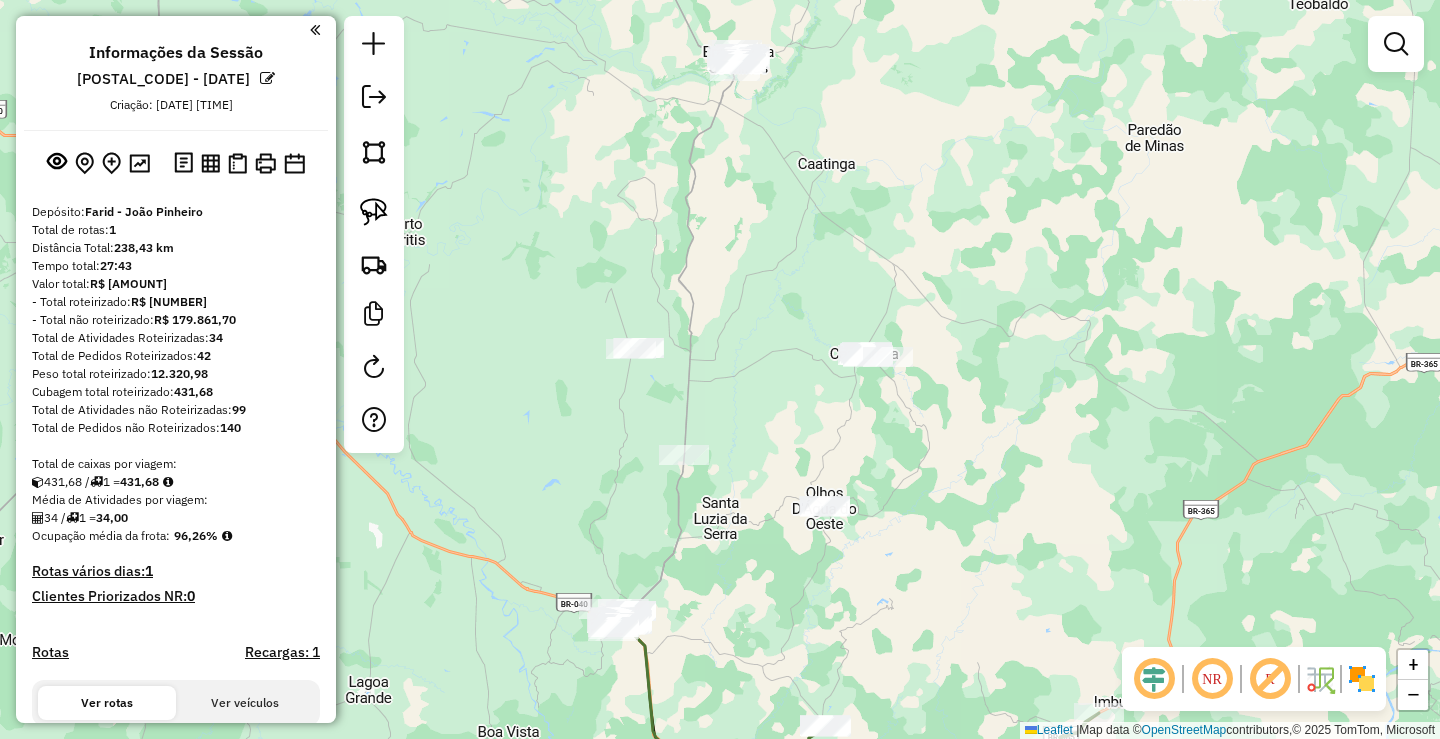 drag, startPoint x: 1030, startPoint y: 166, endPoint x: 1030, endPoint y: 193, distance: 27 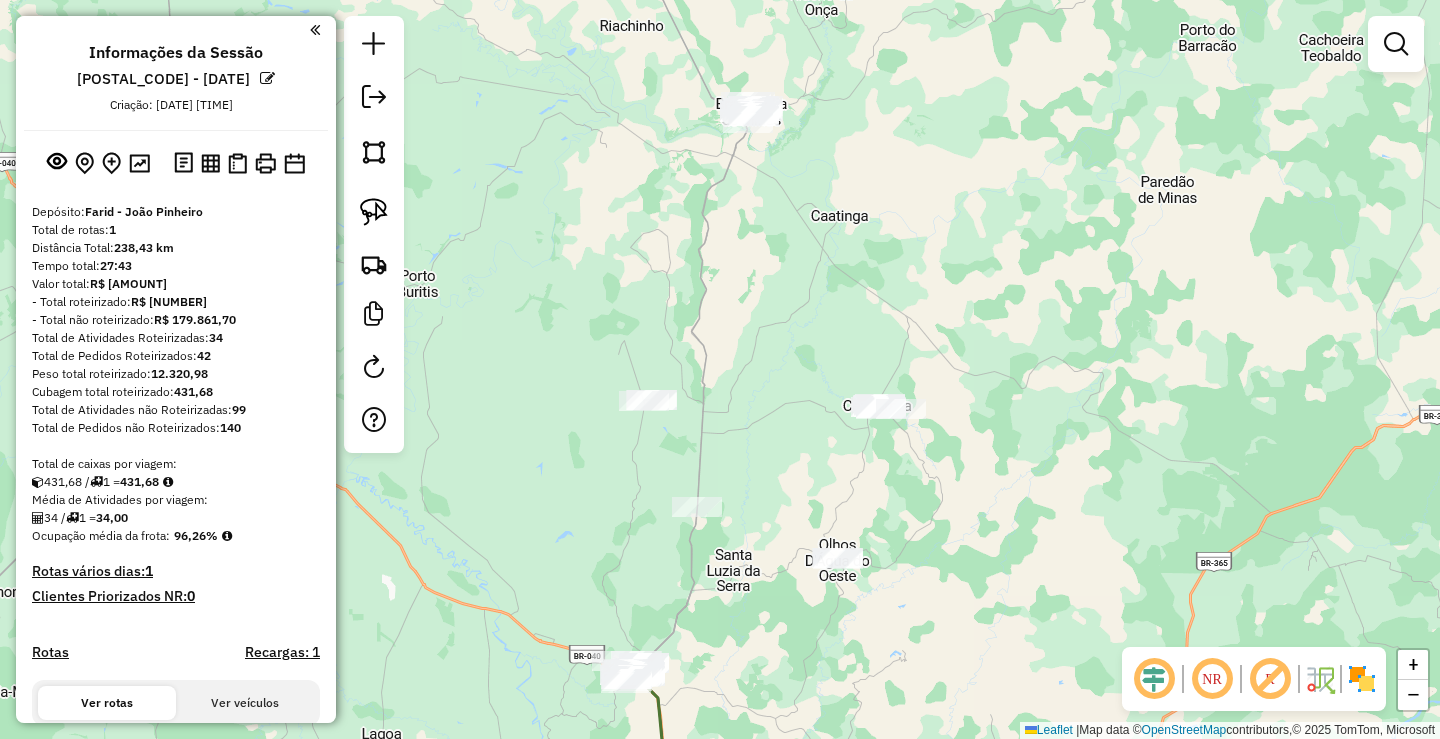 drag, startPoint x: 971, startPoint y: 218, endPoint x: 983, endPoint y: 272, distance: 55.31727 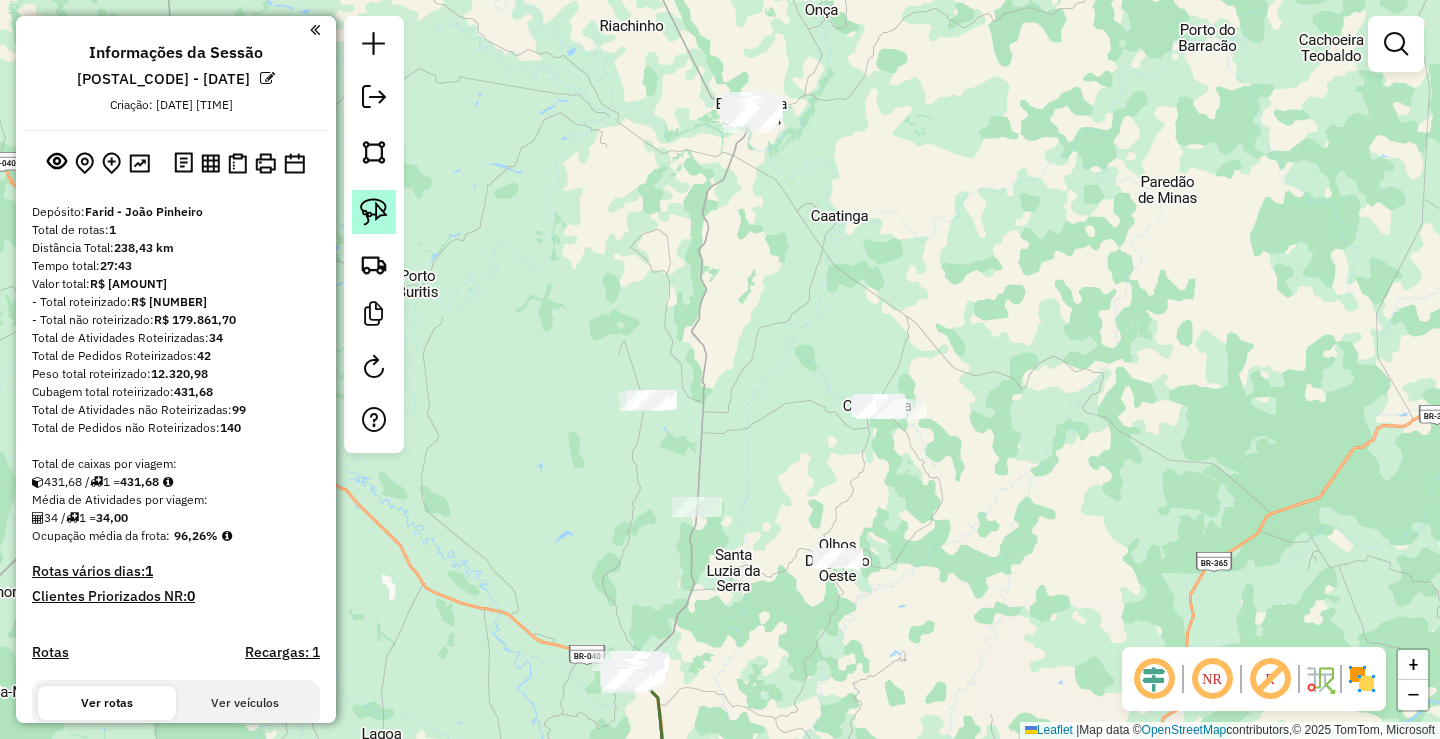 click 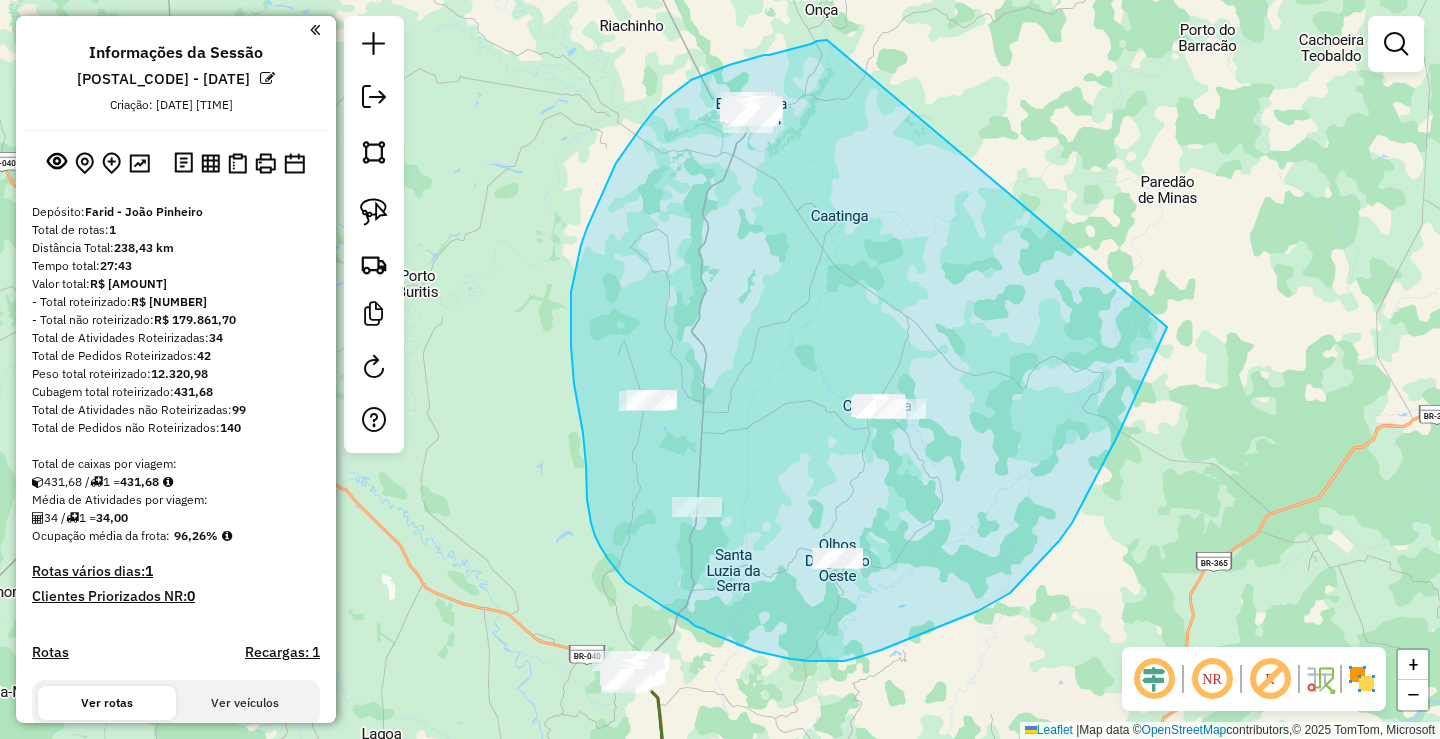 drag, startPoint x: 792, startPoint y: 48, endPoint x: 1187, endPoint y: 277, distance: 456.58078 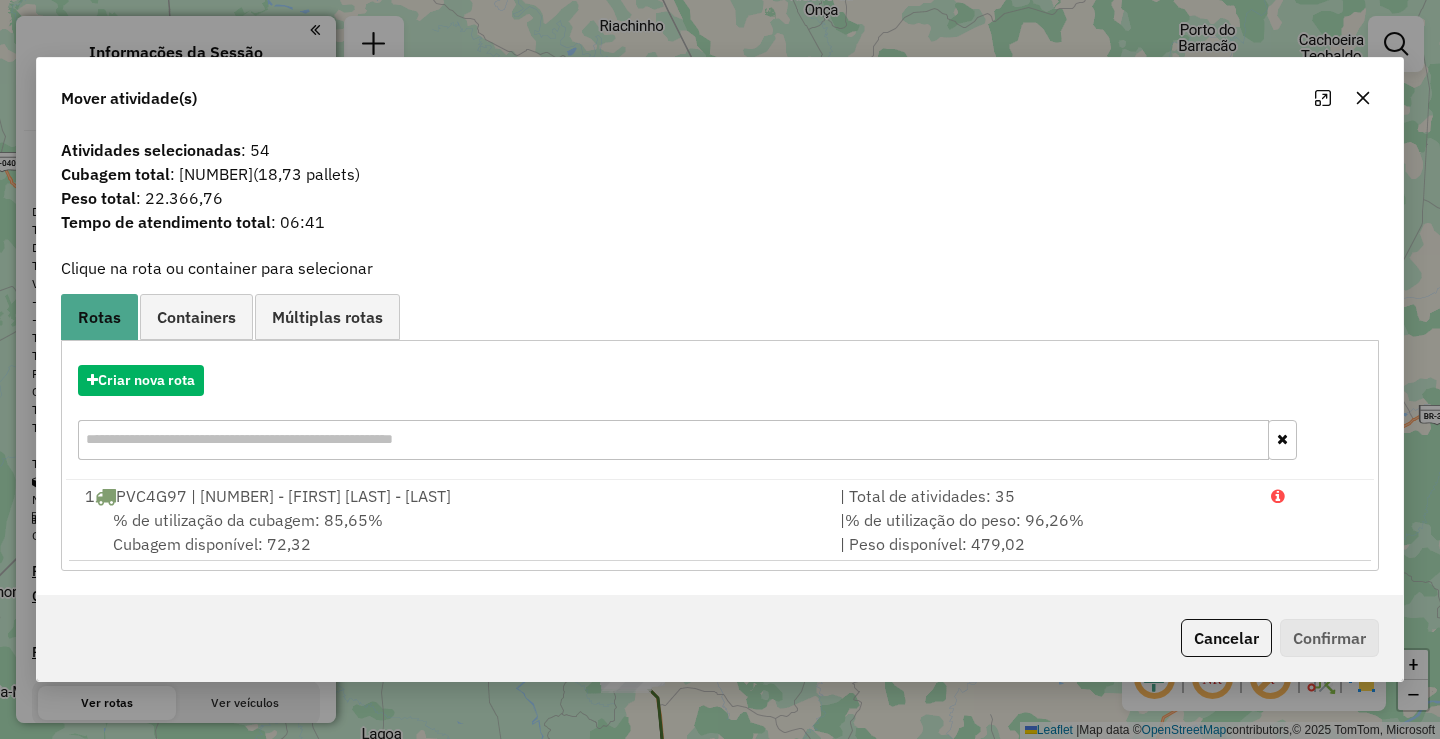 click 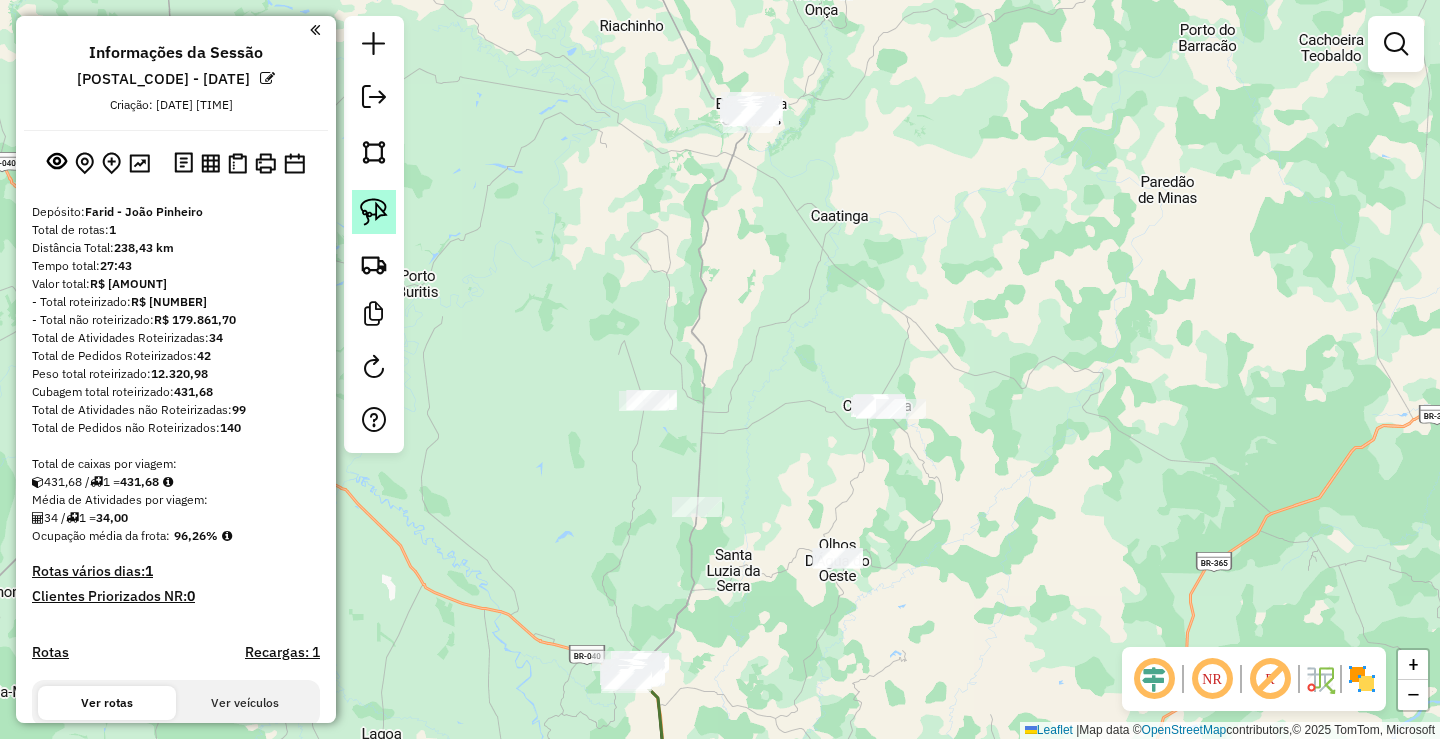 click 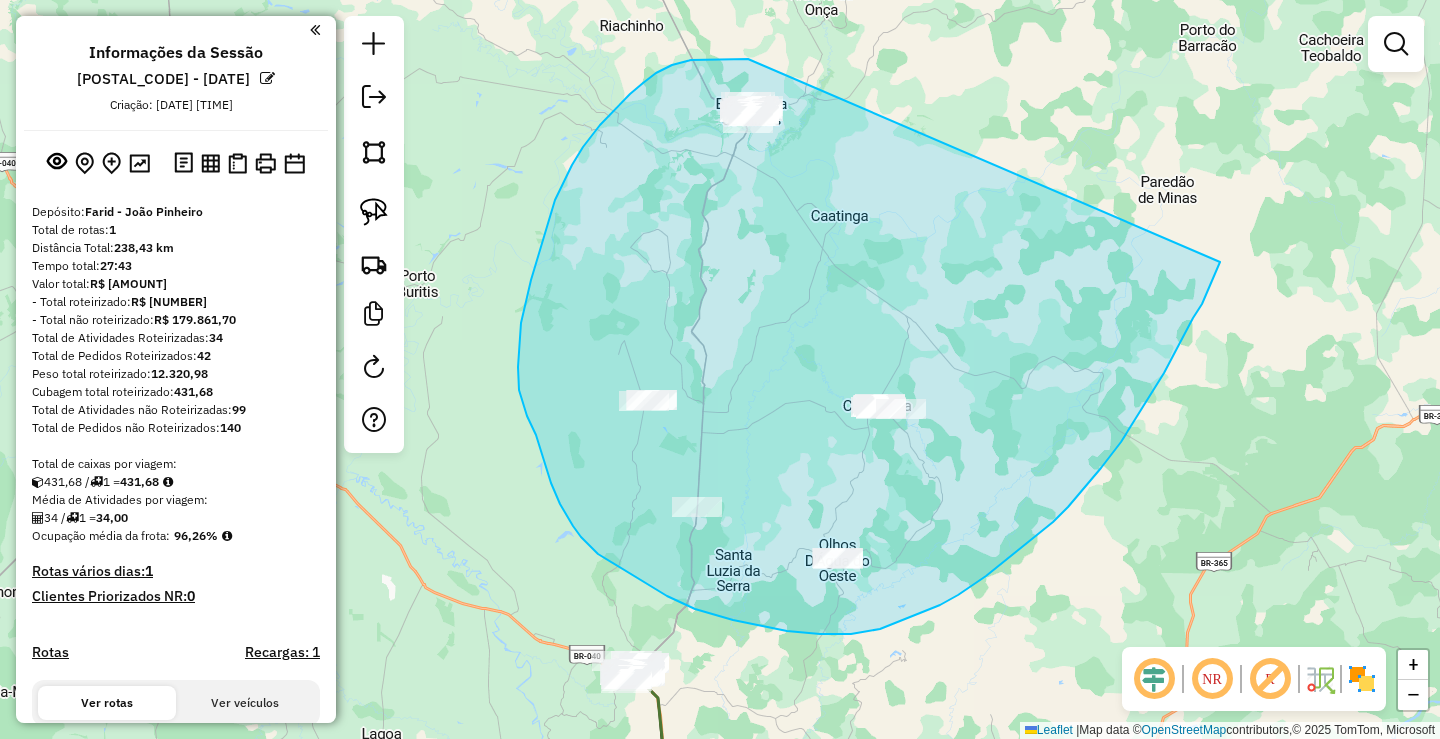 drag, startPoint x: 741, startPoint y: 59, endPoint x: 1220, endPoint y: 262, distance: 520.24036 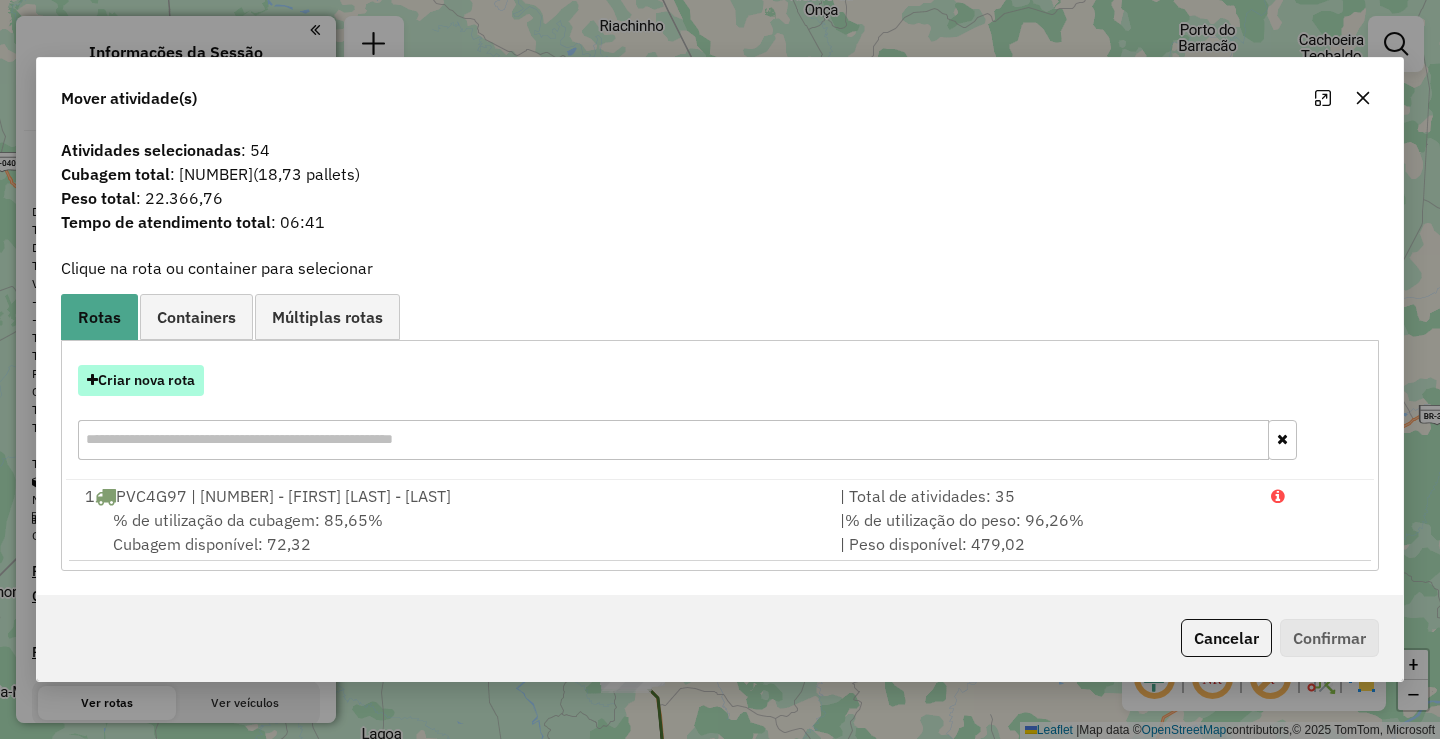 click on "Criar nova rota" at bounding box center (141, 380) 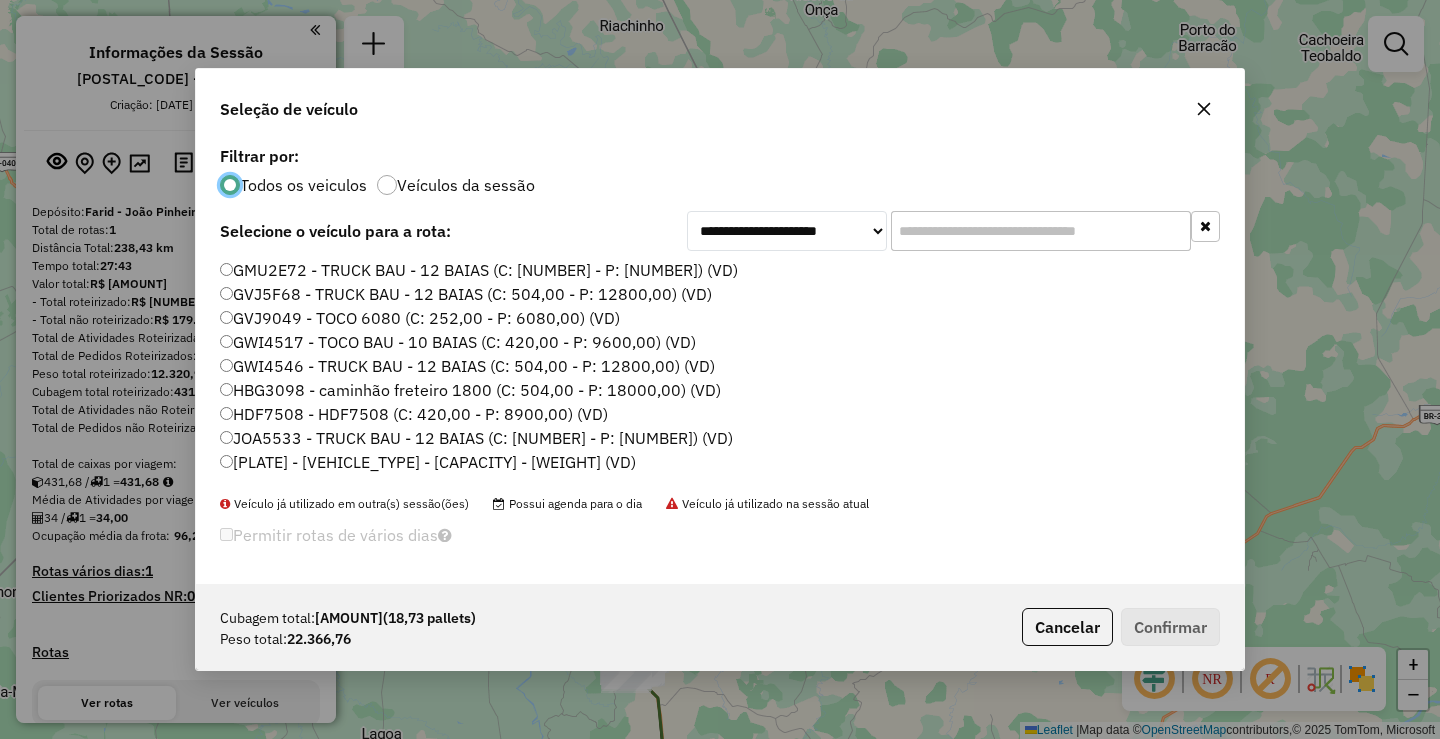 scroll, scrollTop: 11, scrollLeft: 6, axis: both 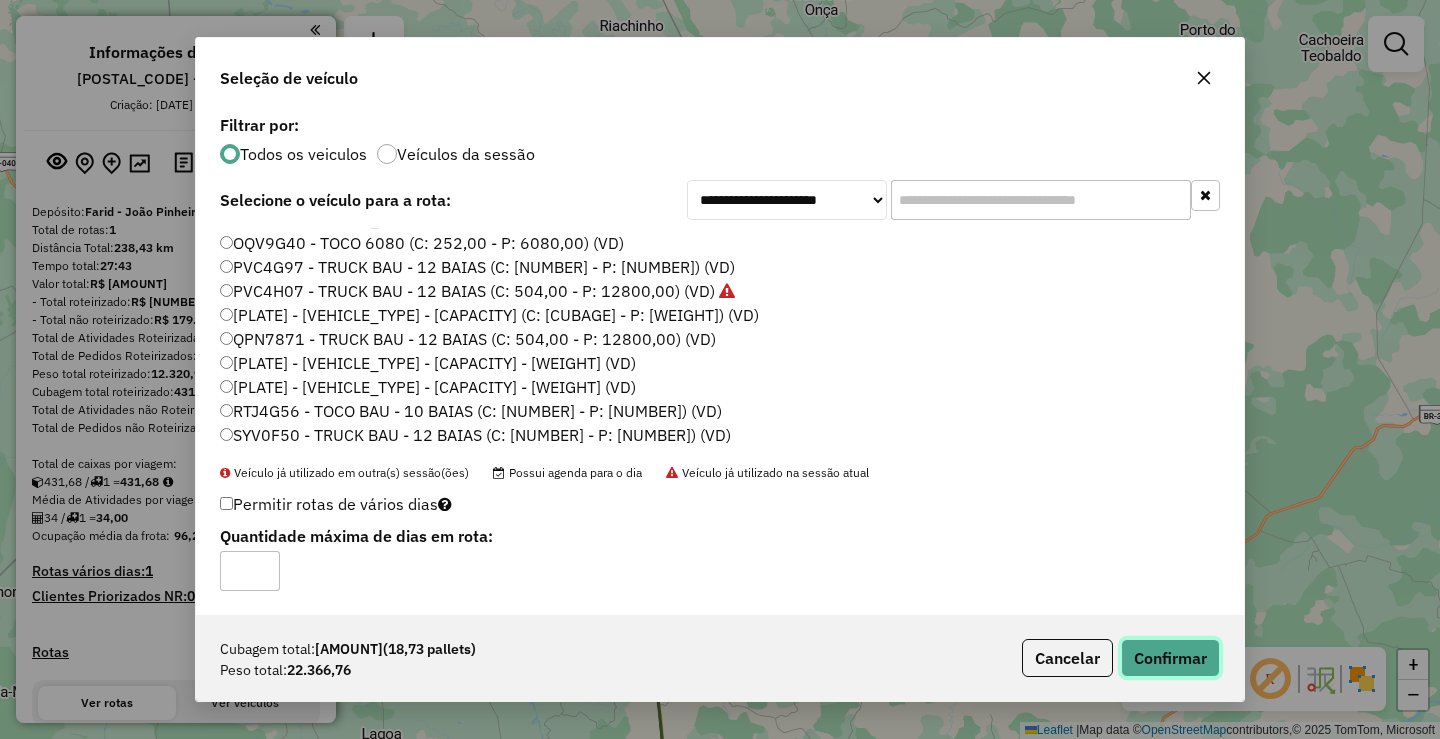 click on "Confirmar" 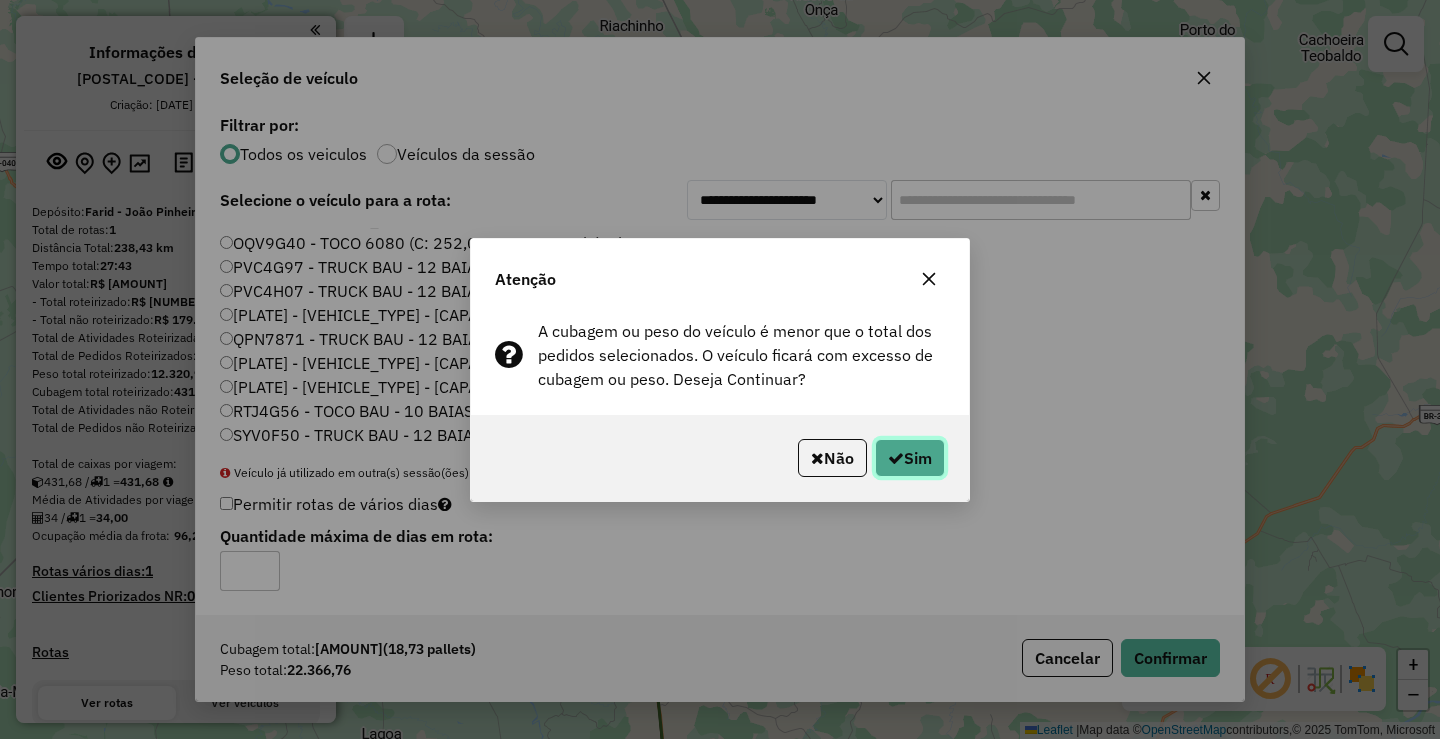 click on "Sim" 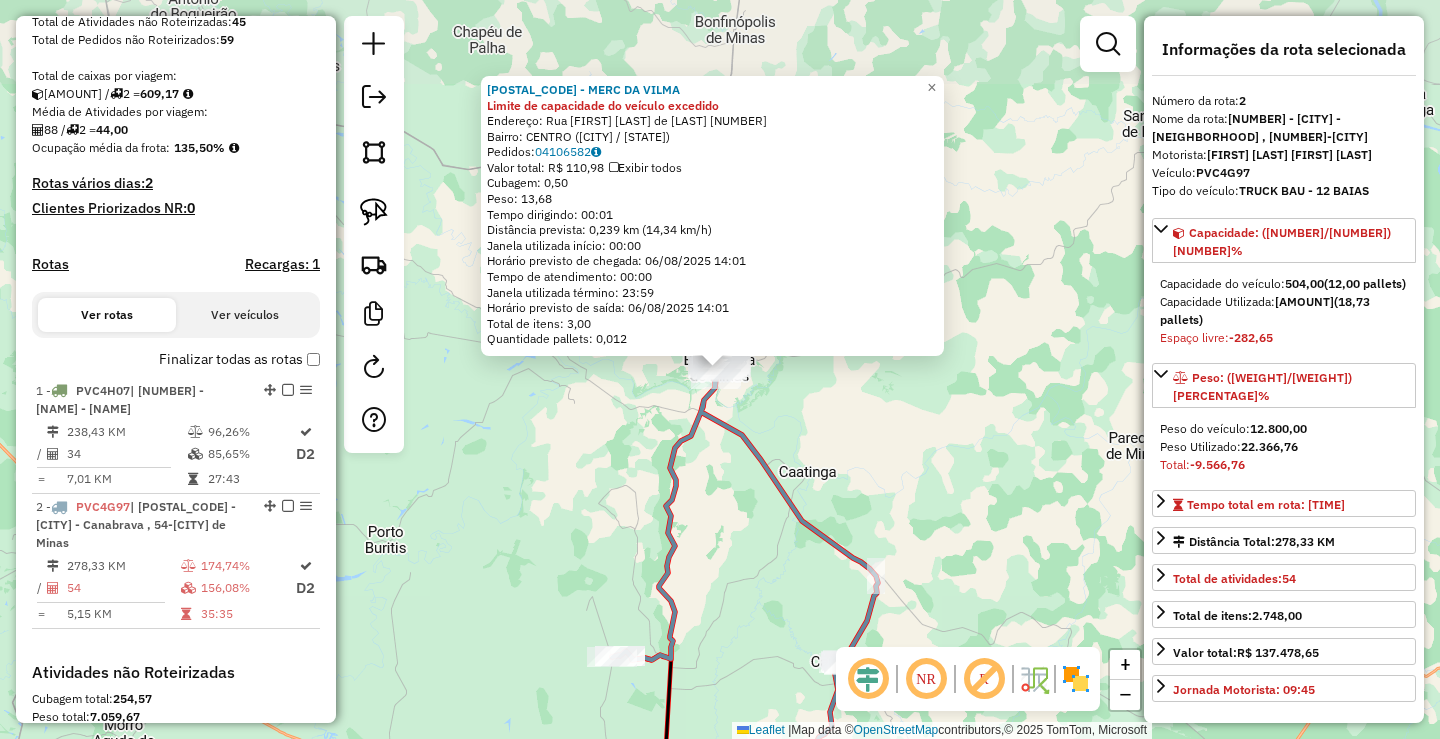scroll, scrollTop: 687, scrollLeft: 0, axis: vertical 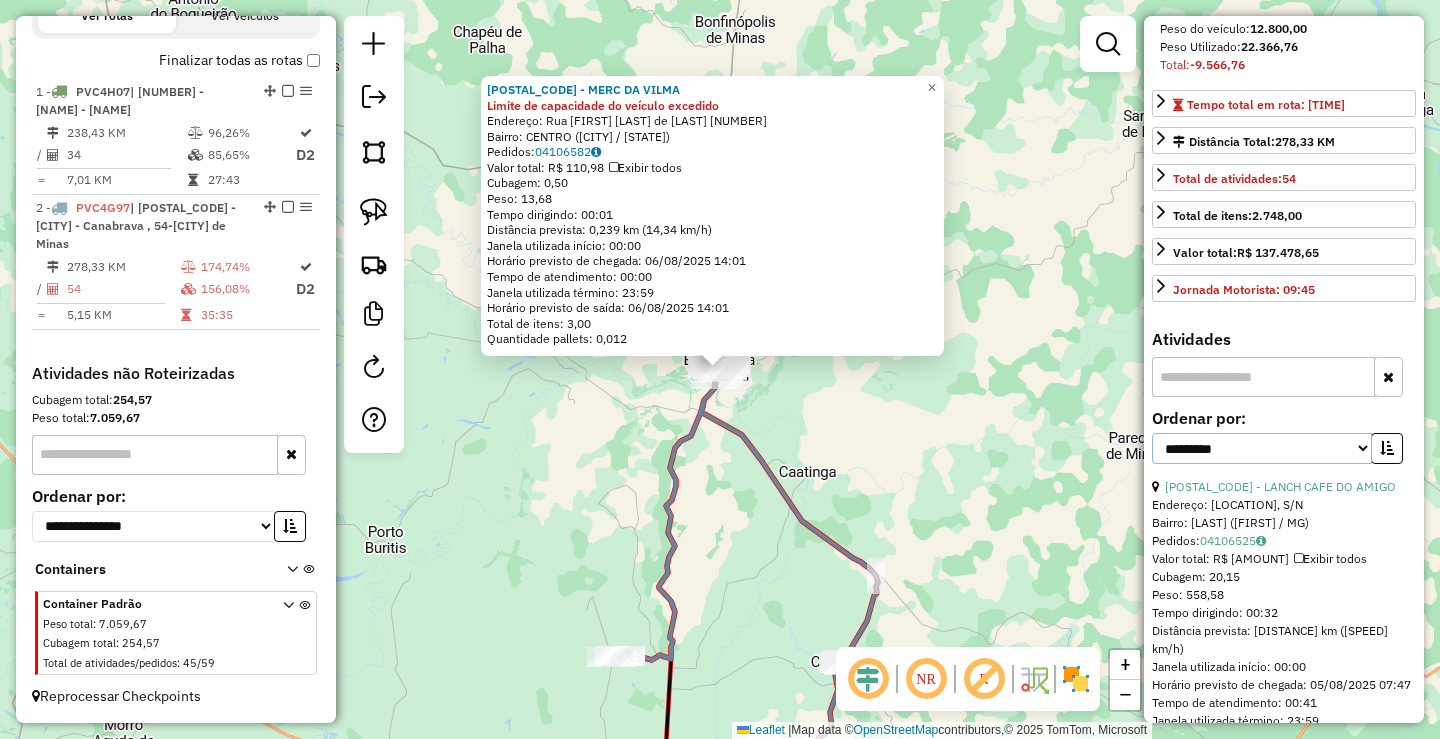 click on "**********" at bounding box center (1262, 448) 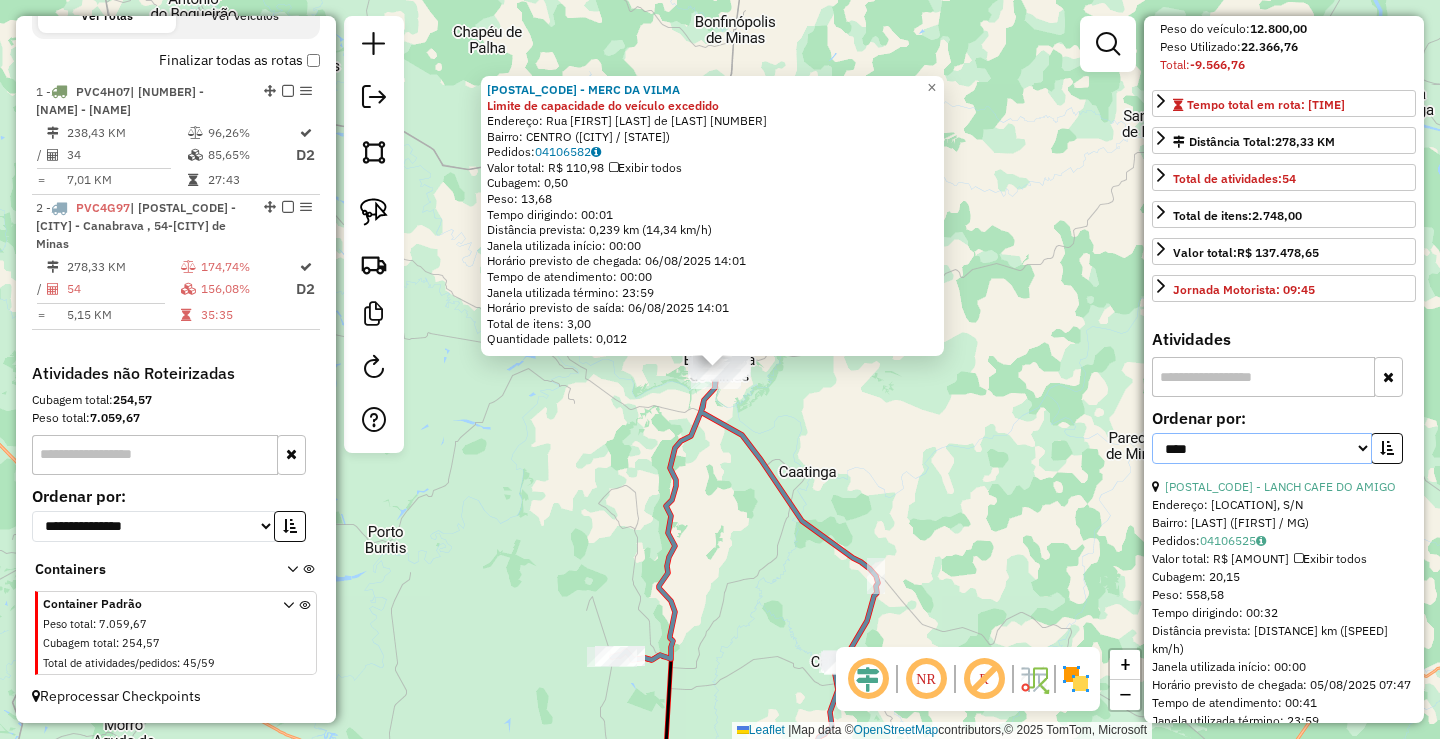 click on "**********" at bounding box center (1262, 448) 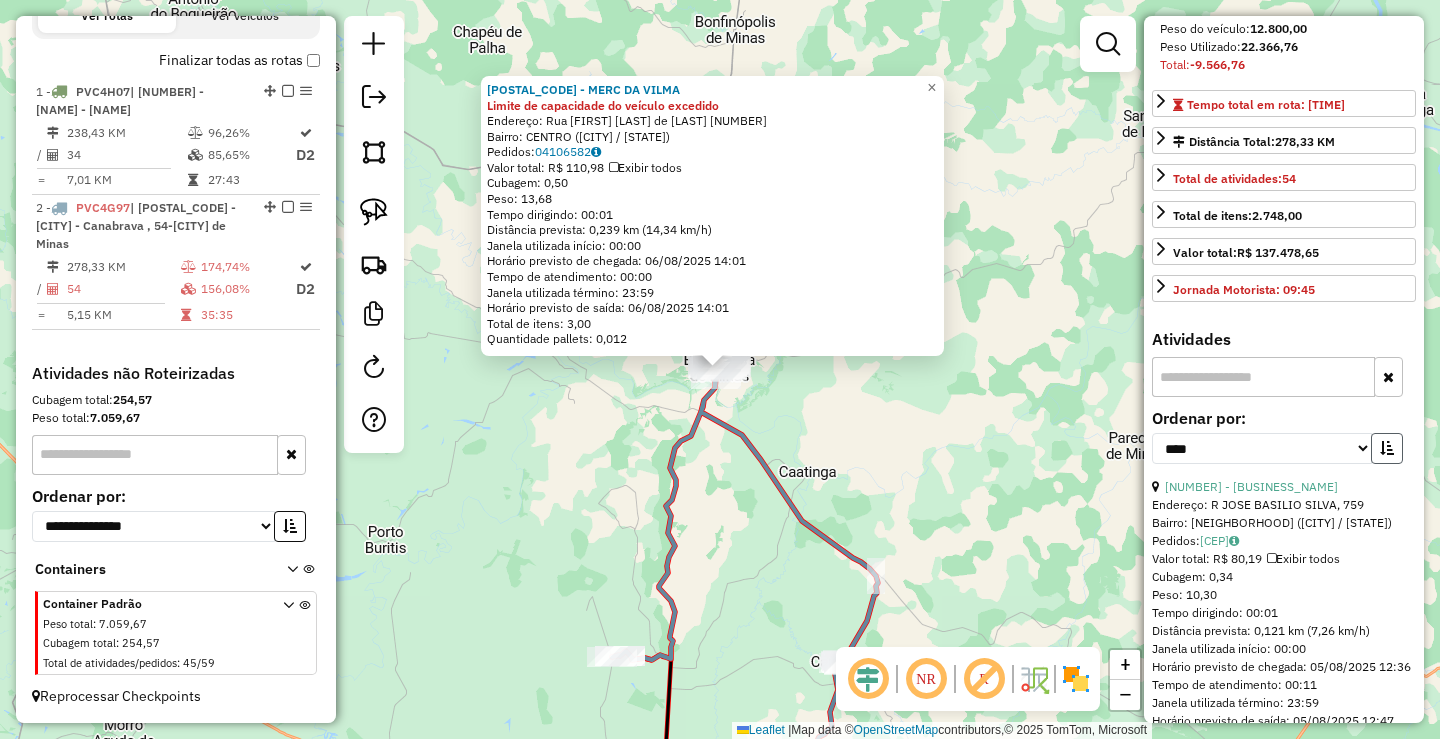click at bounding box center (1387, 448) 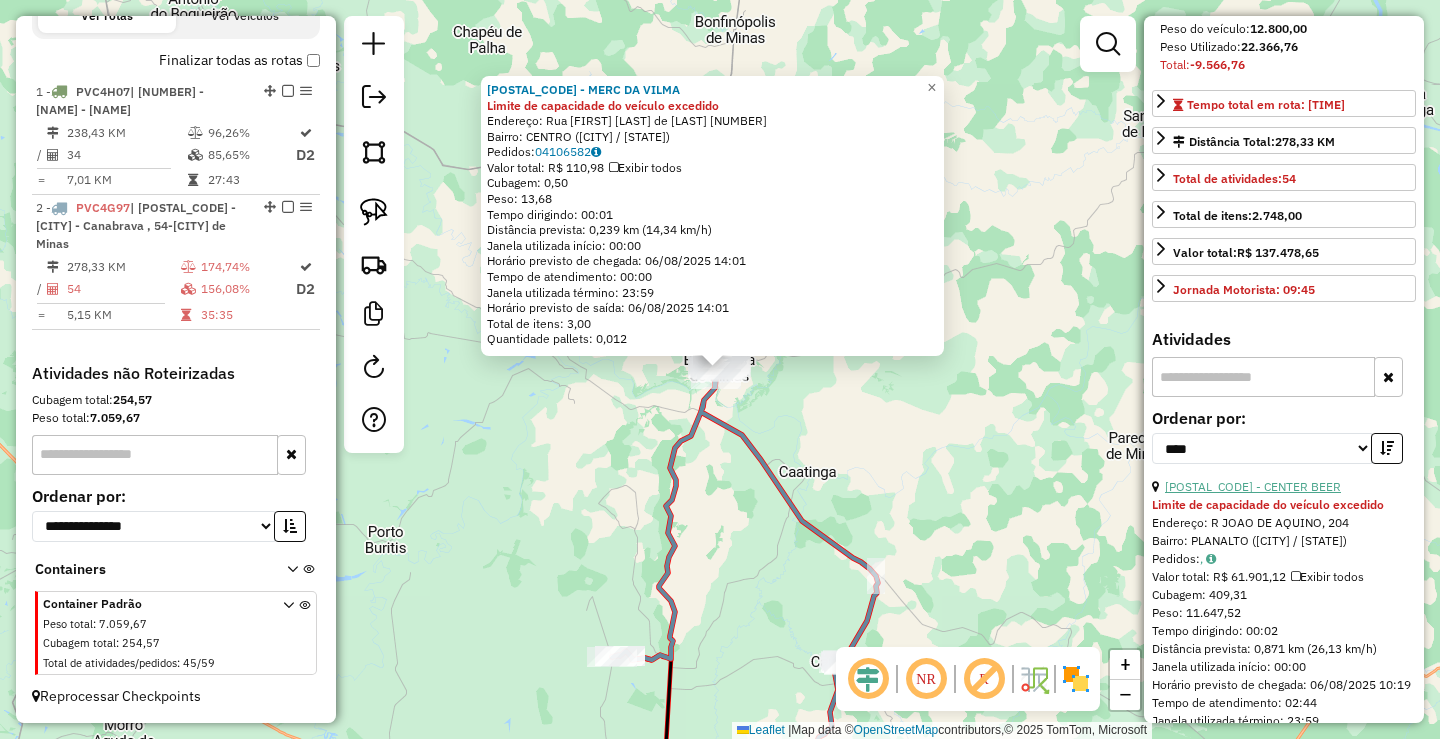 click on "[POSTAL_CODE] - CENTER BEER" at bounding box center (1253, 486) 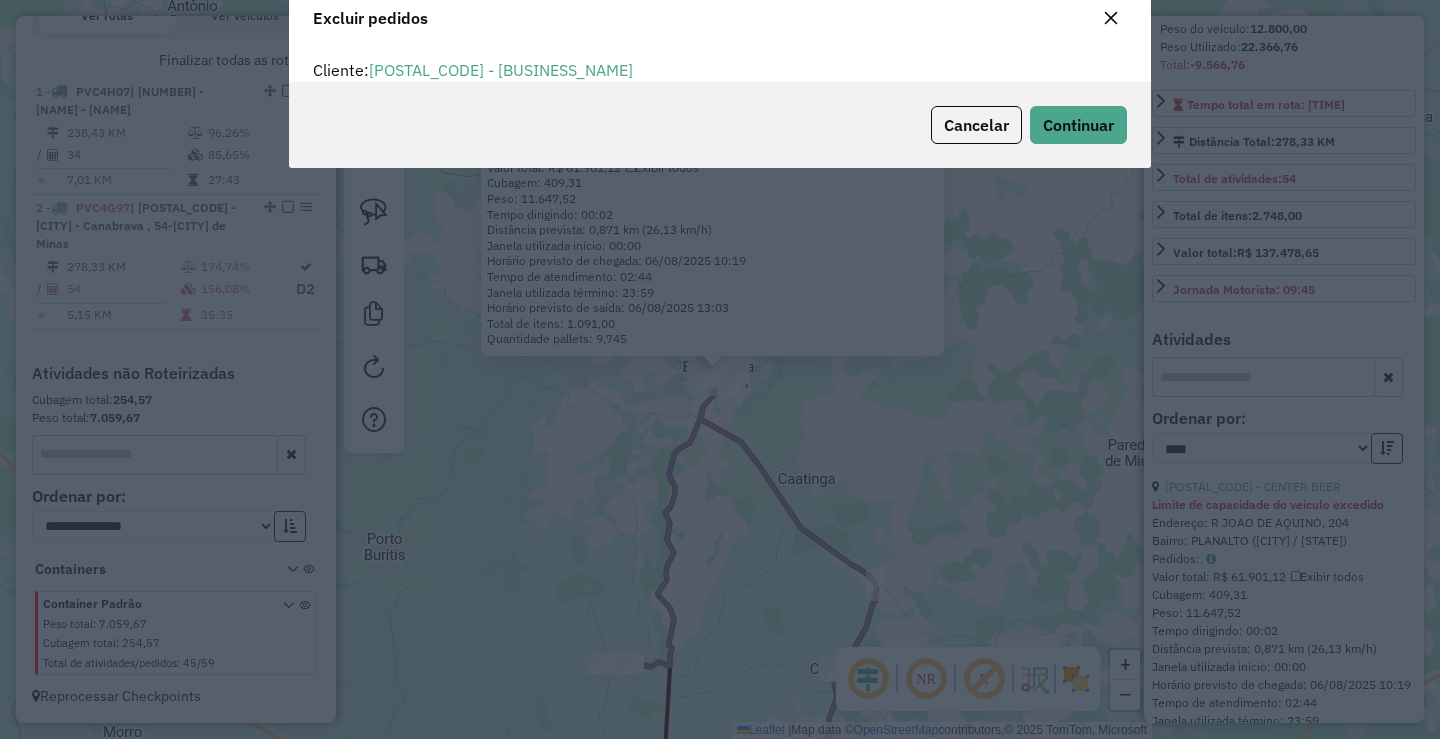 scroll, scrollTop: 82, scrollLeft: 0, axis: vertical 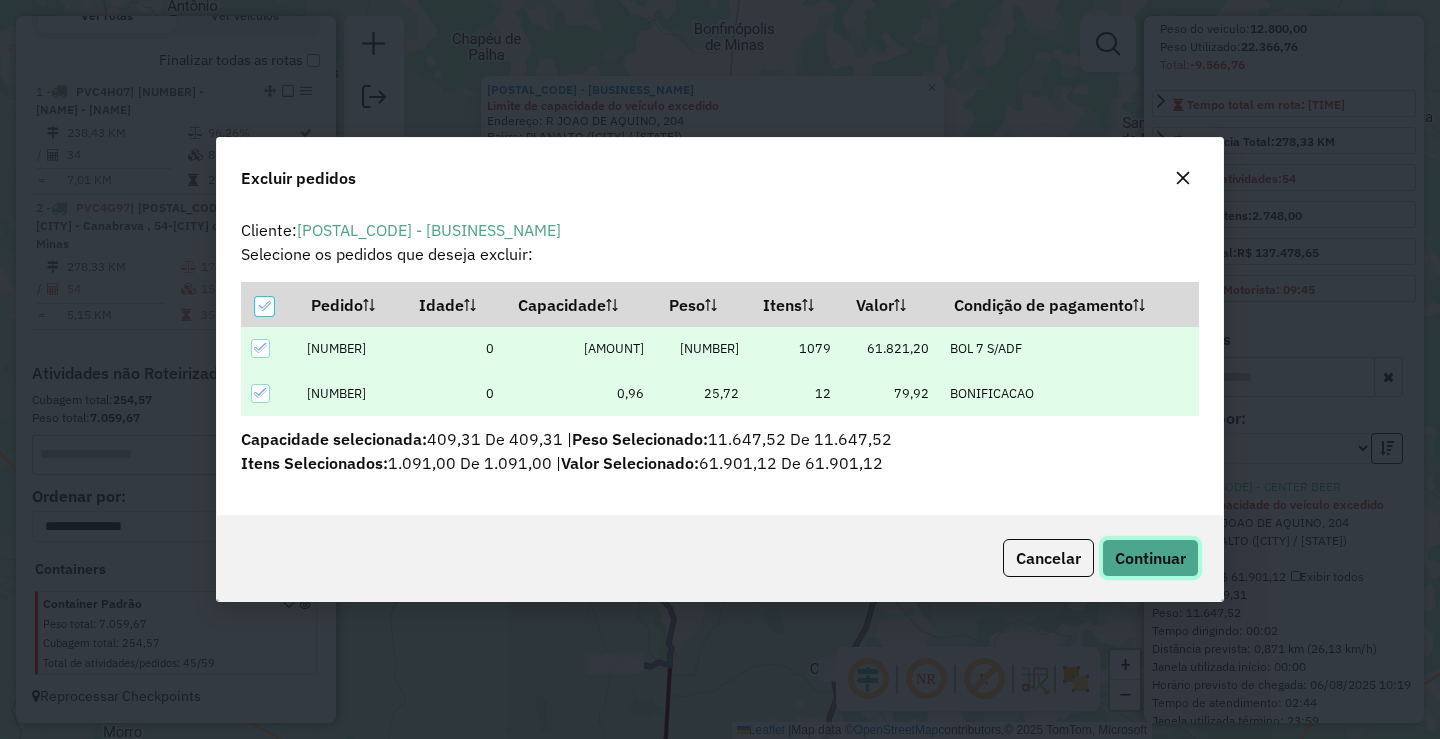 click on "Continuar" 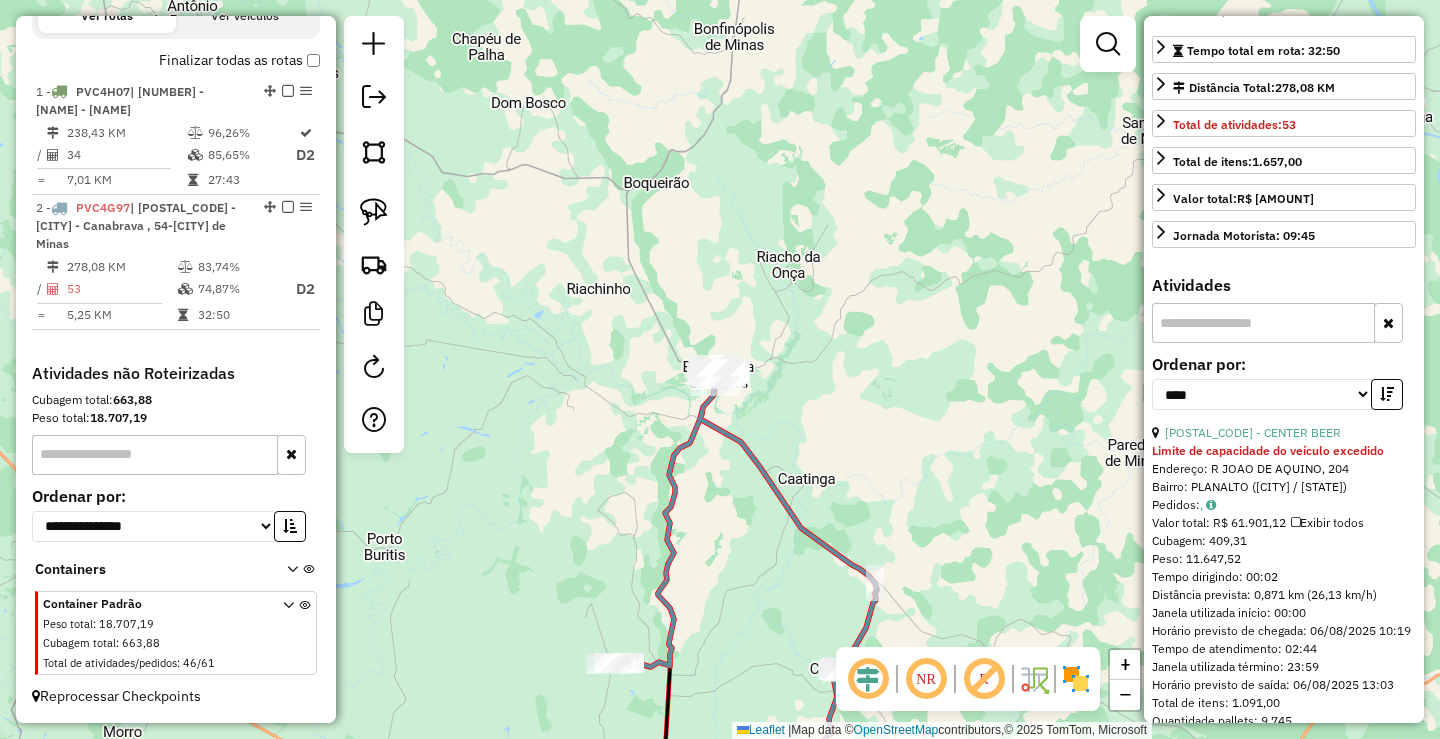 scroll, scrollTop: 382, scrollLeft: 0, axis: vertical 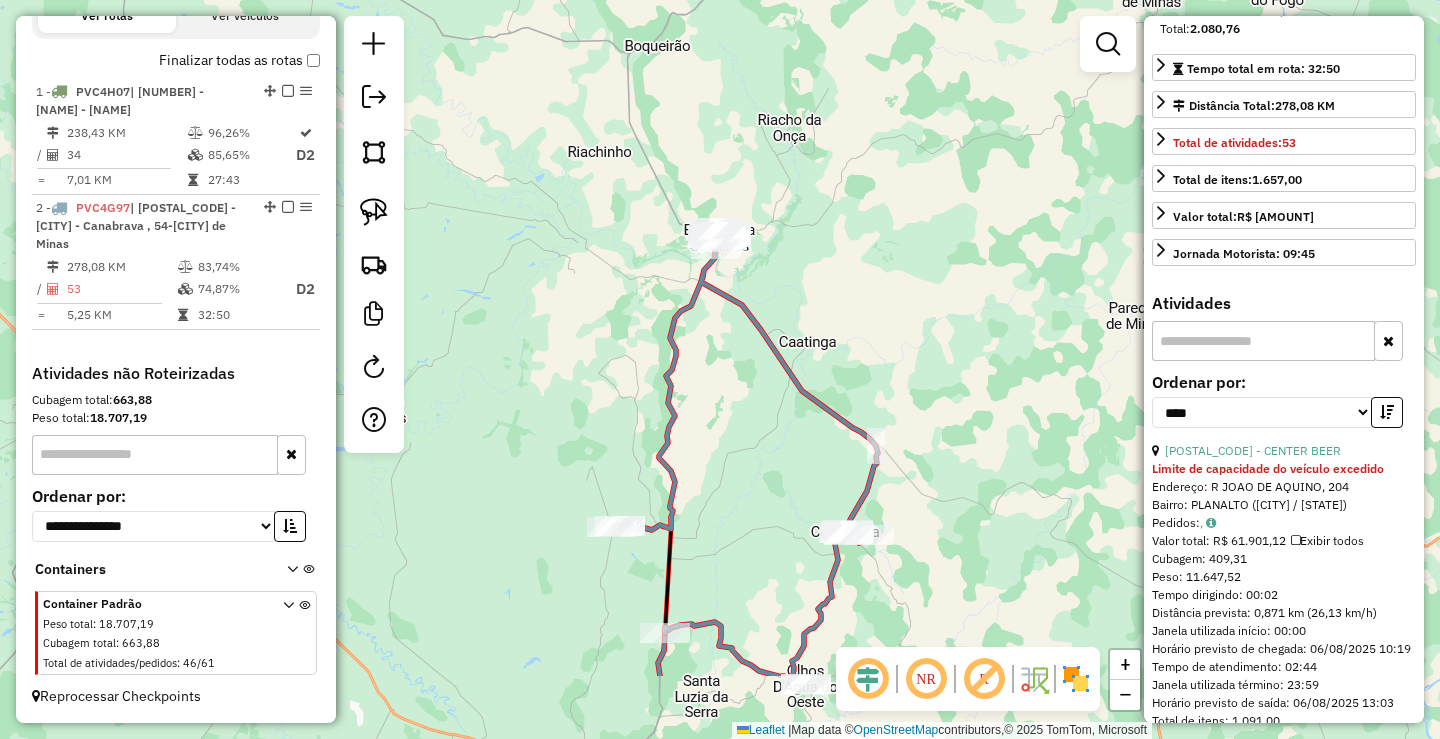 drag, startPoint x: 876, startPoint y: 438, endPoint x: 844, endPoint y: 291, distance: 150.44267 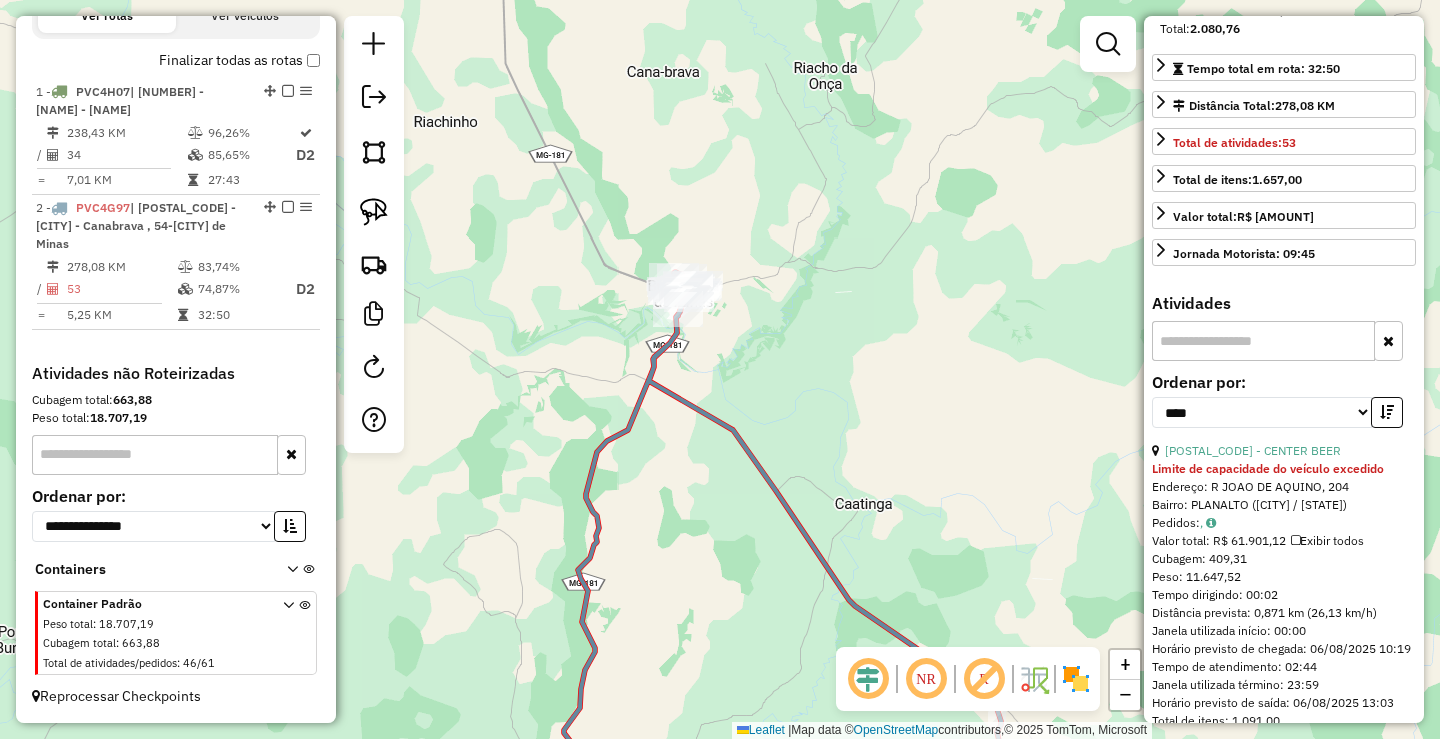 drag, startPoint x: 759, startPoint y: 212, endPoint x: 821, endPoint y: 328, distance: 131.52946 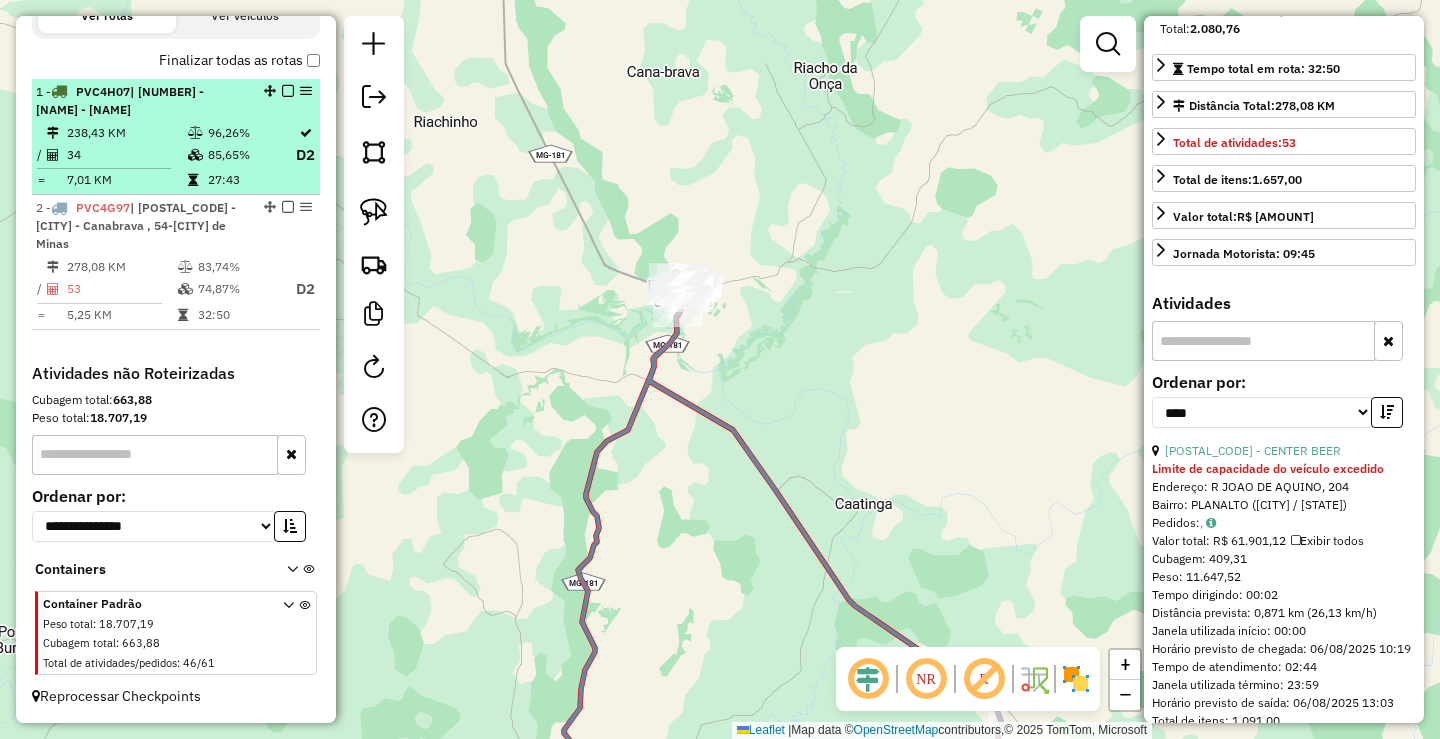 click at bounding box center [288, 91] 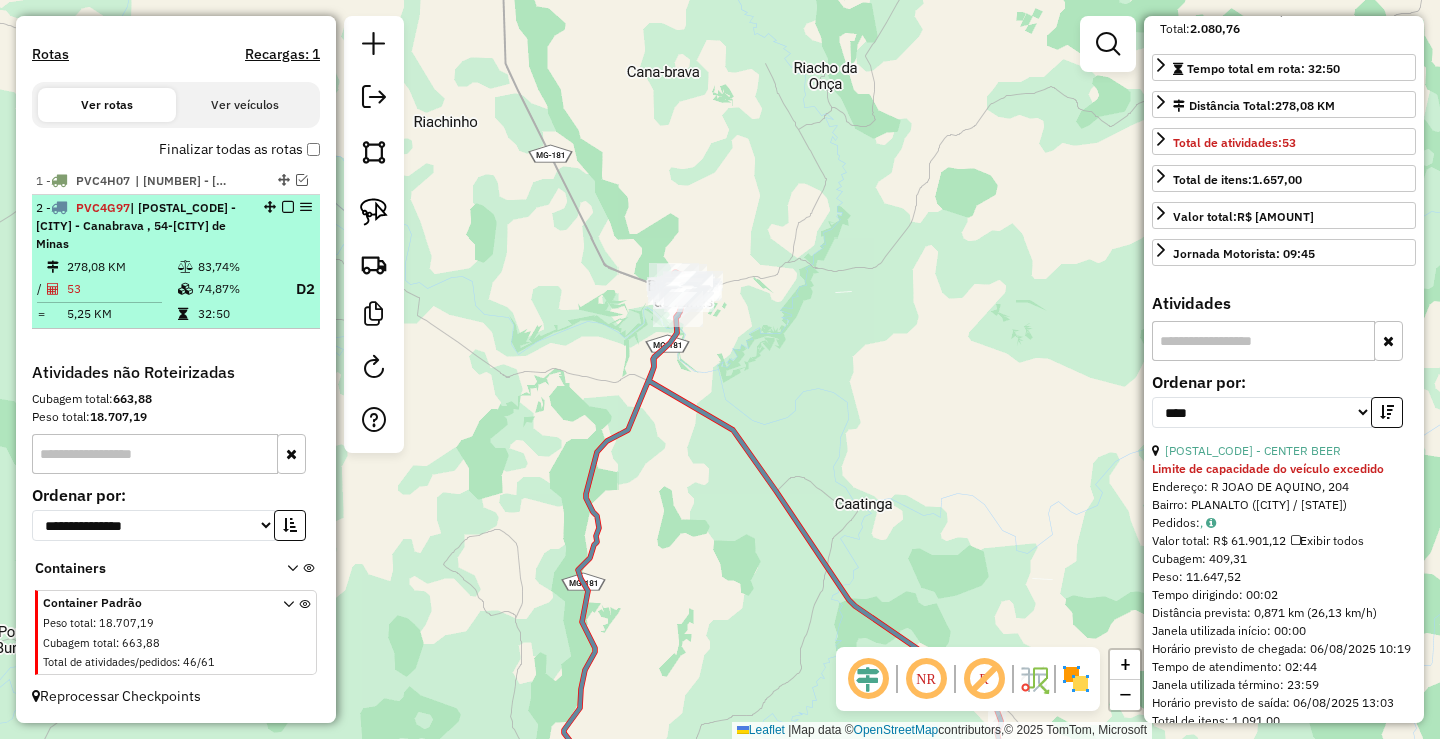 click at bounding box center [288, 207] 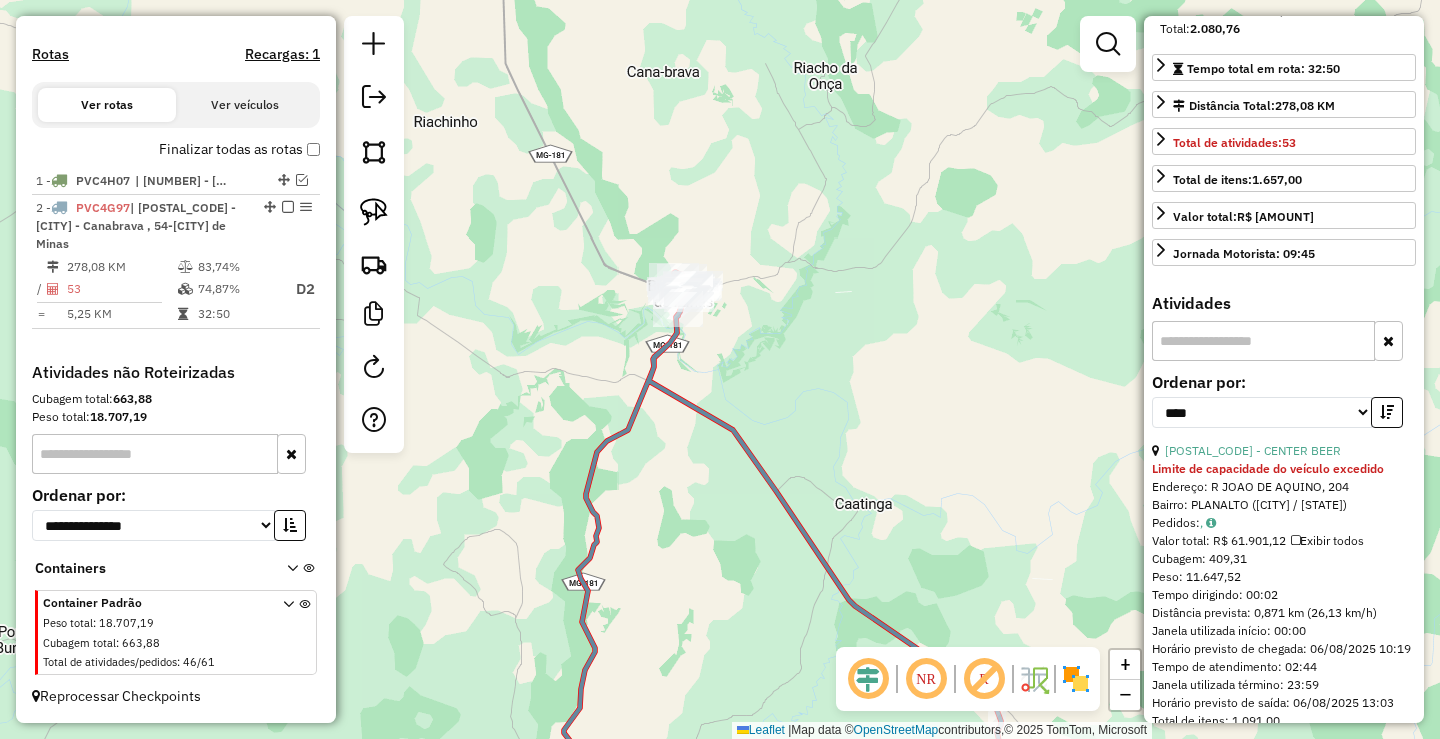 scroll, scrollTop: 490, scrollLeft: 0, axis: vertical 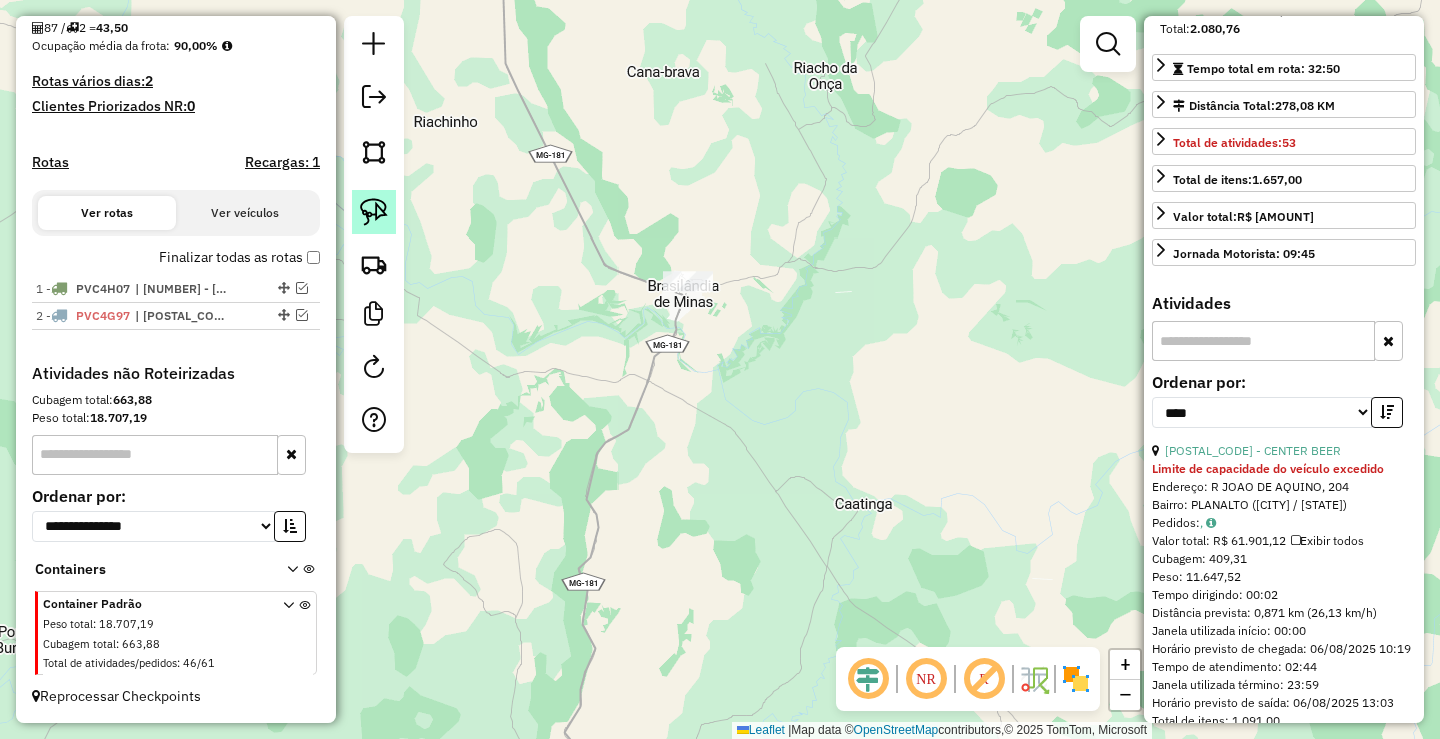 click 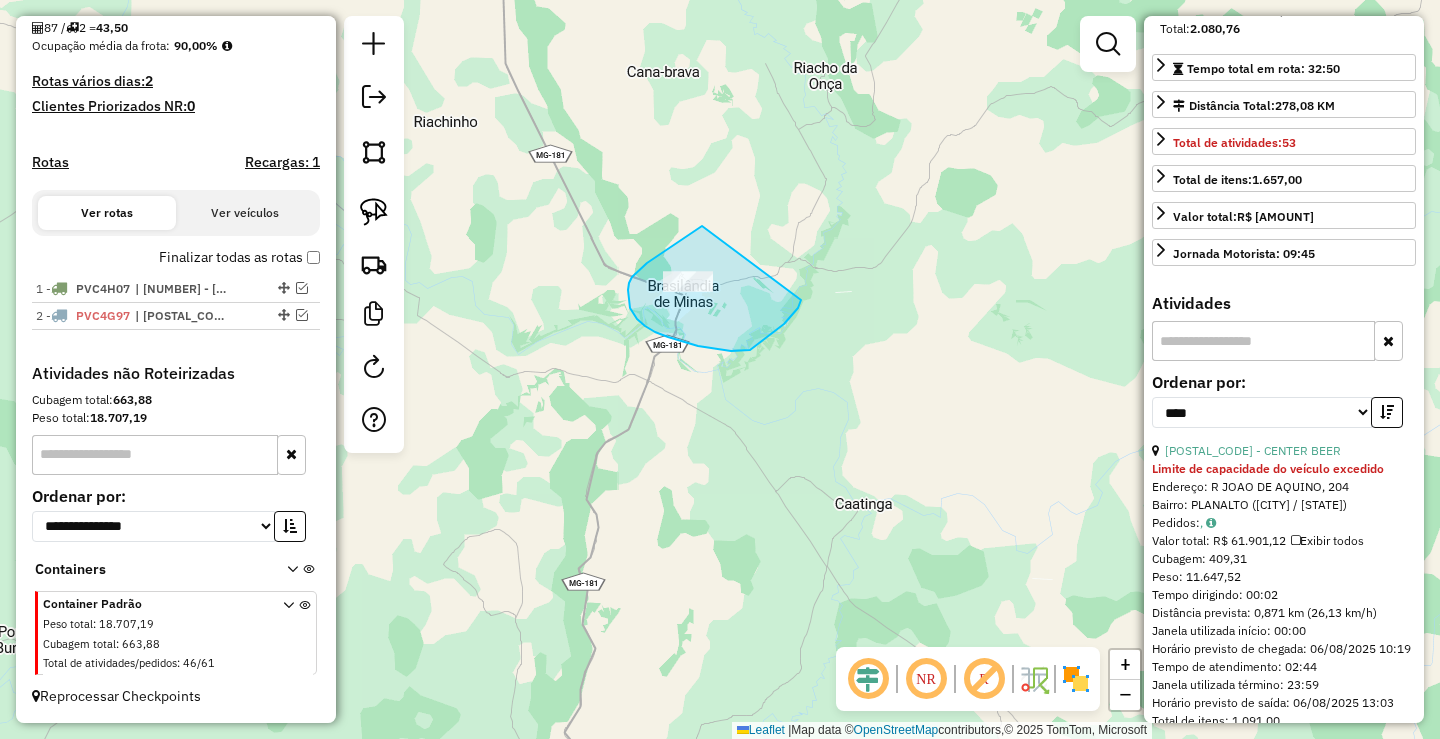 drag, startPoint x: 669, startPoint y: 249, endPoint x: 801, endPoint y: 300, distance: 141.50972 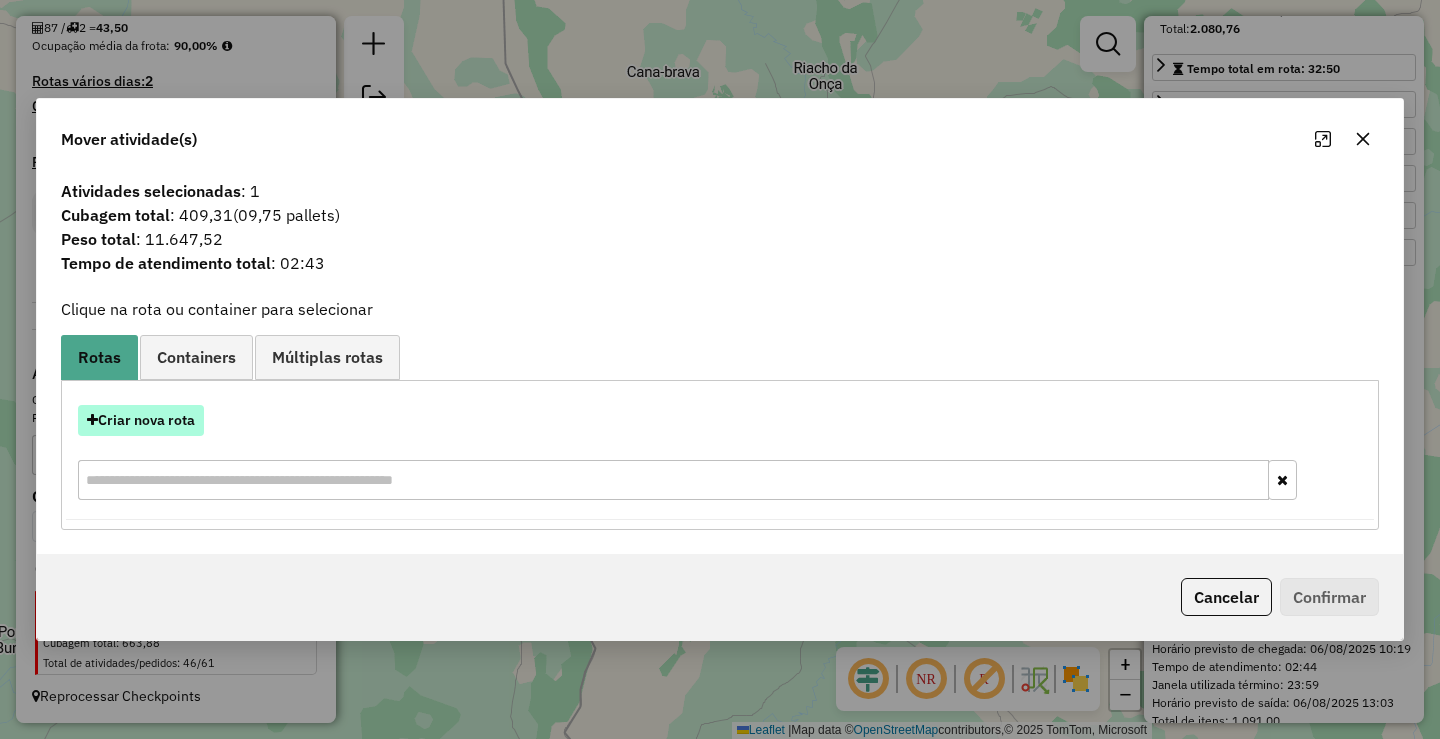 click on "Criar nova rota" at bounding box center (141, 420) 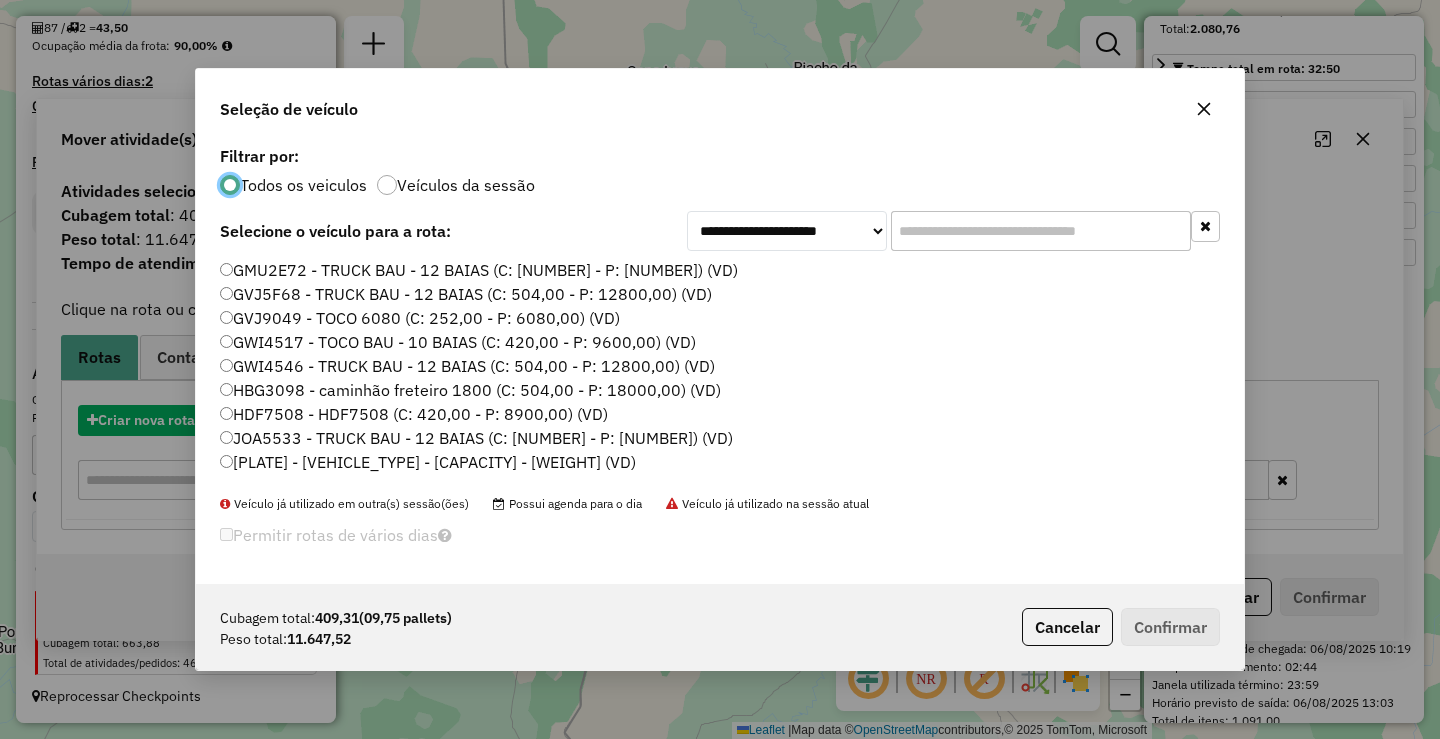 scroll, scrollTop: 11, scrollLeft: 6, axis: both 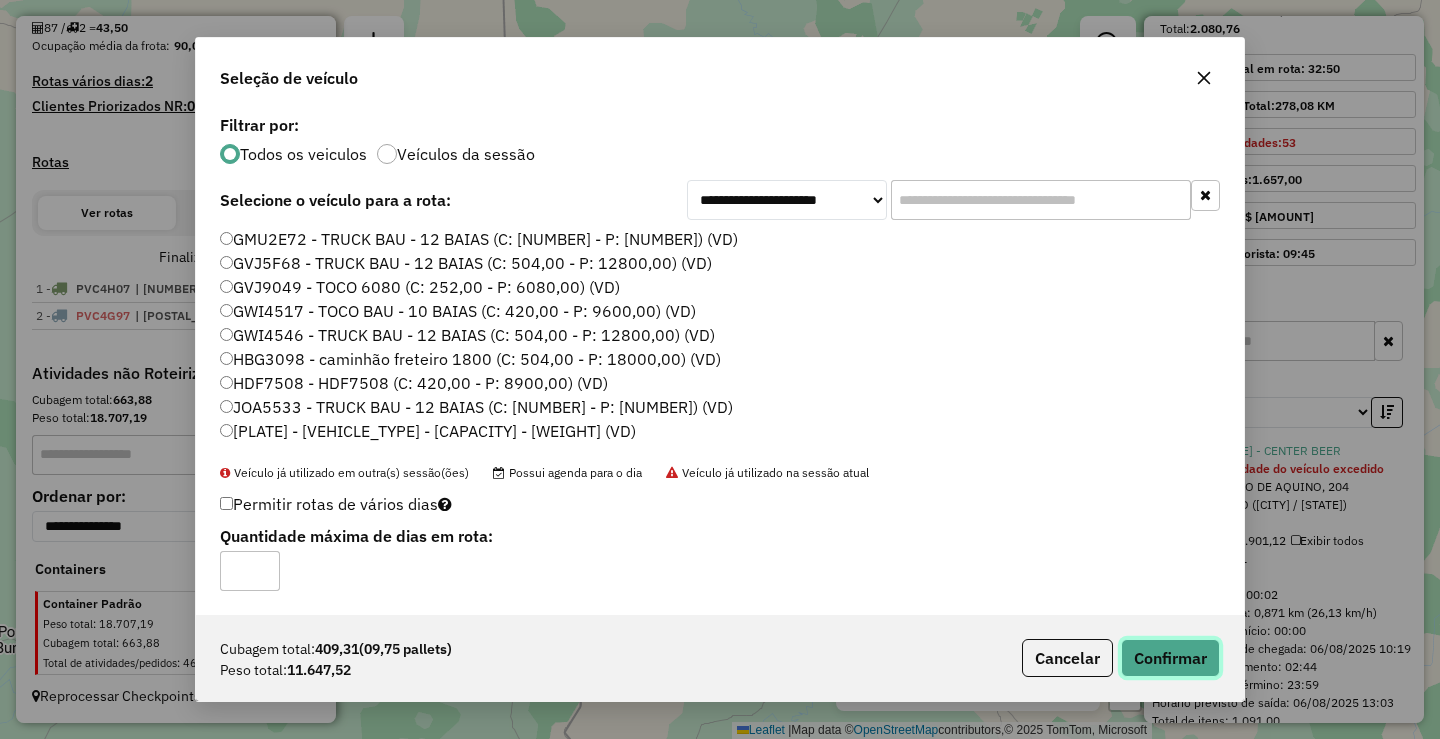 click on "Confirmar" 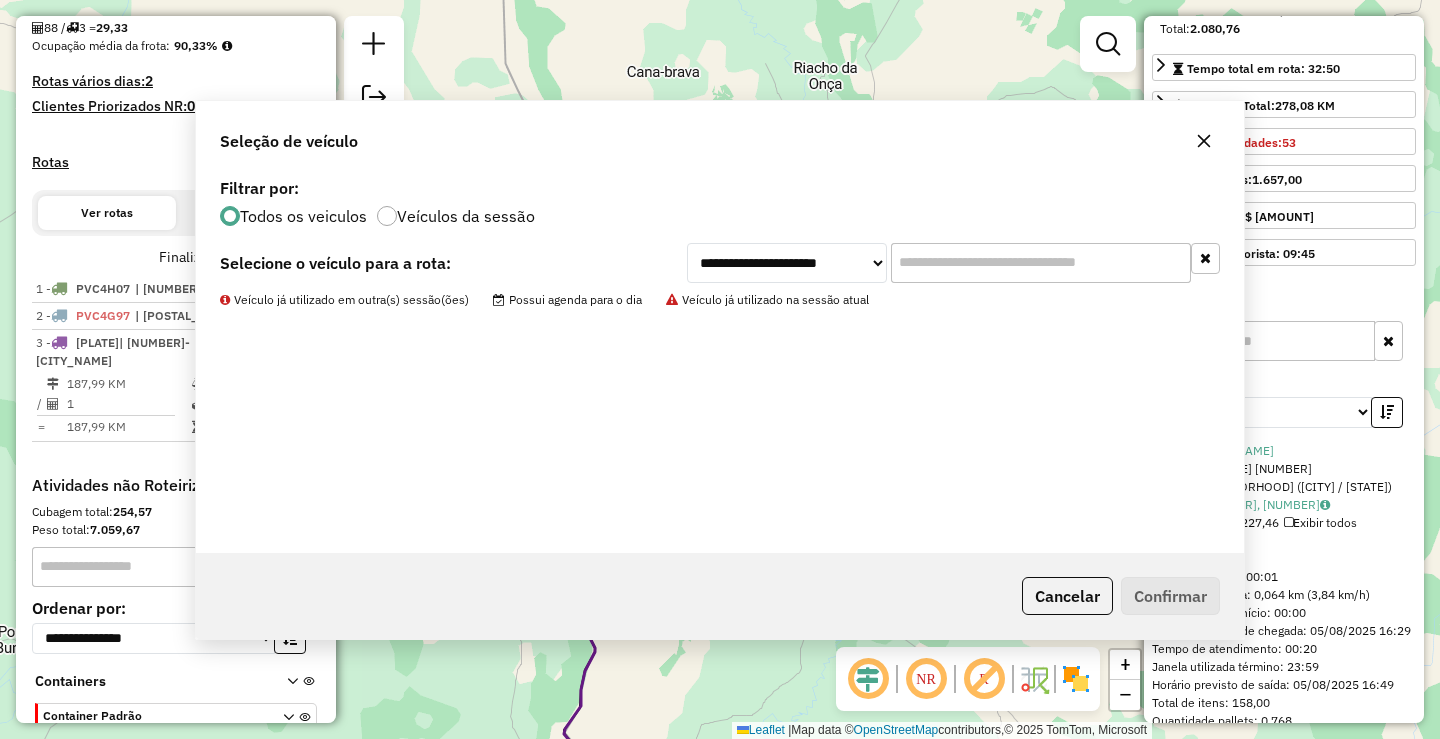 scroll, scrollTop: 602, scrollLeft: 0, axis: vertical 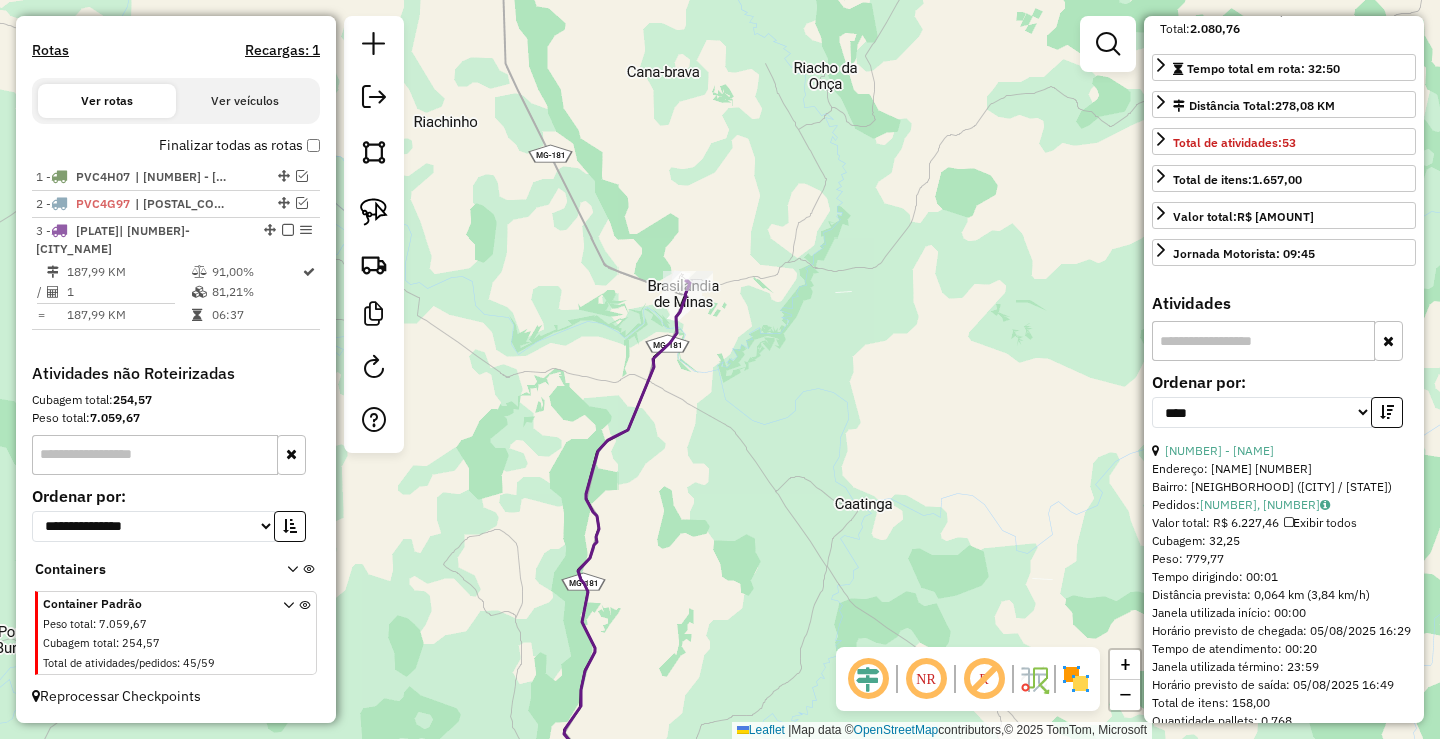 drag, startPoint x: 815, startPoint y: 494, endPoint x: 855, endPoint y: 365, distance: 135.05925 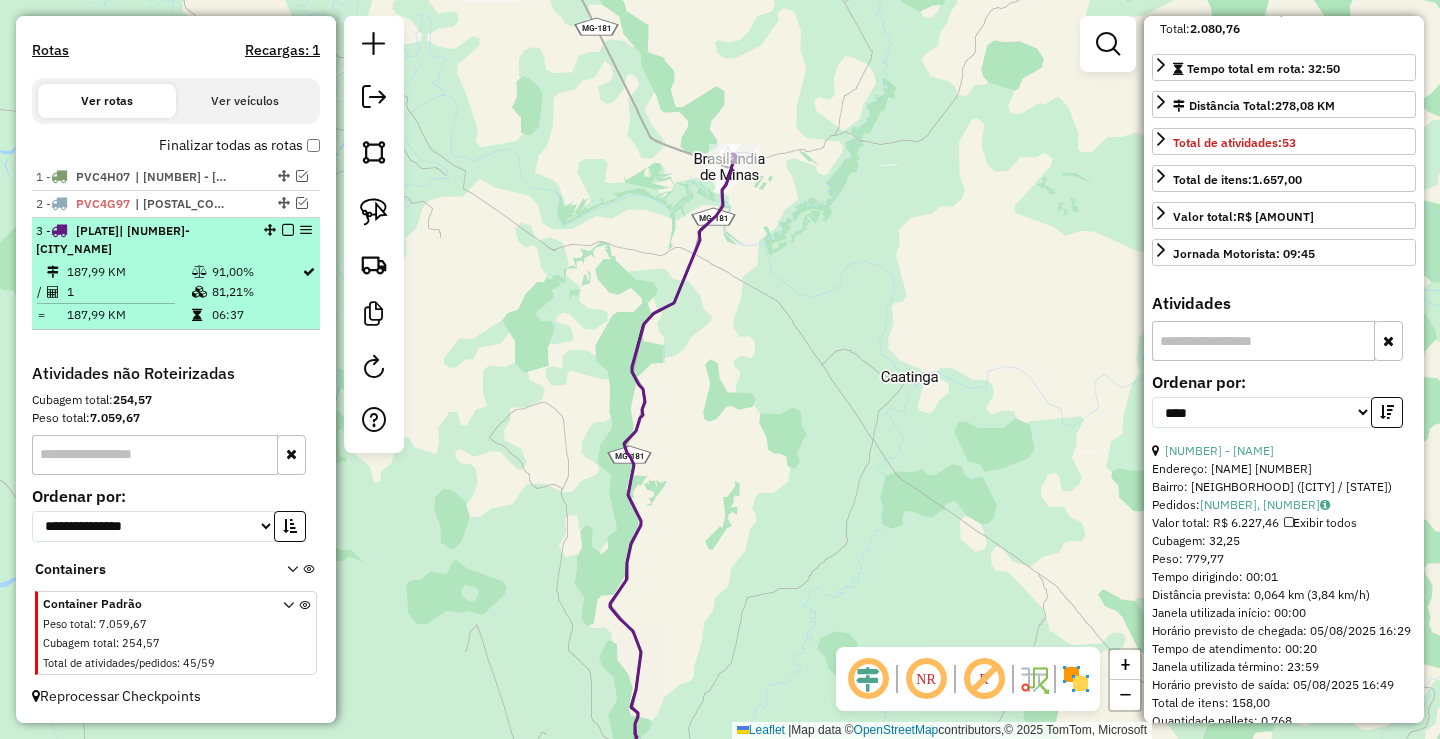 click at bounding box center [288, 230] 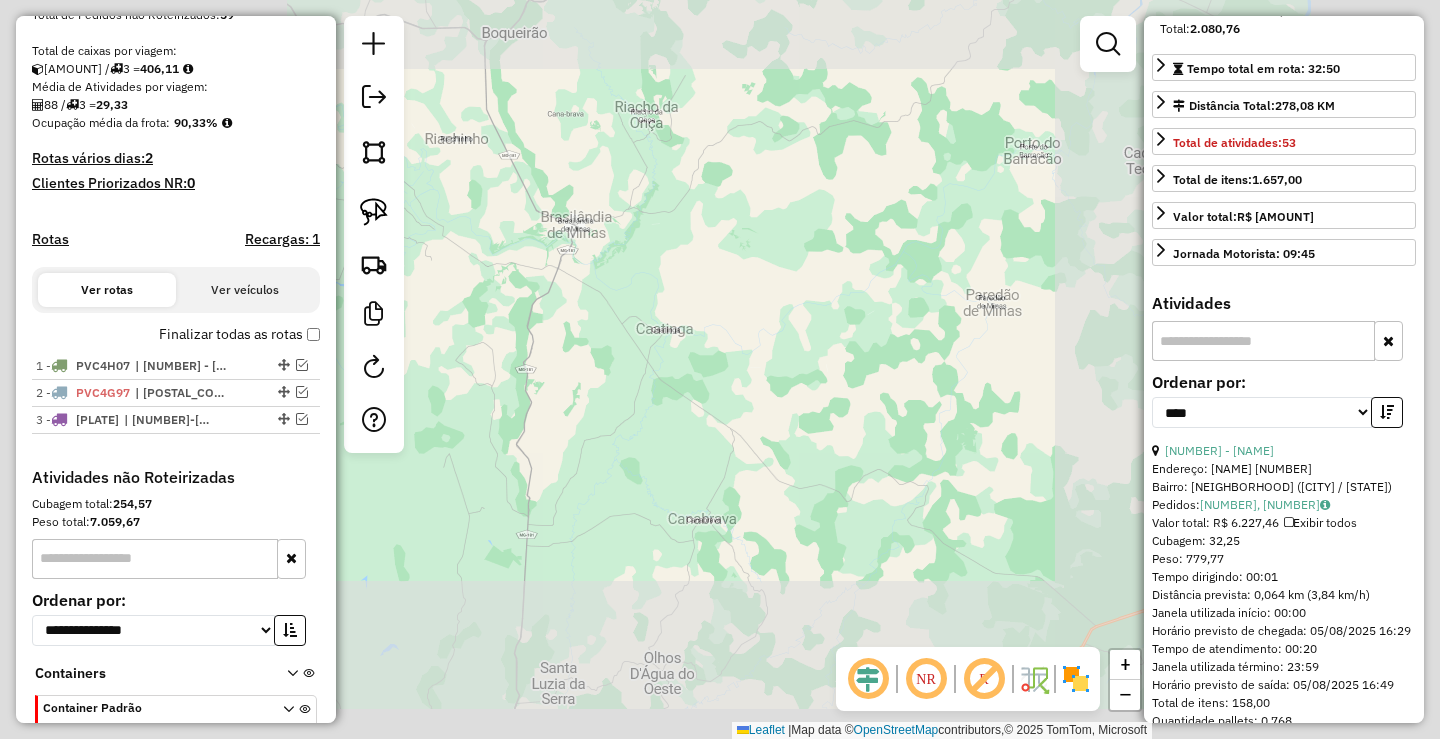 scroll, scrollTop: 417, scrollLeft: 0, axis: vertical 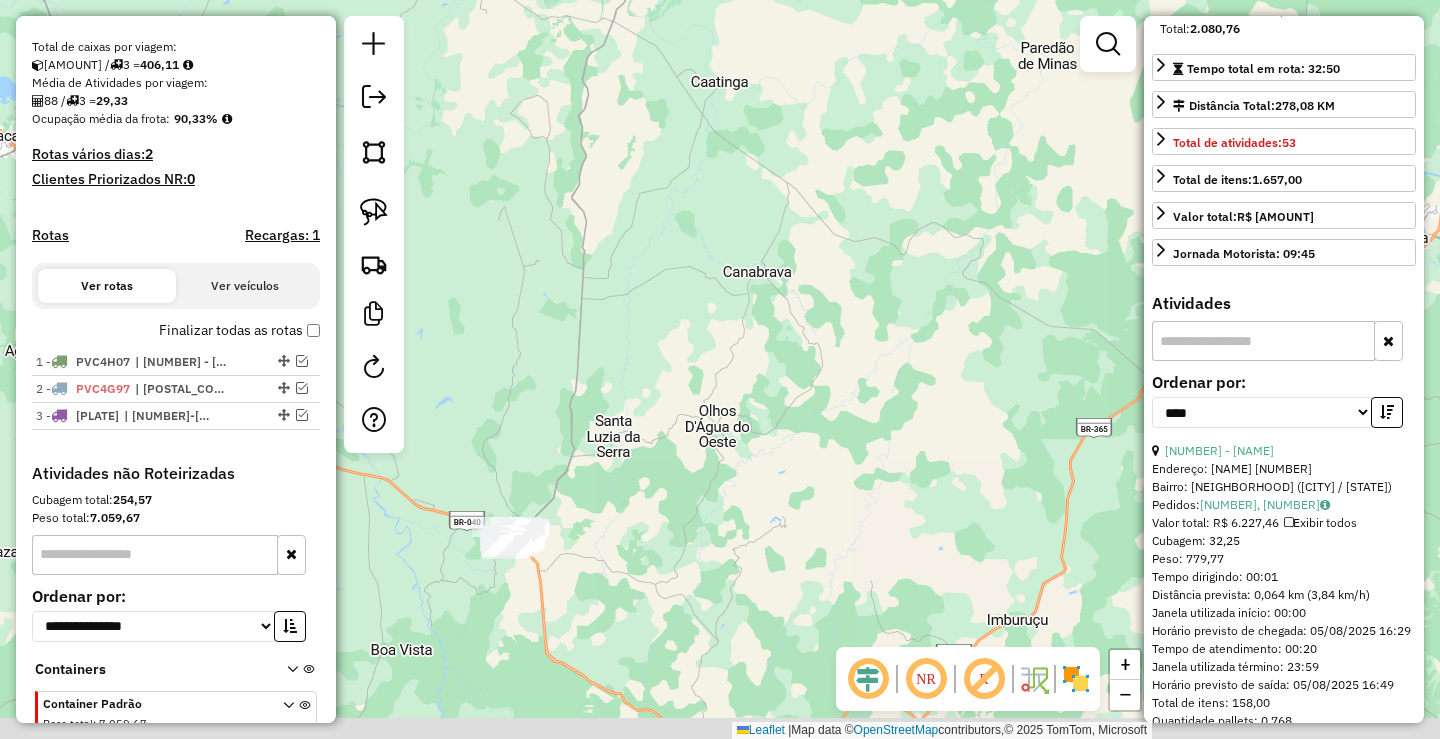 drag, startPoint x: 705, startPoint y: 457, endPoint x: 766, endPoint y: 178, distance: 285.5906 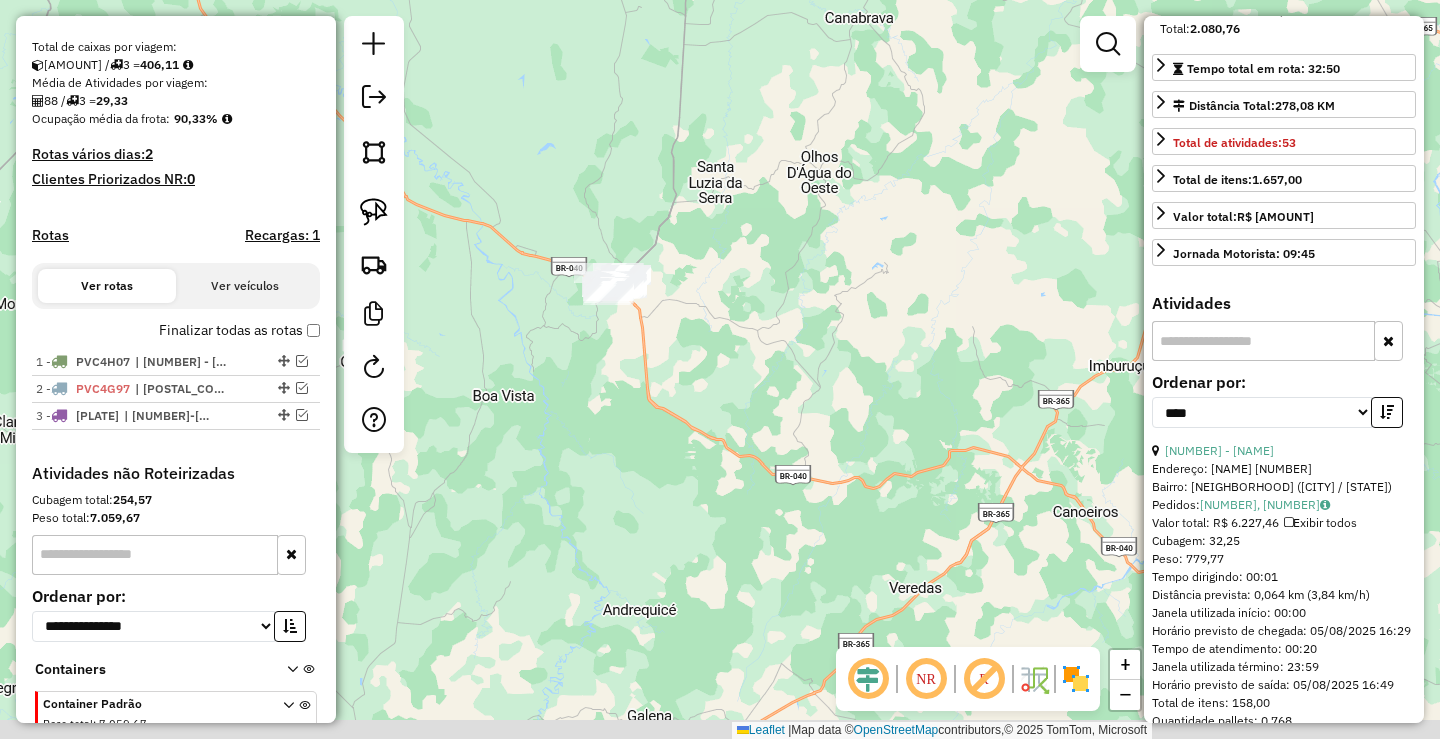 drag, startPoint x: 761, startPoint y: 388, endPoint x: 804, endPoint y: 218, distance: 175.35393 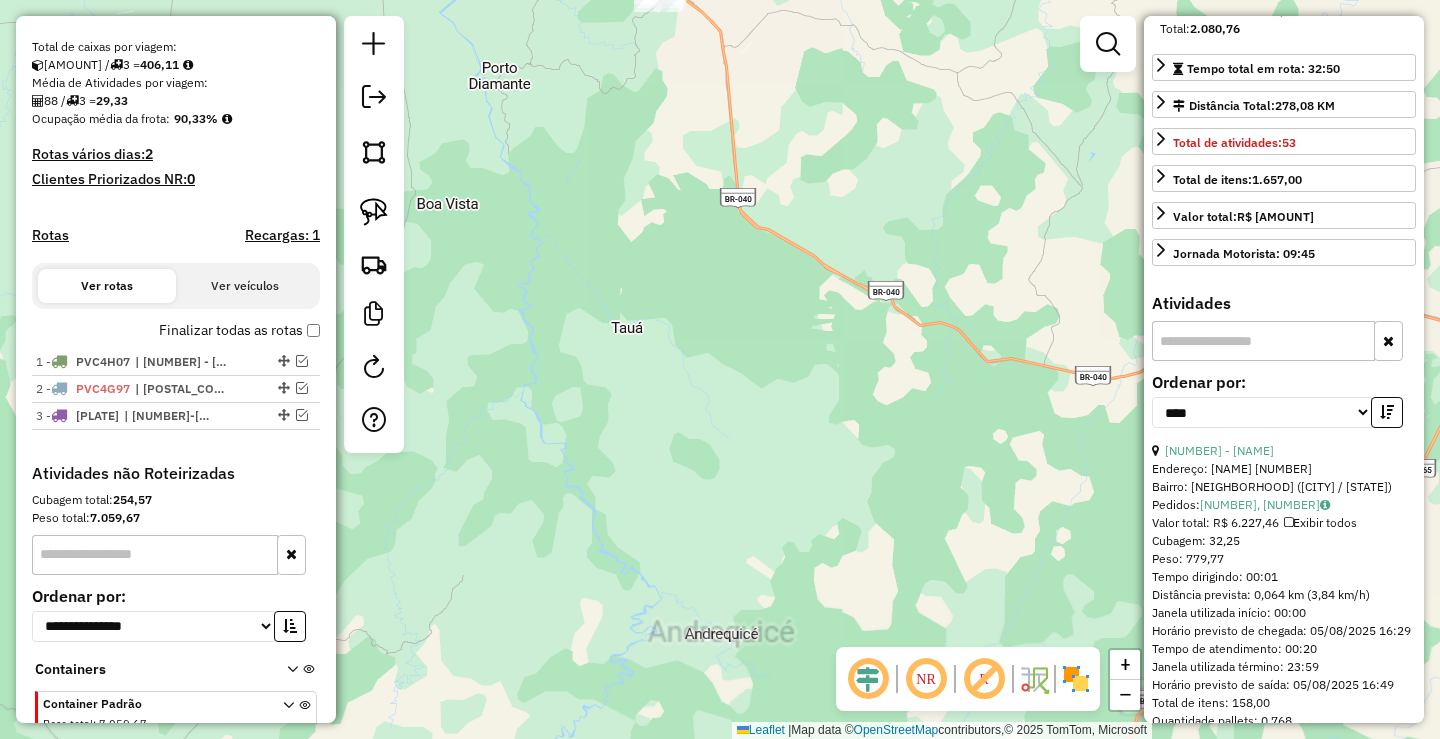 drag, startPoint x: 641, startPoint y: 167, endPoint x: 657, endPoint y: 415, distance: 248.5156 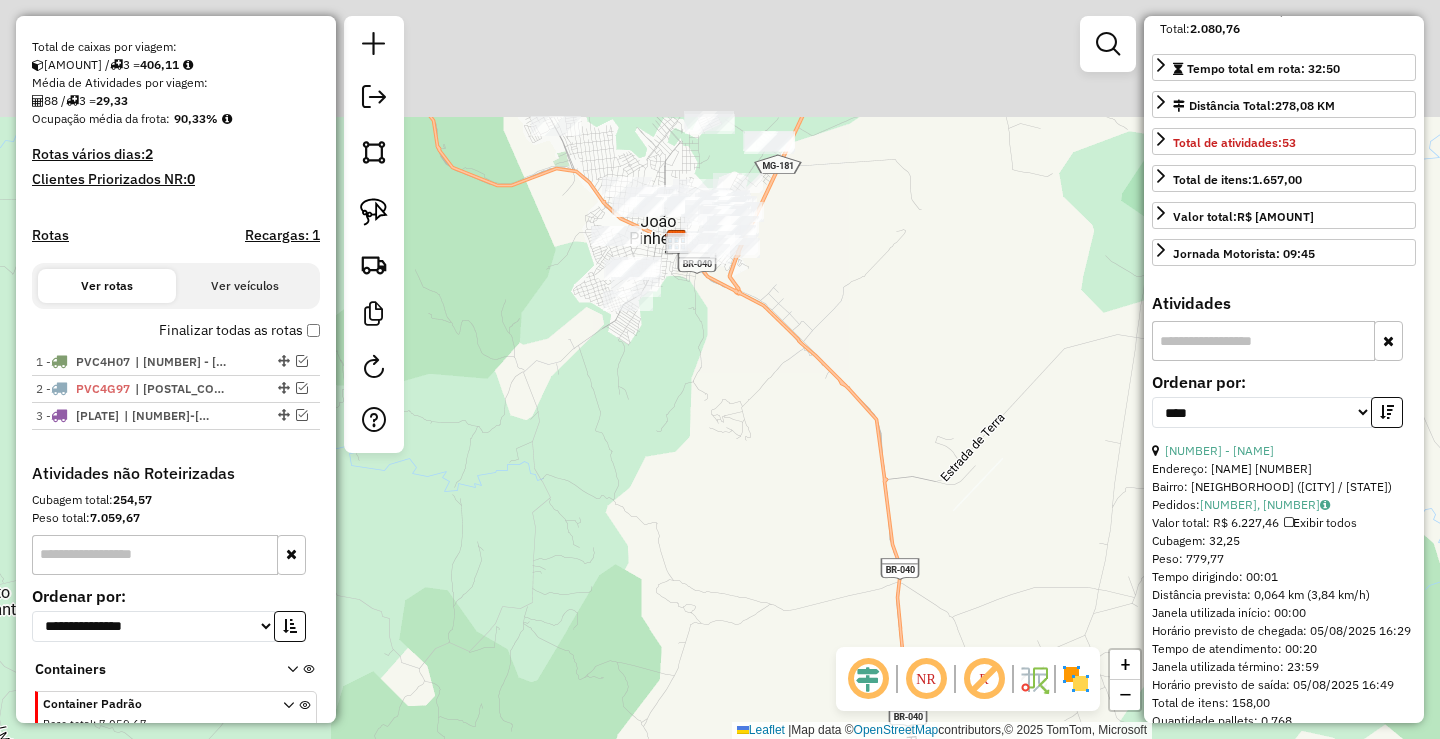 drag, startPoint x: 696, startPoint y: 265, endPoint x: 604, endPoint y: 508, distance: 259.83264 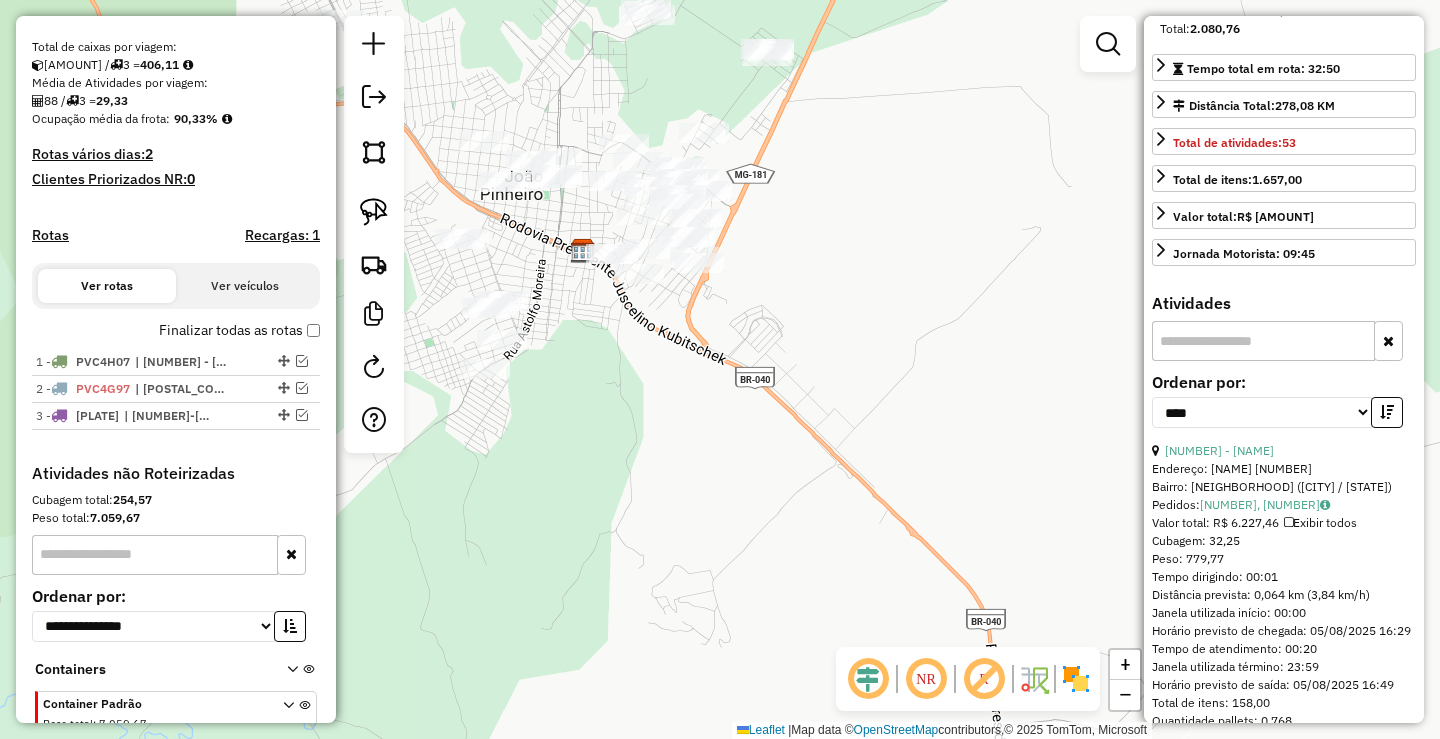 drag, startPoint x: 656, startPoint y: 433, endPoint x: 662, endPoint y: 446, distance: 14.3178215 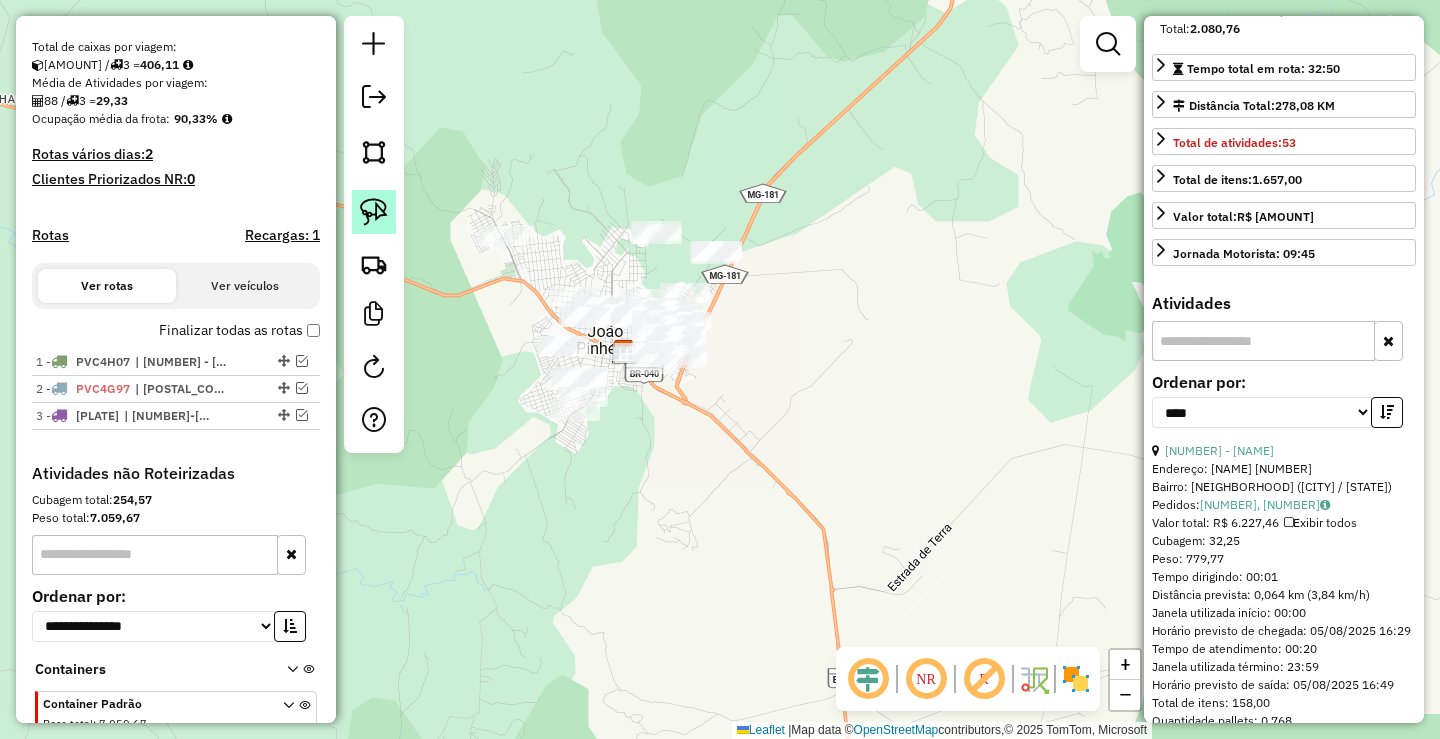 click 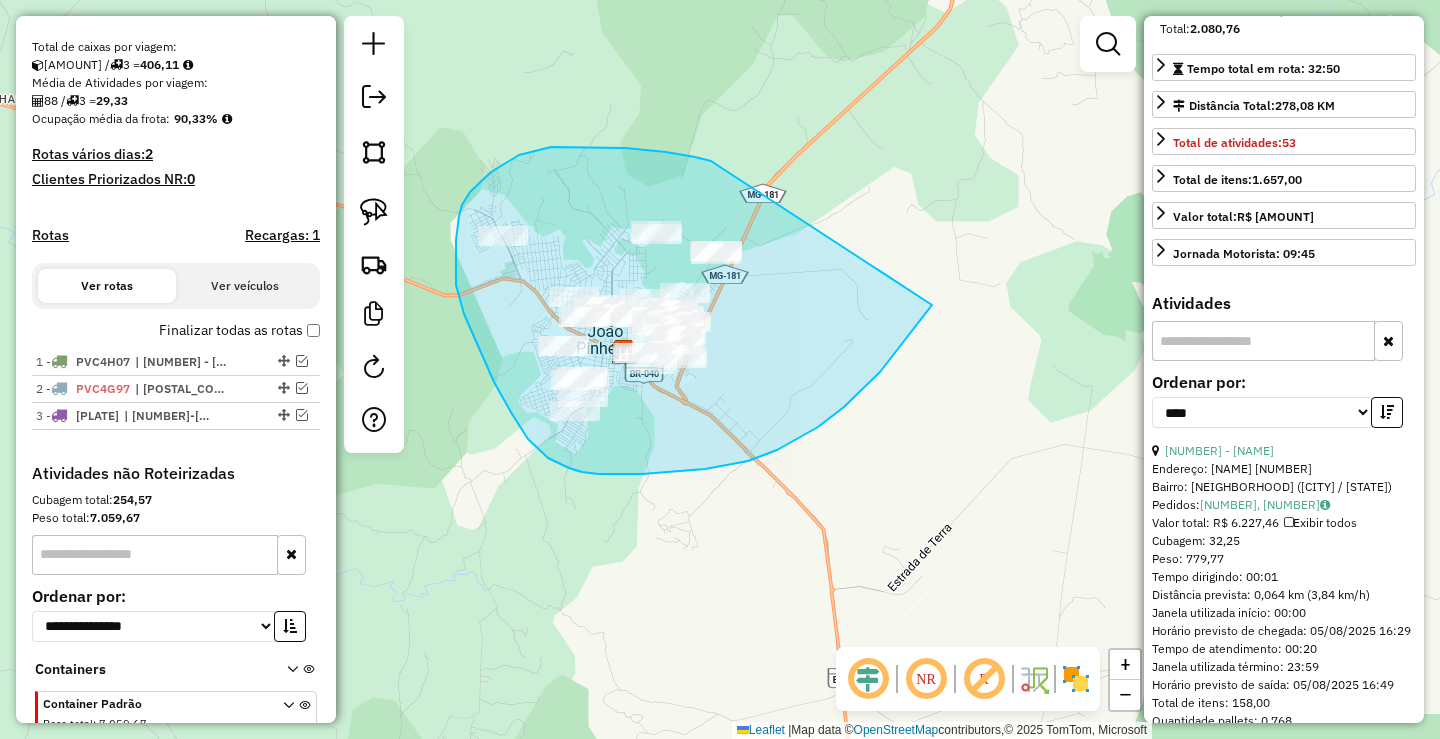 drag, startPoint x: 711, startPoint y: 161, endPoint x: 945, endPoint y: 279, distance: 262.0687 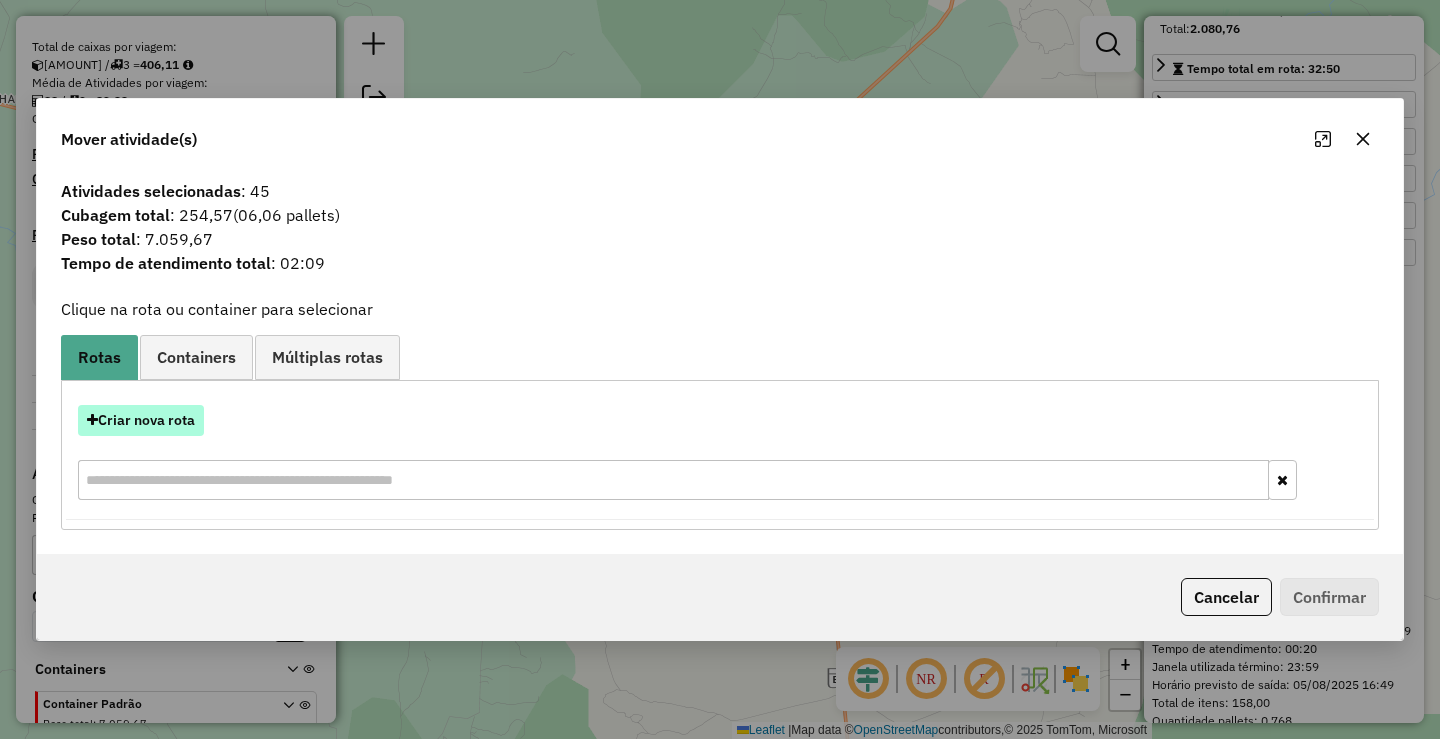click on "Criar nova rota" at bounding box center (141, 420) 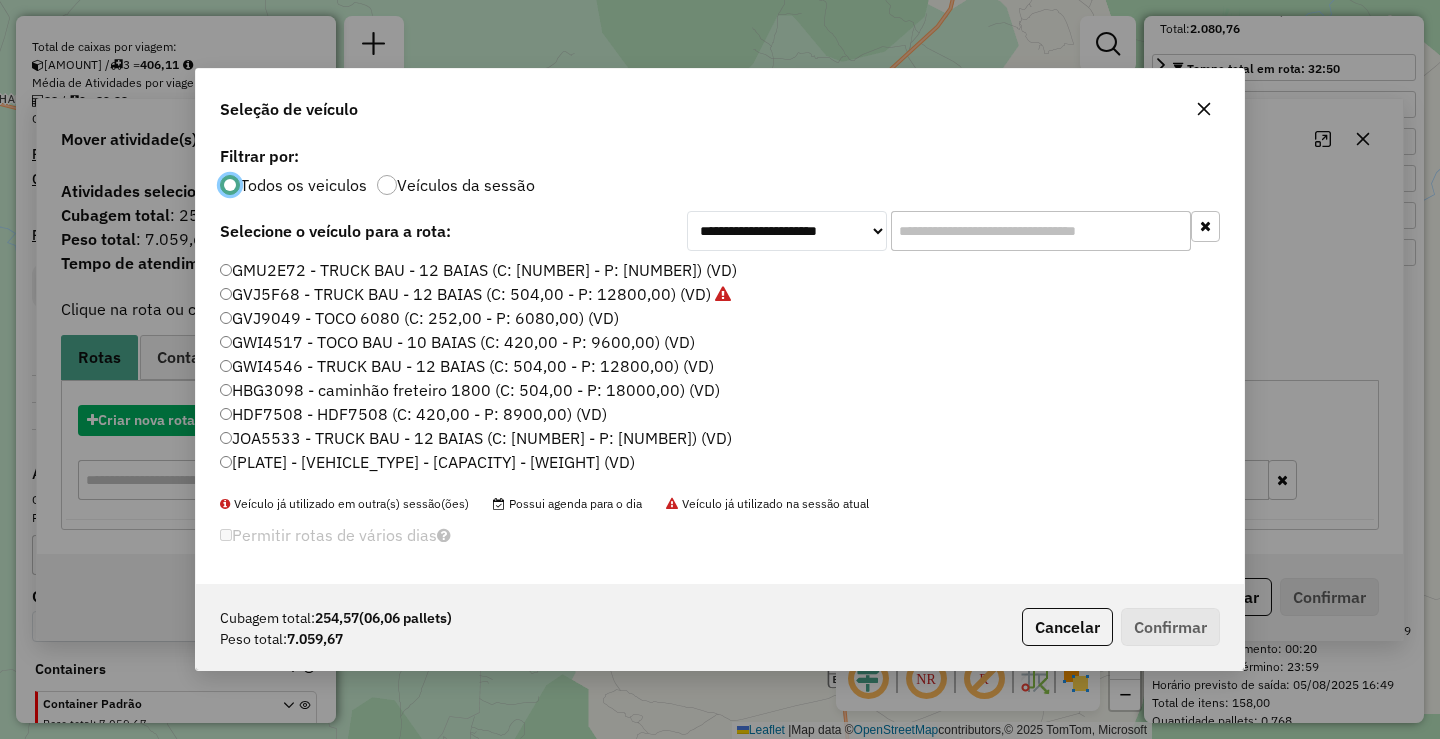 scroll, scrollTop: 11, scrollLeft: 6, axis: both 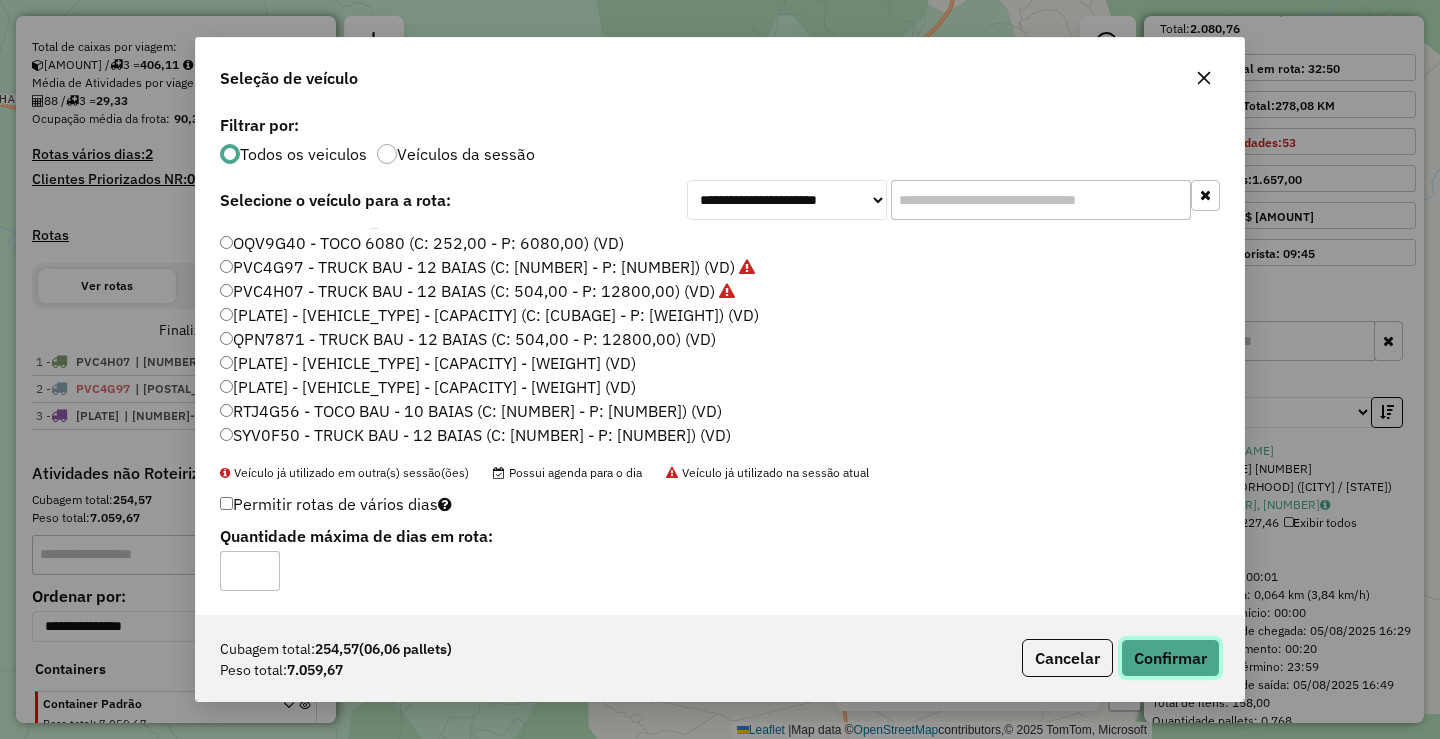 click on "Confirmar" 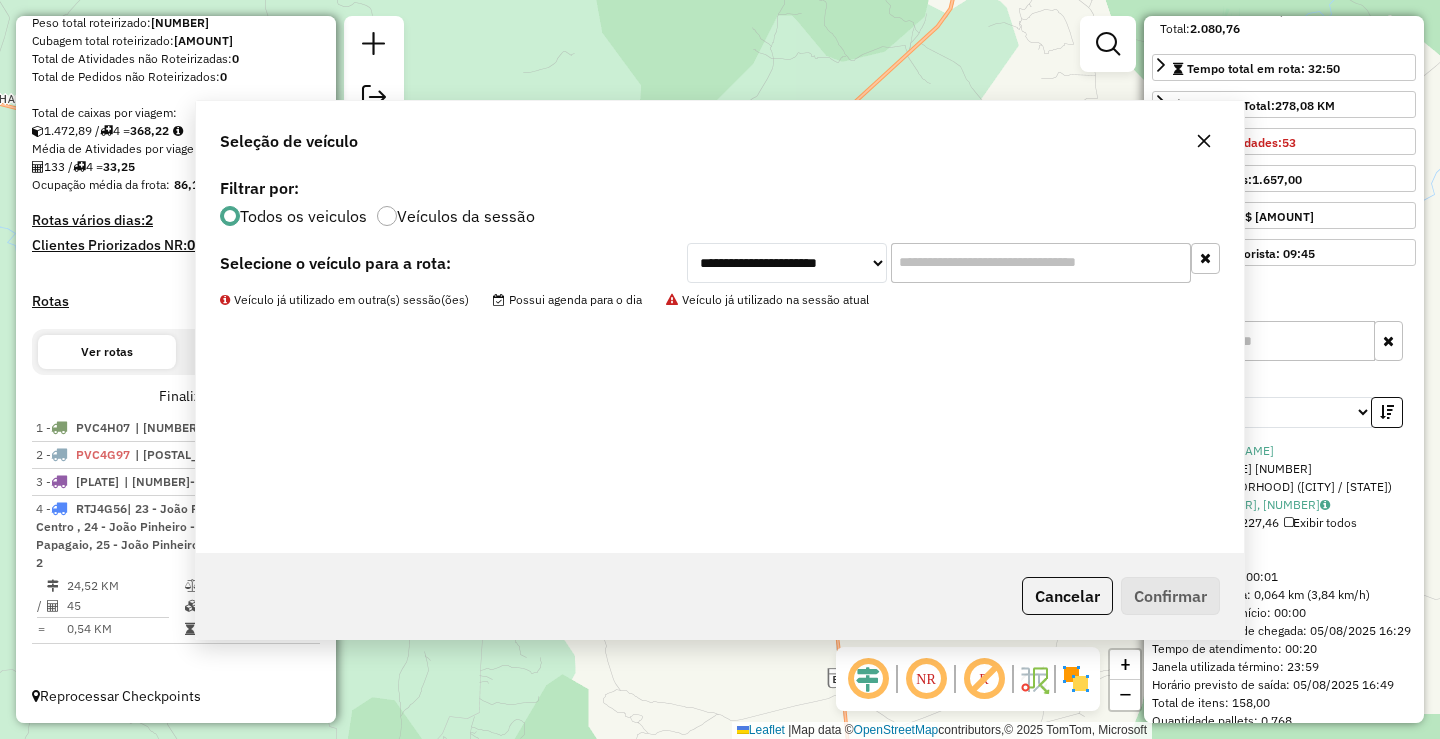 scroll, scrollTop: 351, scrollLeft: 0, axis: vertical 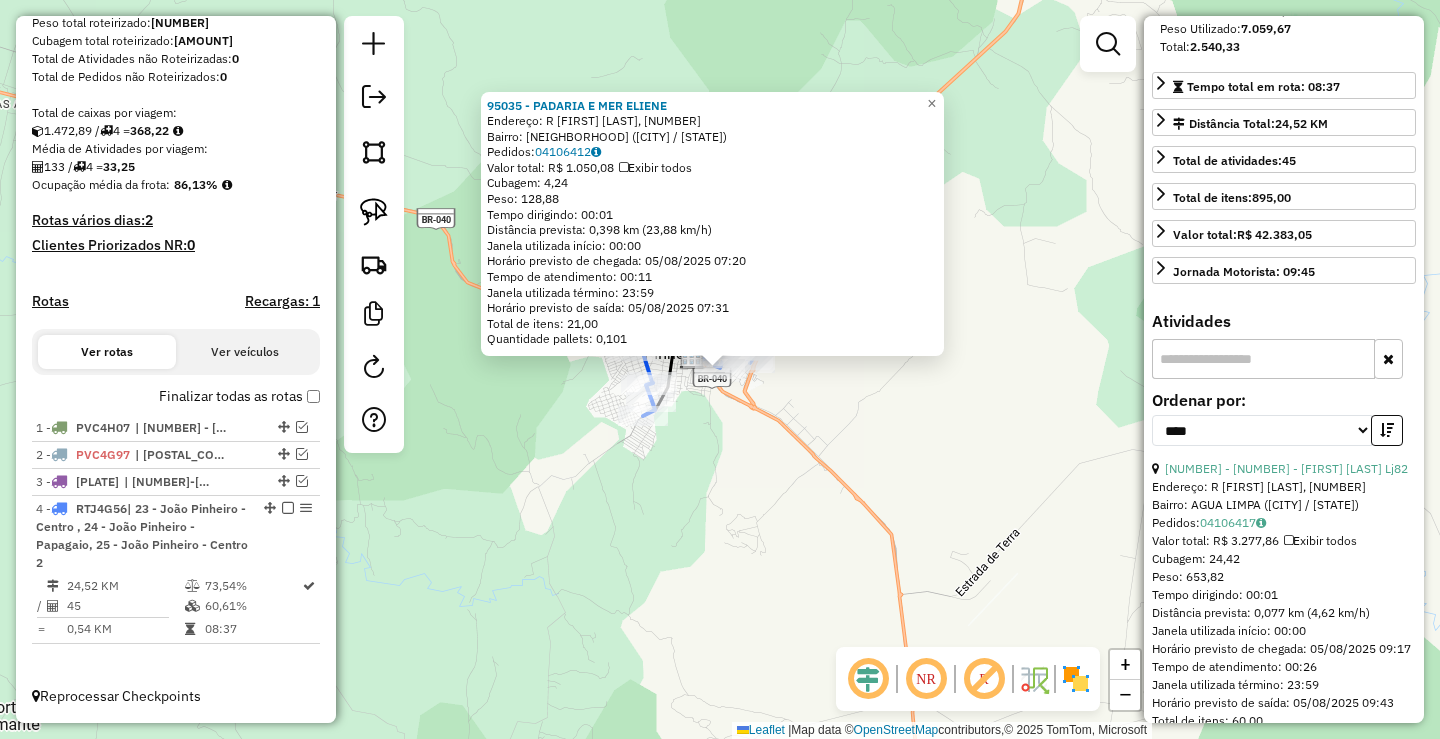 click on "[POSTAL_CODE] - [BUSINESS_NAME]  Endereço: [STREET_NAME], [NUMBER]   Bairro: [NEIGHBORHOOD] ([CITY] / [STATE])   Pedidos:  [ORDER_ID]   Valor total: [CURRENCY][AMOUNT]   Exibir todos   Cubagem: [CUBAGE]  Peso: [WEIGHT]  Tempo dirigindo: [TIME]   Distância prevista: [DISTANCE] km ([SPEED] km/h)   Janela utilizada início: [TIME]   Horário previsto de chegada: [DATE] [TIME]   Tempo de atendimento: [TIME]   Janela utilizada término: [TIME]   Horário previsto de saída: [DATE] [TIME]   Total de itens: [ITEM_COUNT]   Quantidade pallets: [PALLET_QUANTITY]  × Janela de atendimento Grade de atendimento Capacidade Transportadoras Veículos Cliente Pedidos  Rotas Selecione os dias de semana para filtrar as janelas de atendimento  Seg   Ter   Qua   Qui   Sex   Sáb   Dom  Informe o período da janela de atendimento: De: Até:  Filtrar exatamente a janela do cliente  Considerar janela de atendimento padrão  Selecione os dias de semana para filtrar as grades de atendimento  Seg   Ter   Qua   Qui   Sex   Sáb   Dom   Peso mínimo:   Peso máximo:   De:  De:" 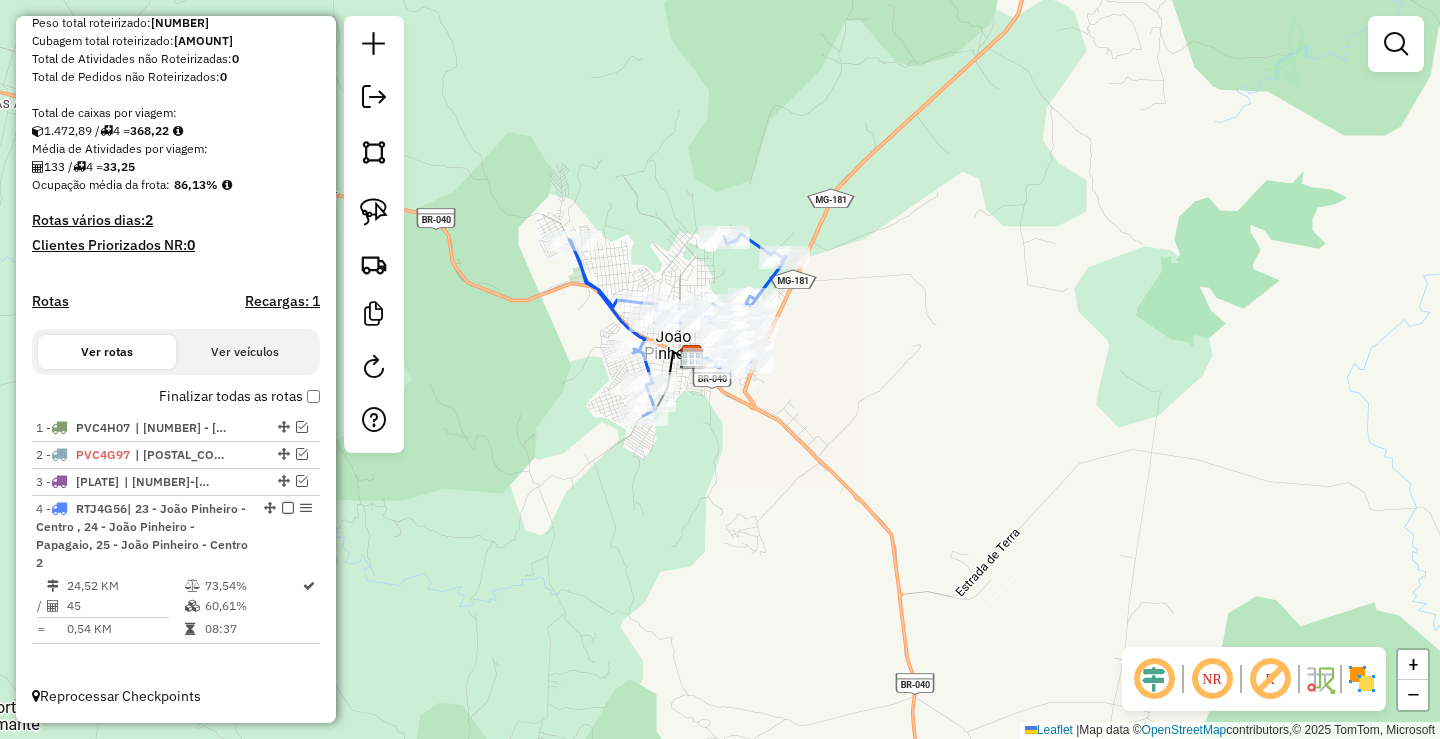 drag, startPoint x: 975, startPoint y: 374, endPoint x: 816, endPoint y: 343, distance: 161.99382 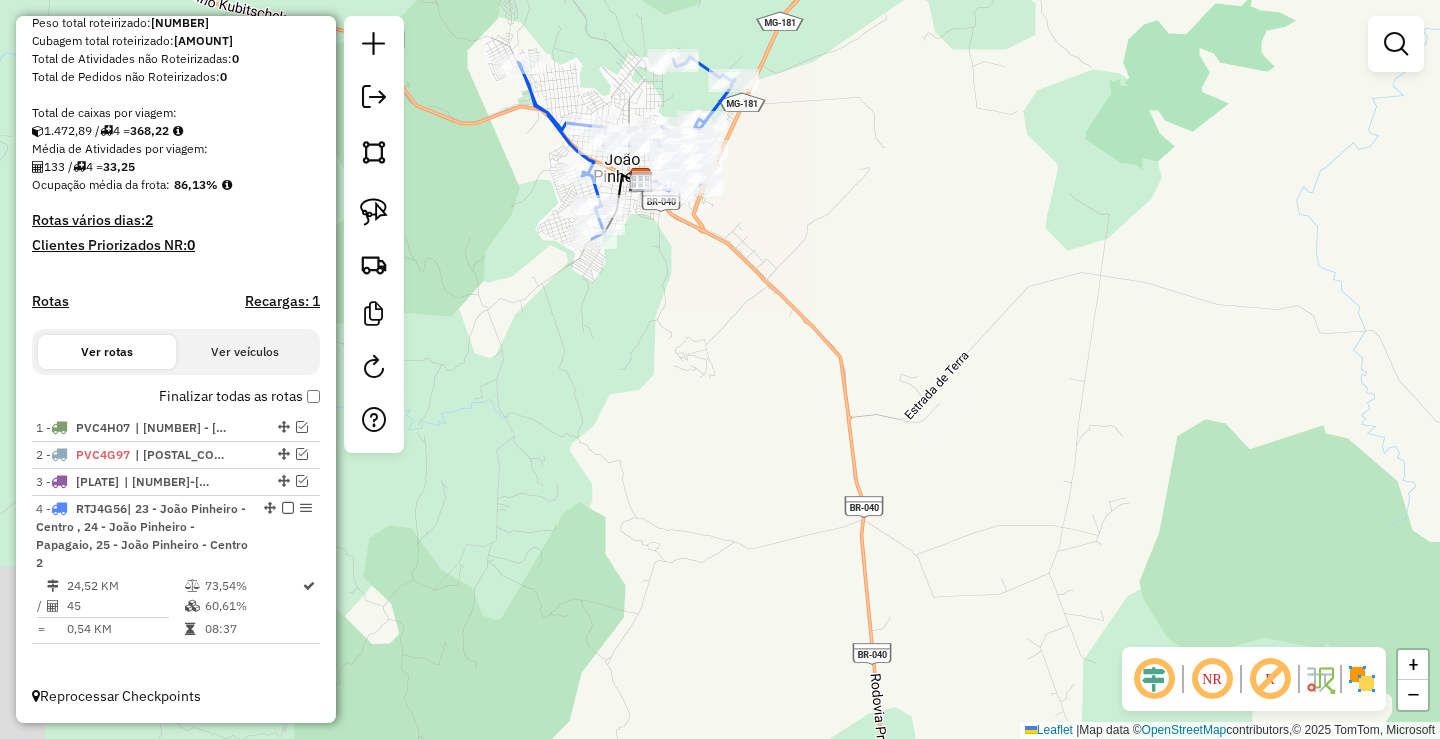 drag, startPoint x: 873, startPoint y: 494, endPoint x: 1012, endPoint y: 291, distance: 246.02846 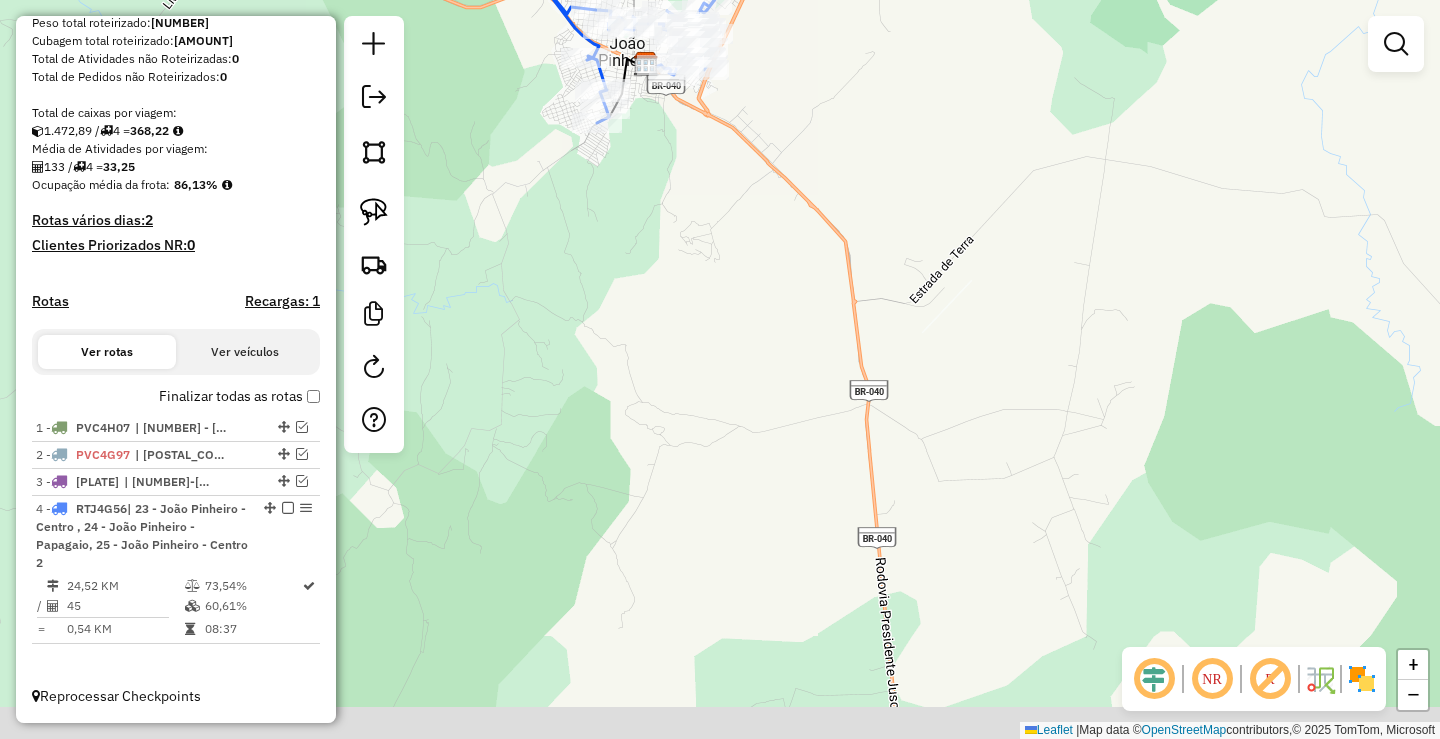 drag, startPoint x: 747, startPoint y: 389, endPoint x: 705, endPoint y: 277, distance: 119.61605 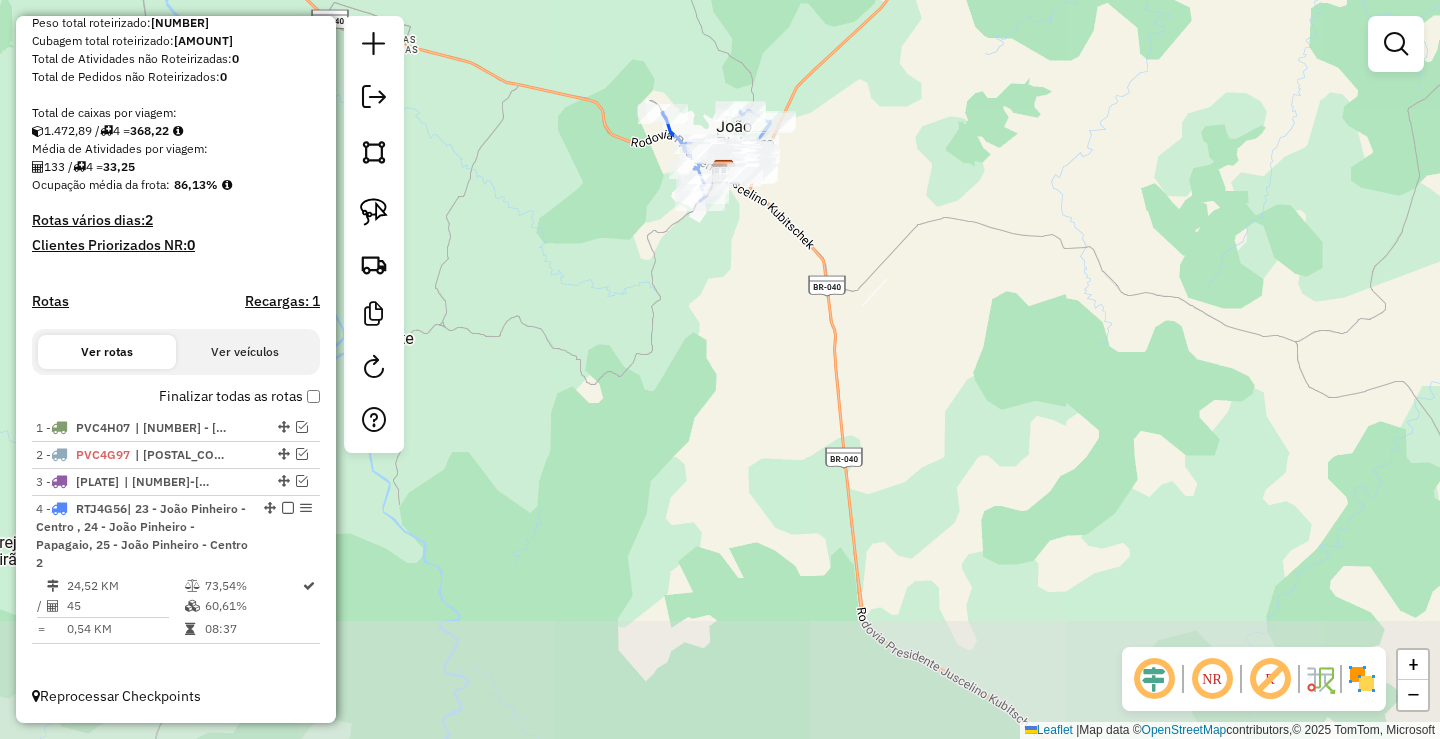 drag, startPoint x: 1008, startPoint y: 494, endPoint x: 886, endPoint y: 128, distance: 385.79788 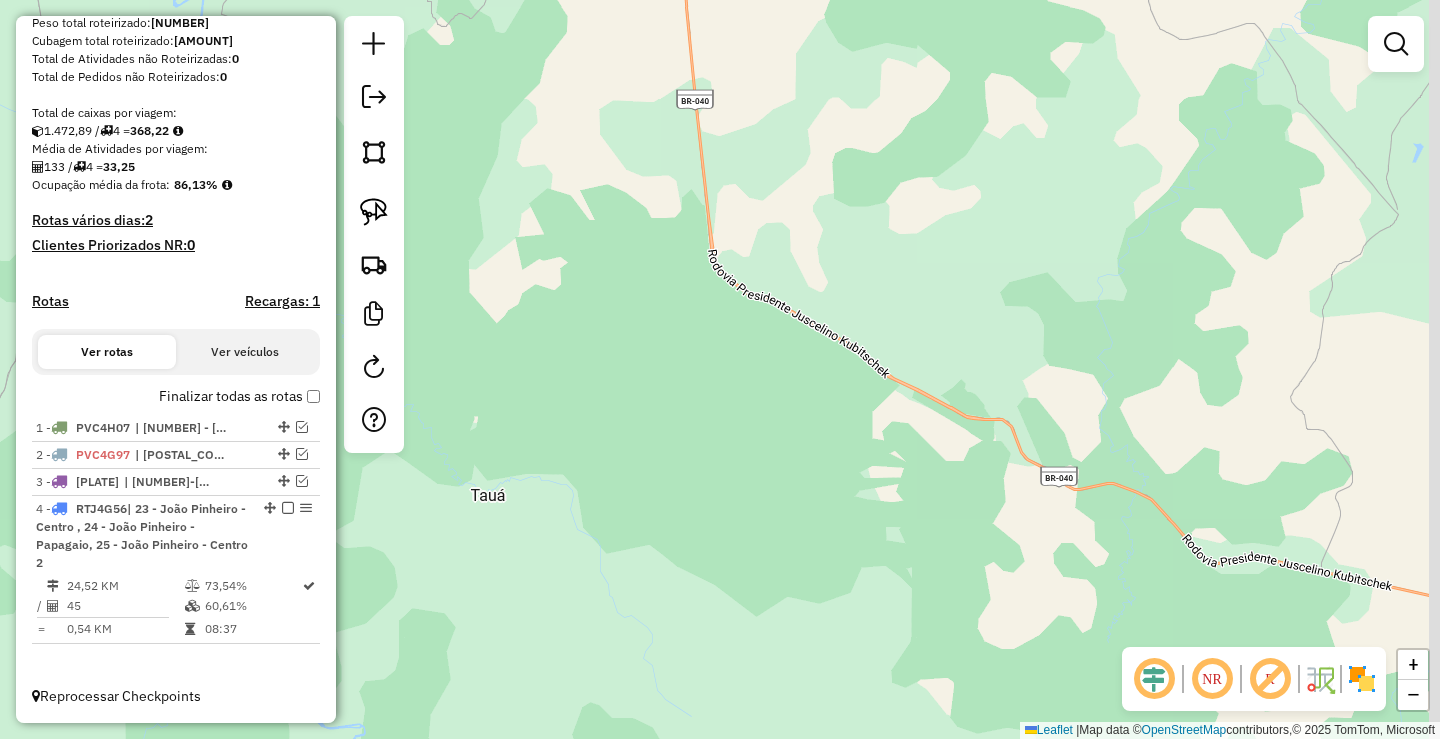 drag, startPoint x: 723, startPoint y: 369, endPoint x: 540, endPoint y: 428, distance: 192.27585 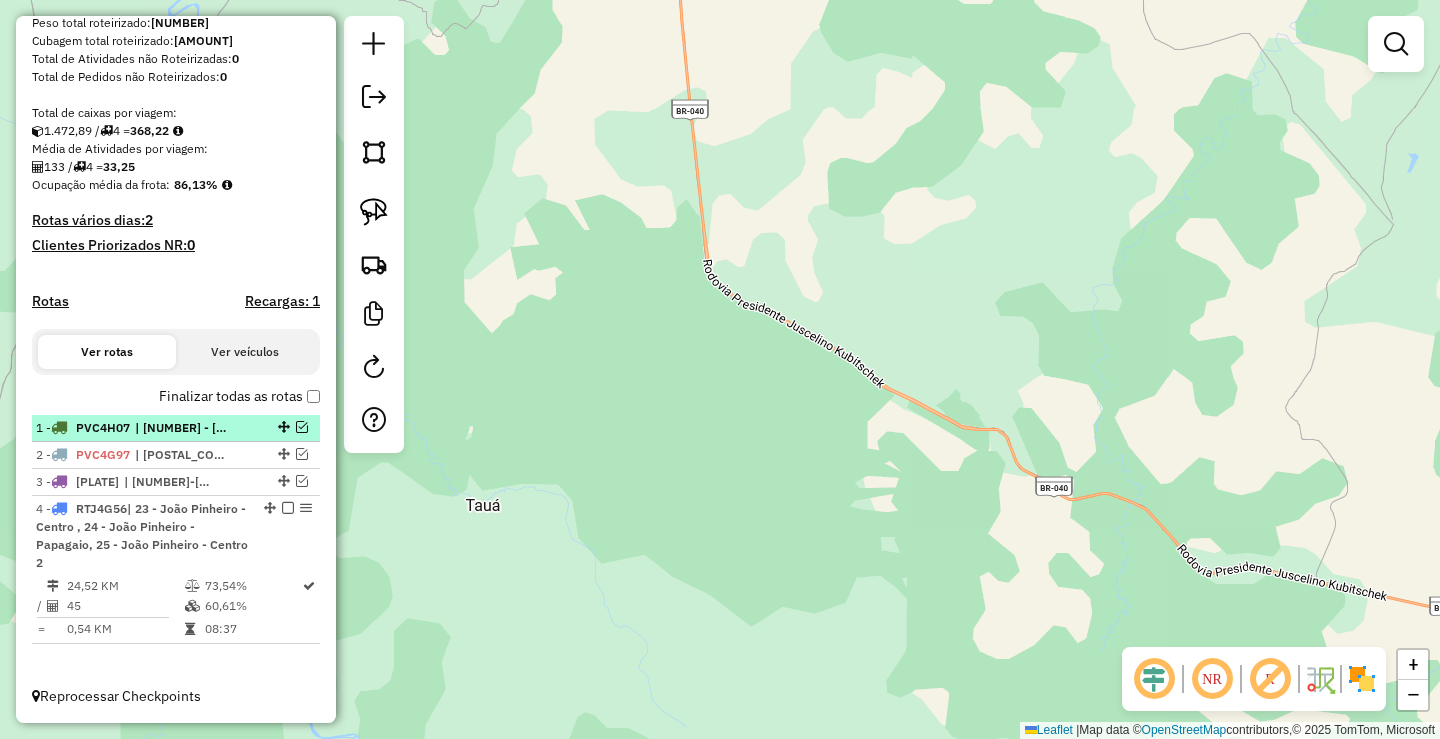 click at bounding box center (282, 427) 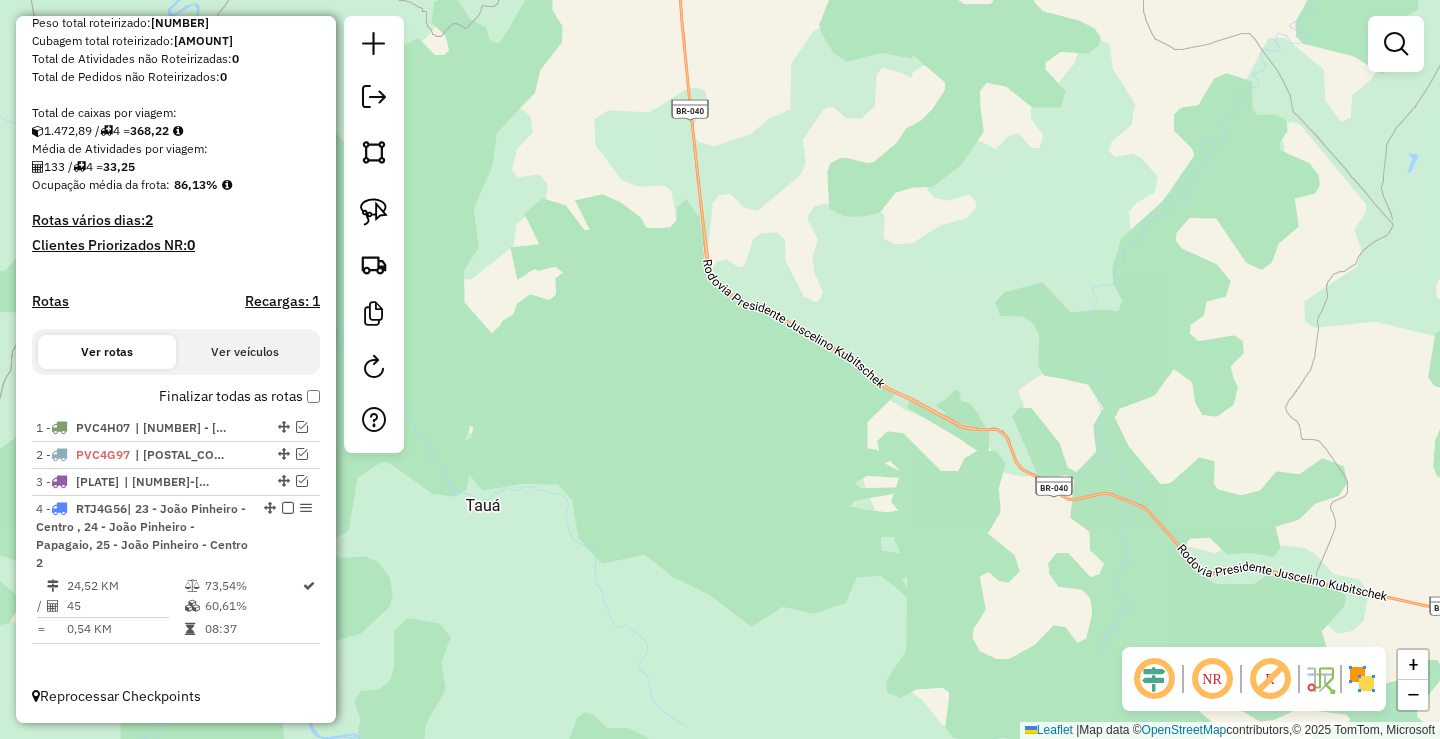 select on "*********" 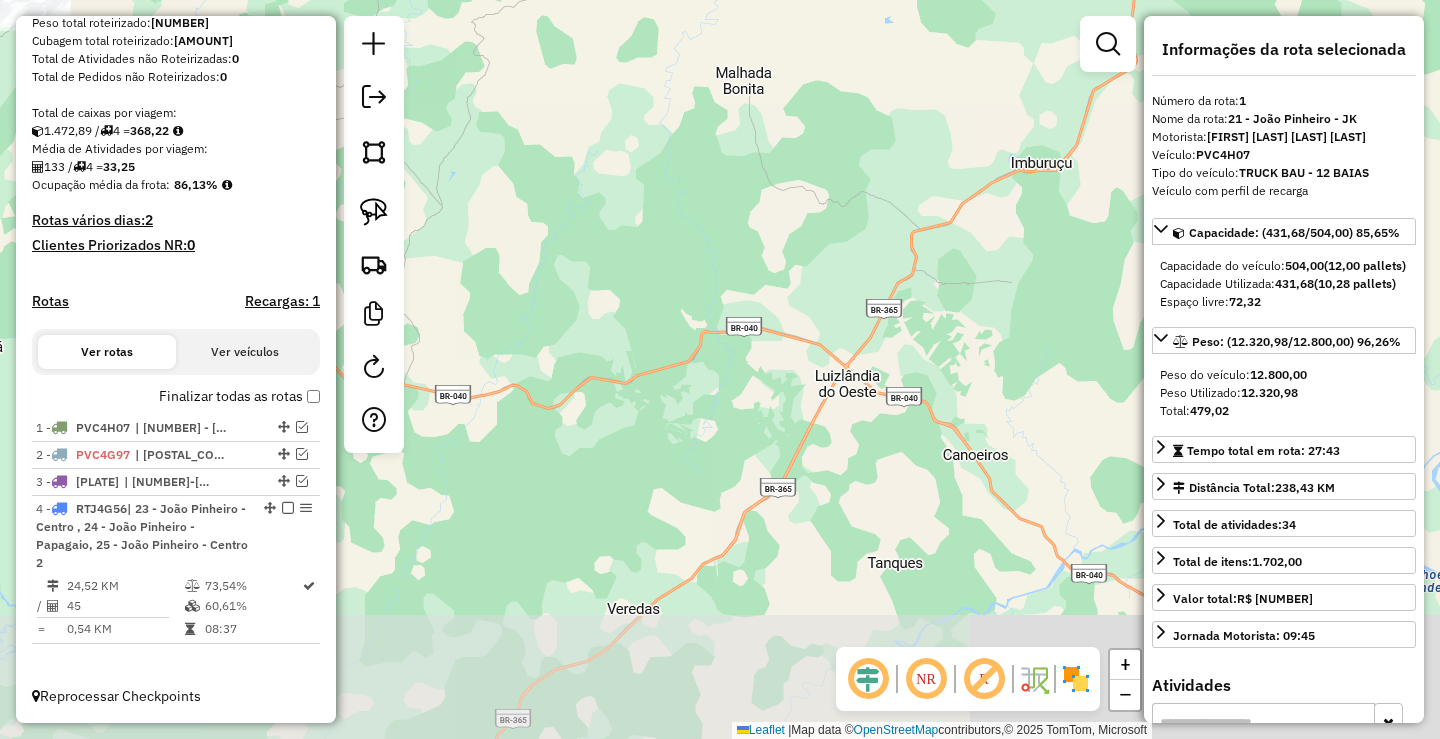 drag, startPoint x: 974, startPoint y: 361, endPoint x: 682, endPoint y: 179, distance: 344.07556 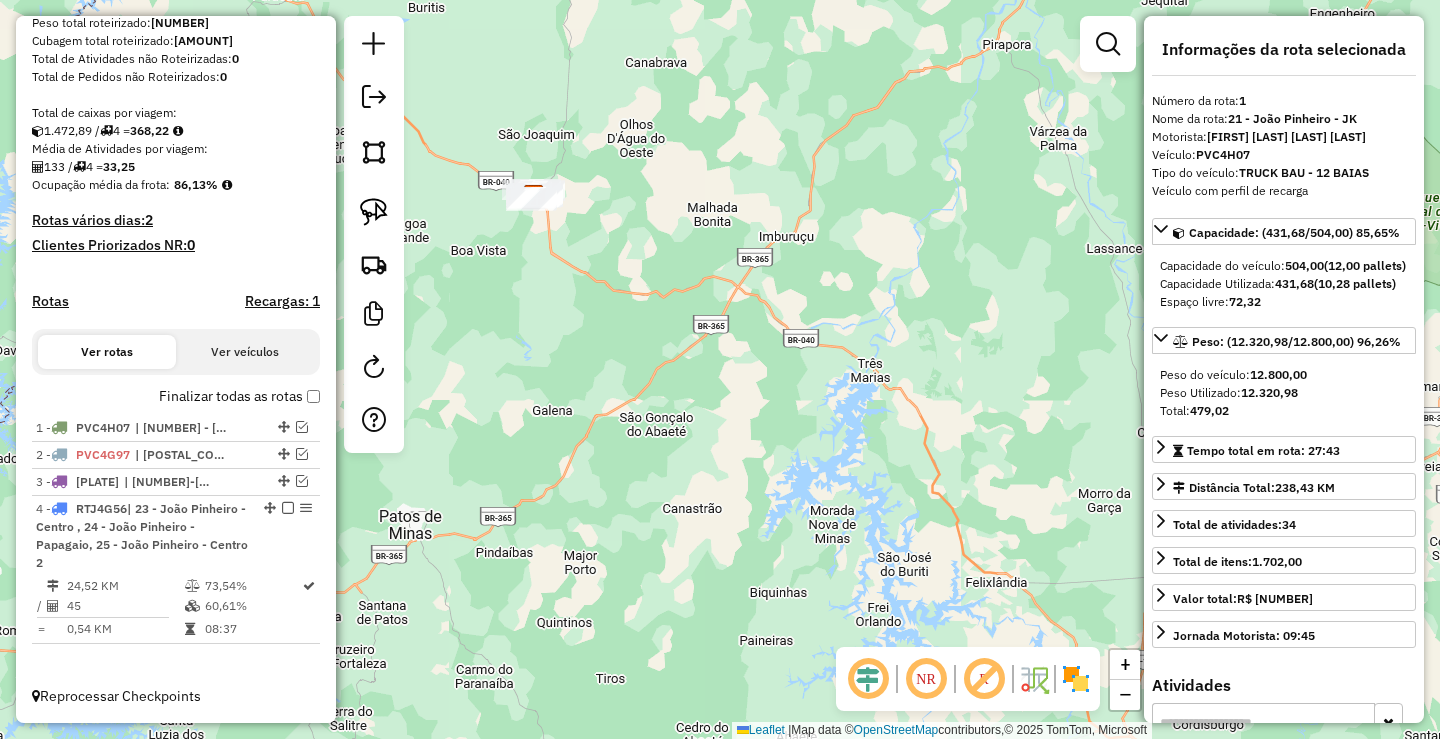 drag, startPoint x: 714, startPoint y: 466, endPoint x: 968, endPoint y: 426, distance: 257.1303 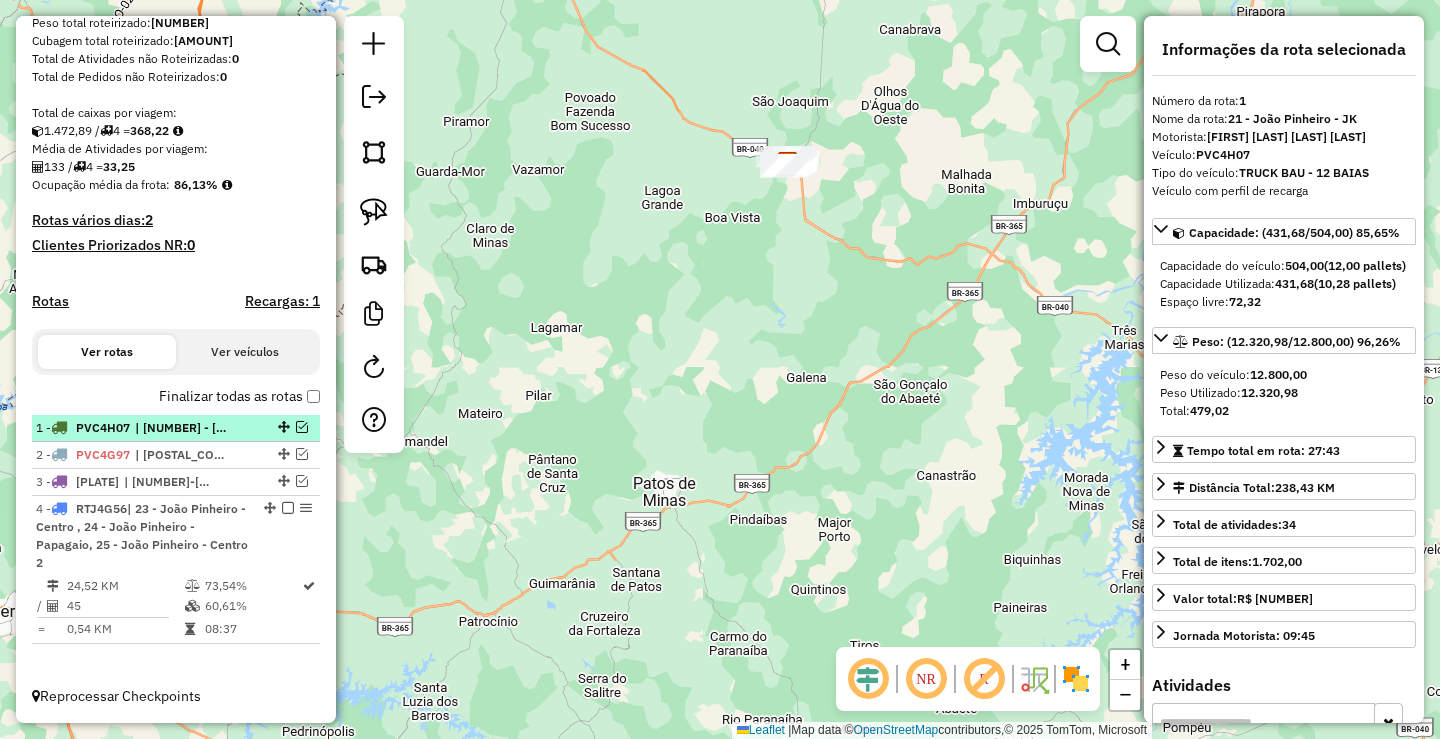 click at bounding box center (302, 427) 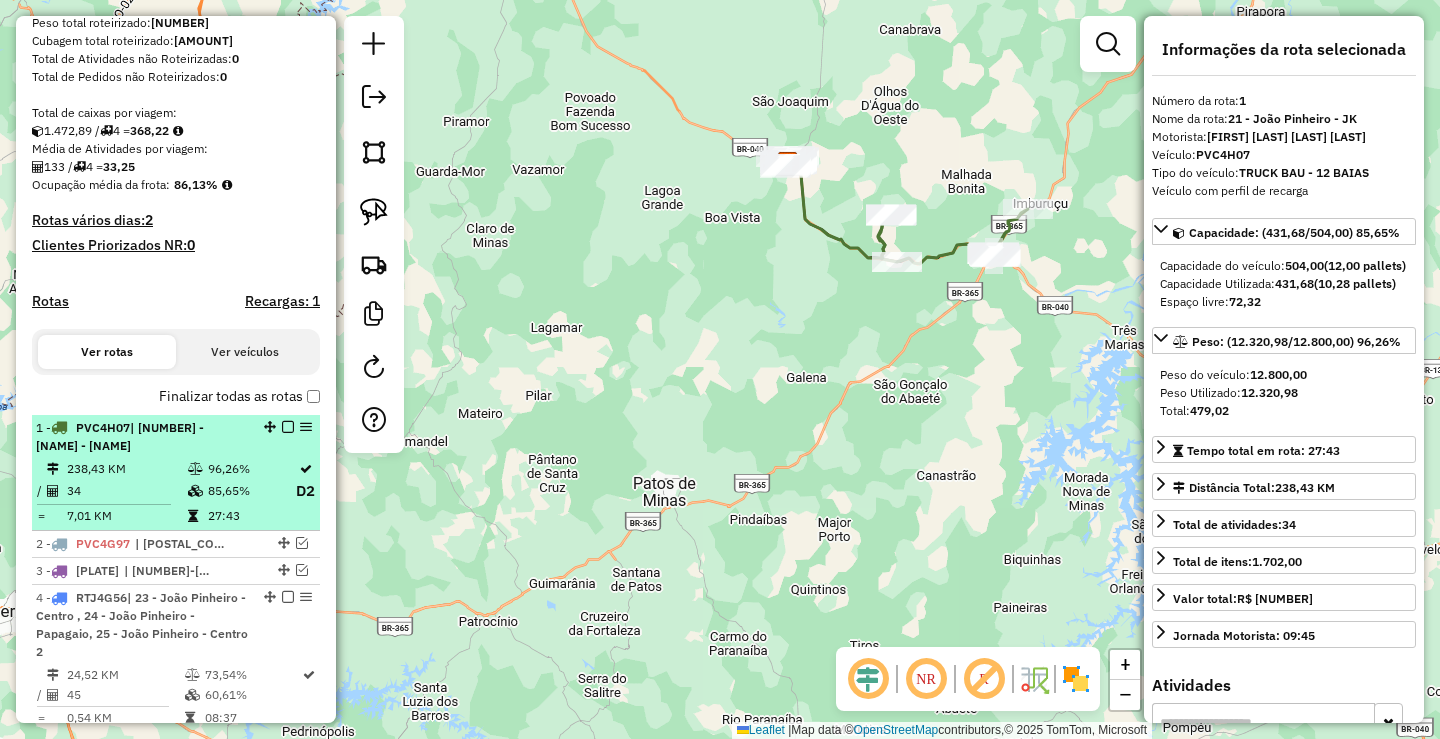 scroll, scrollTop: 417, scrollLeft: 0, axis: vertical 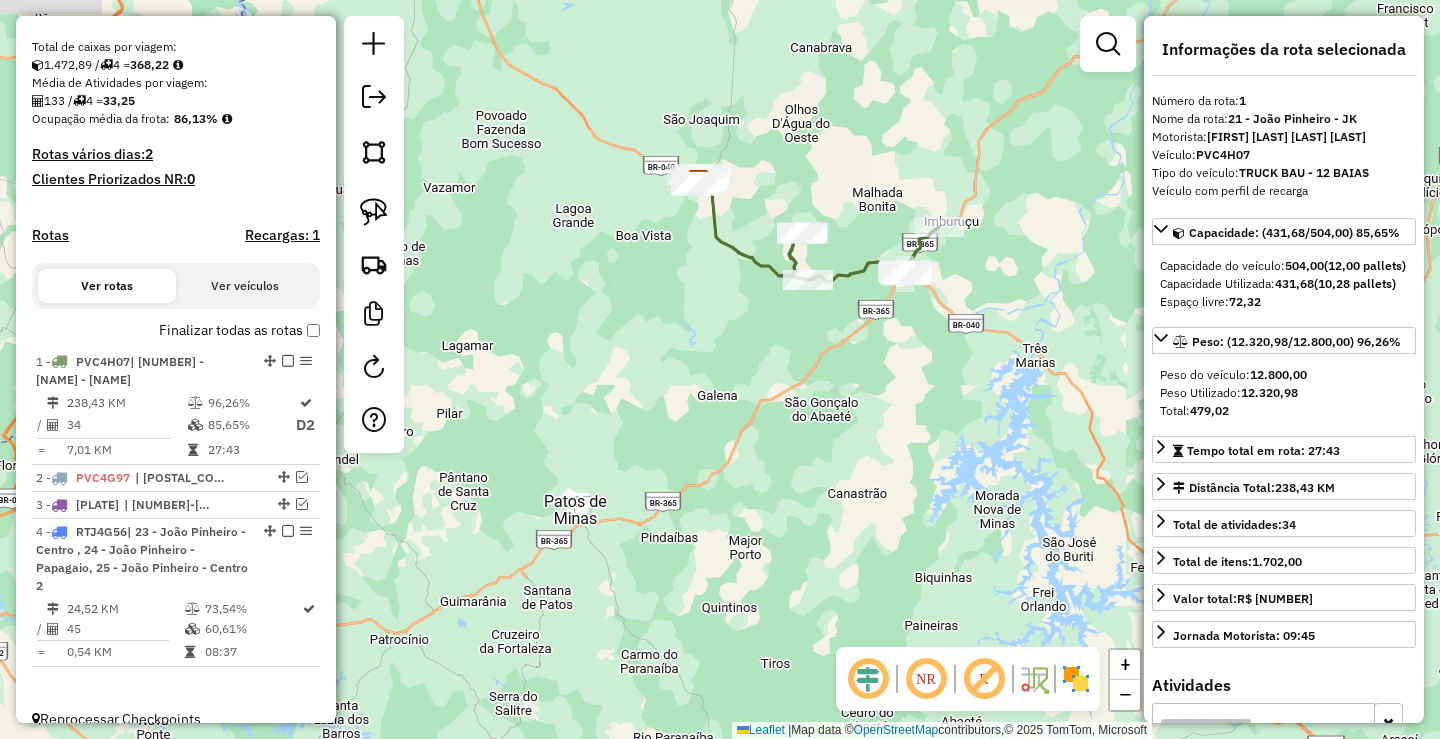 drag, startPoint x: 983, startPoint y: 382, endPoint x: 778, endPoint y: 425, distance: 209.46121 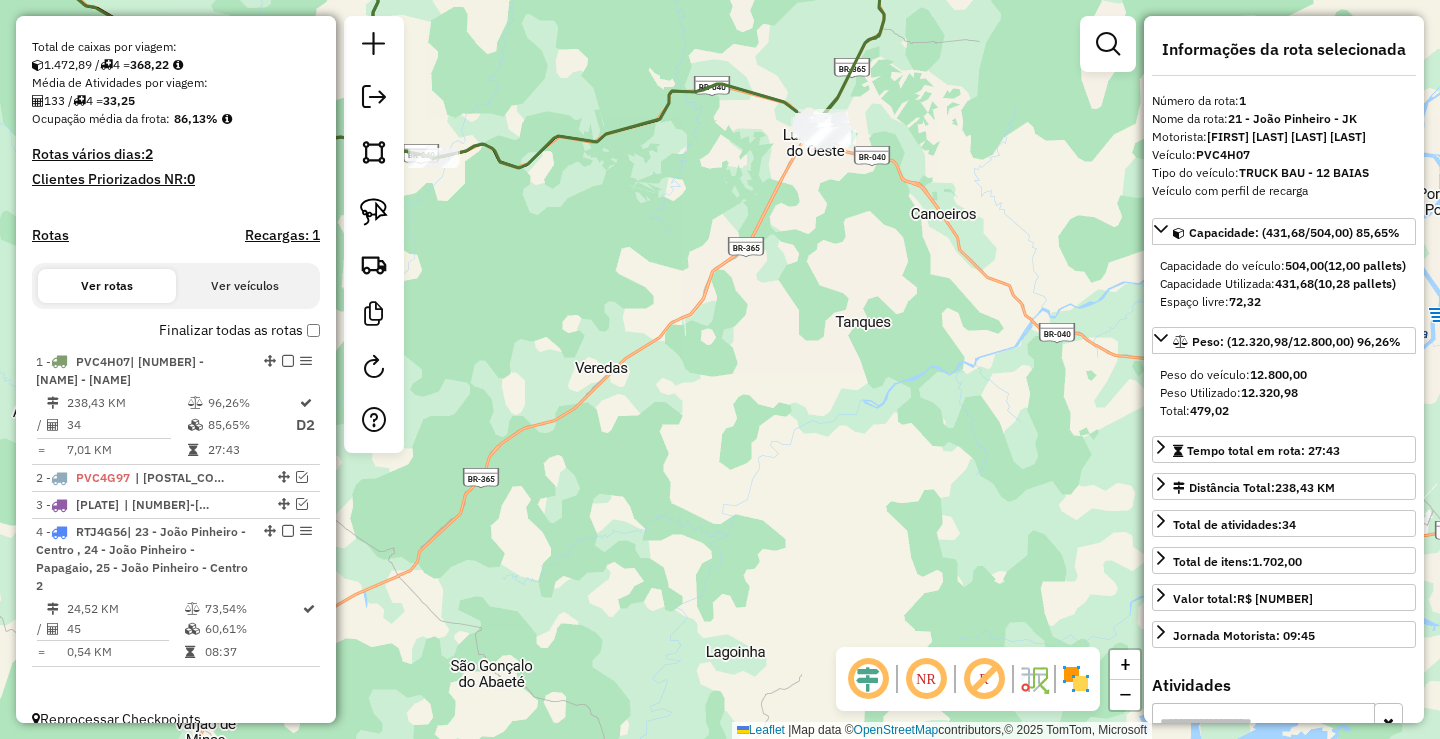 drag, startPoint x: 675, startPoint y: 294, endPoint x: 826, endPoint y: 409, distance: 189.80516 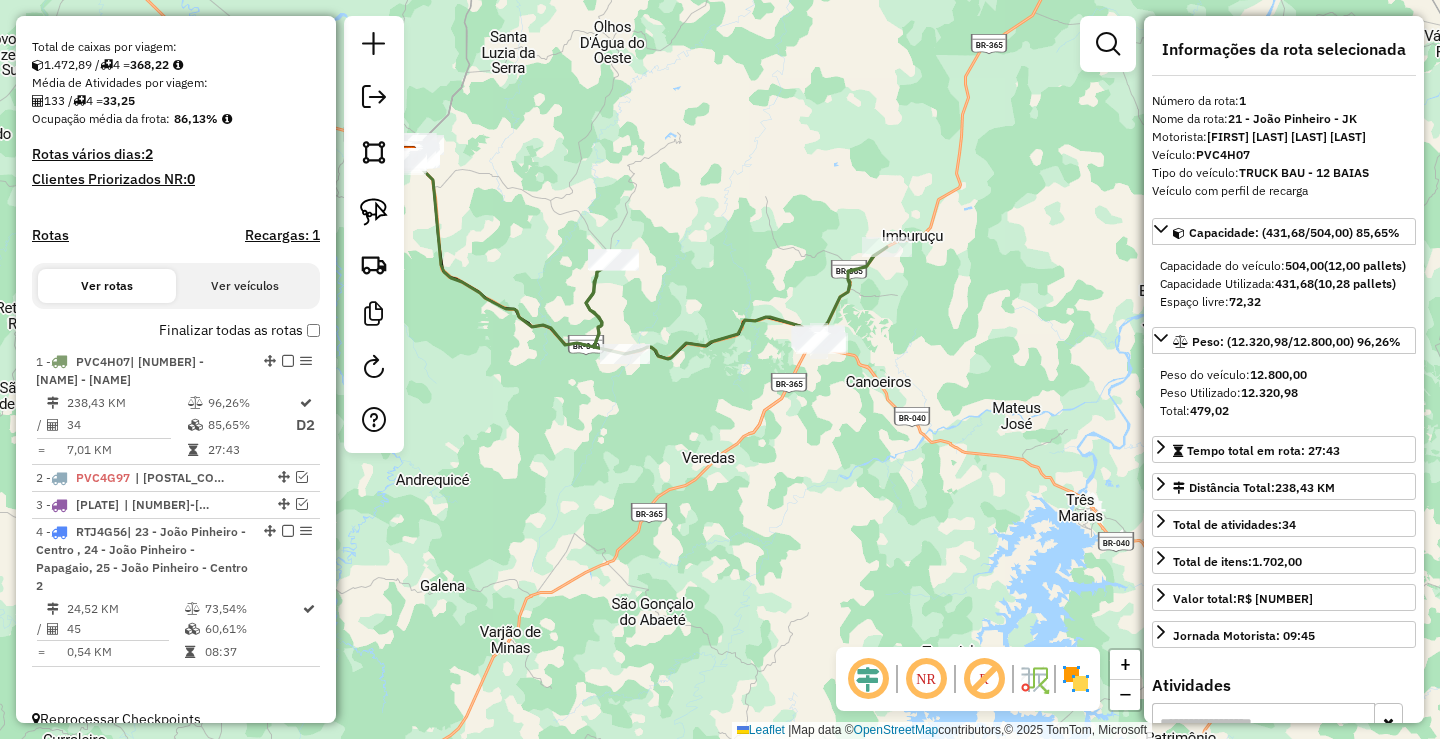drag, startPoint x: 740, startPoint y: 304, endPoint x: 721, endPoint y: 375, distance: 73.4983 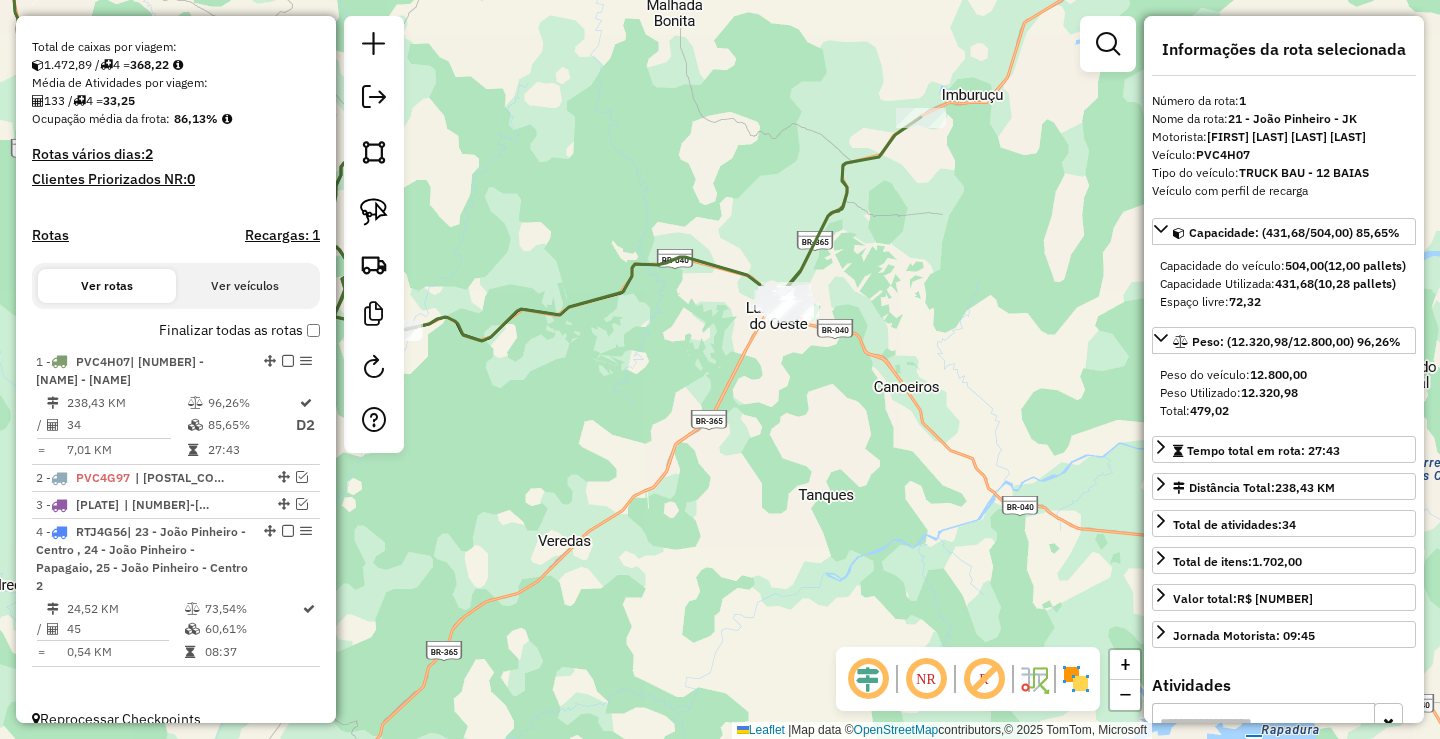drag, startPoint x: 711, startPoint y: 453, endPoint x: 778, endPoint y: 457, distance: 67.11929 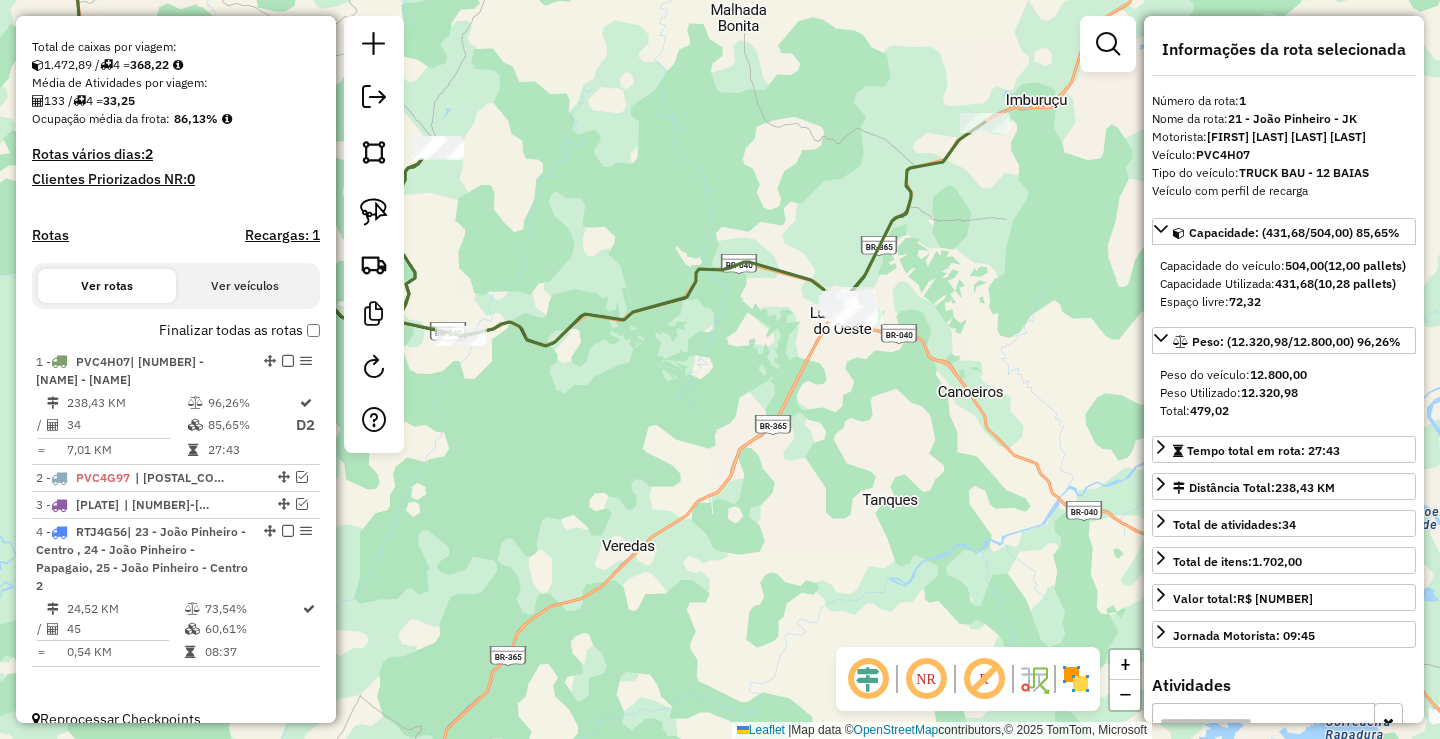 drag, startPoint x: 997, startPoint y: 286, endPoint x: 999, endPoint y: 310, distance: 24.083189 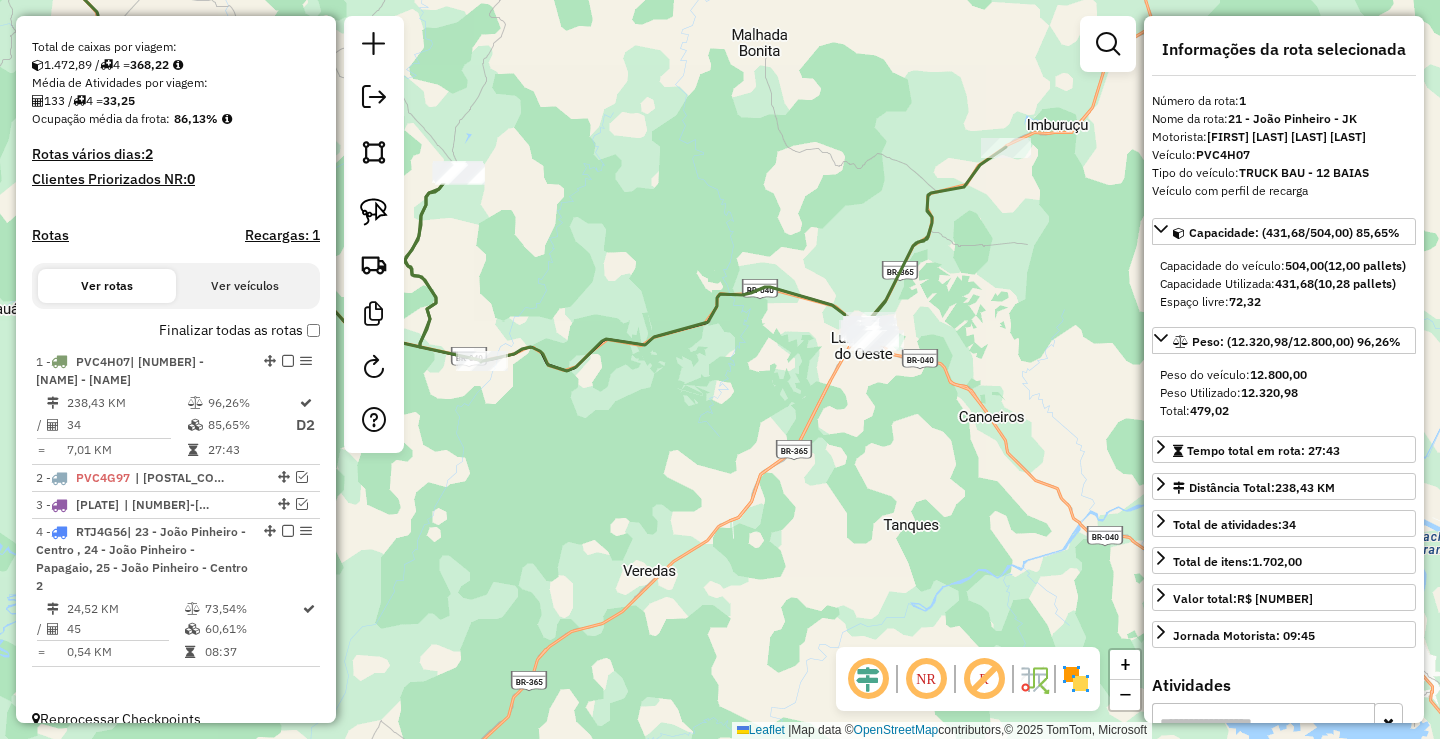 drag, startPoint x: 741, startPoint y: 432, endPoint x: 752, endPoint y: 432, distance: 11 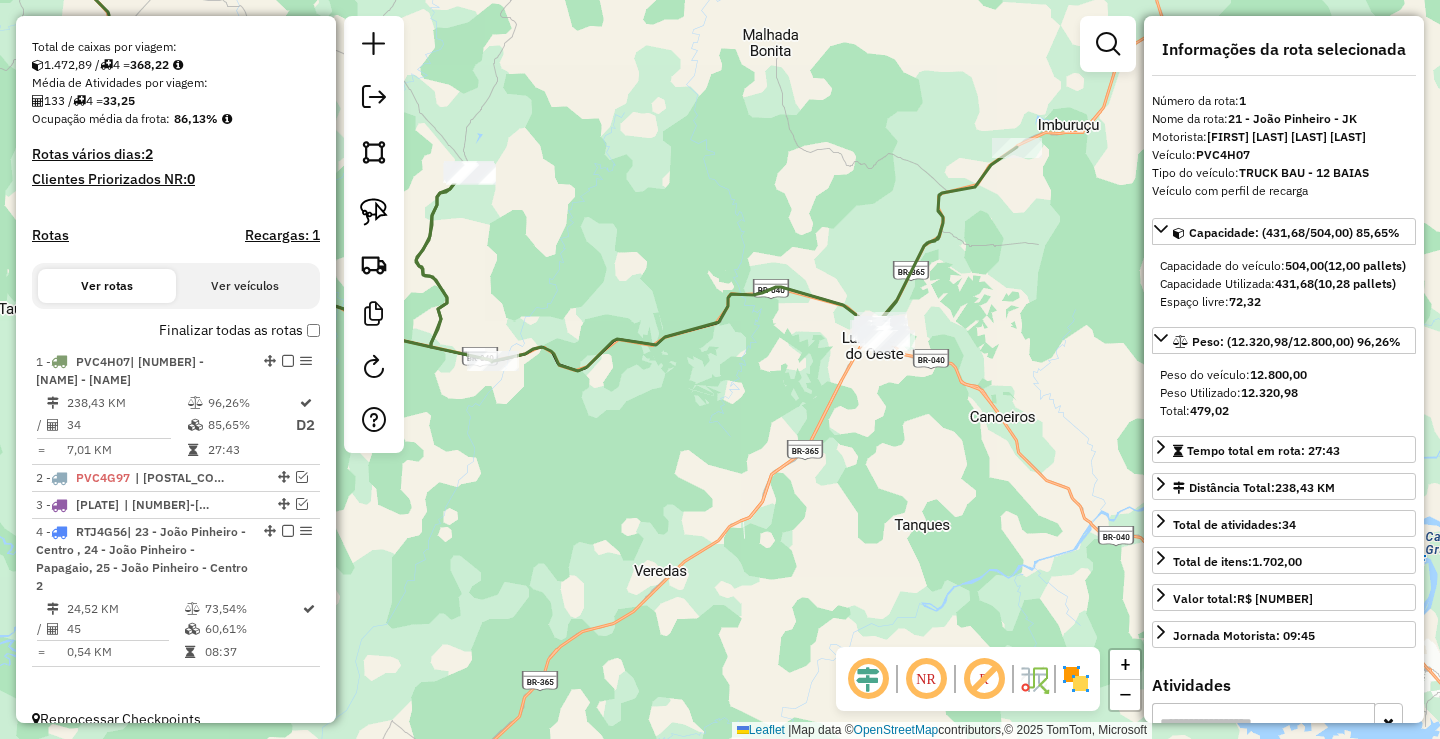 drag, startPoint x: 808, startPoint y: 386, endPoint x: 833, endPoint y: 392, distance: 25.70992 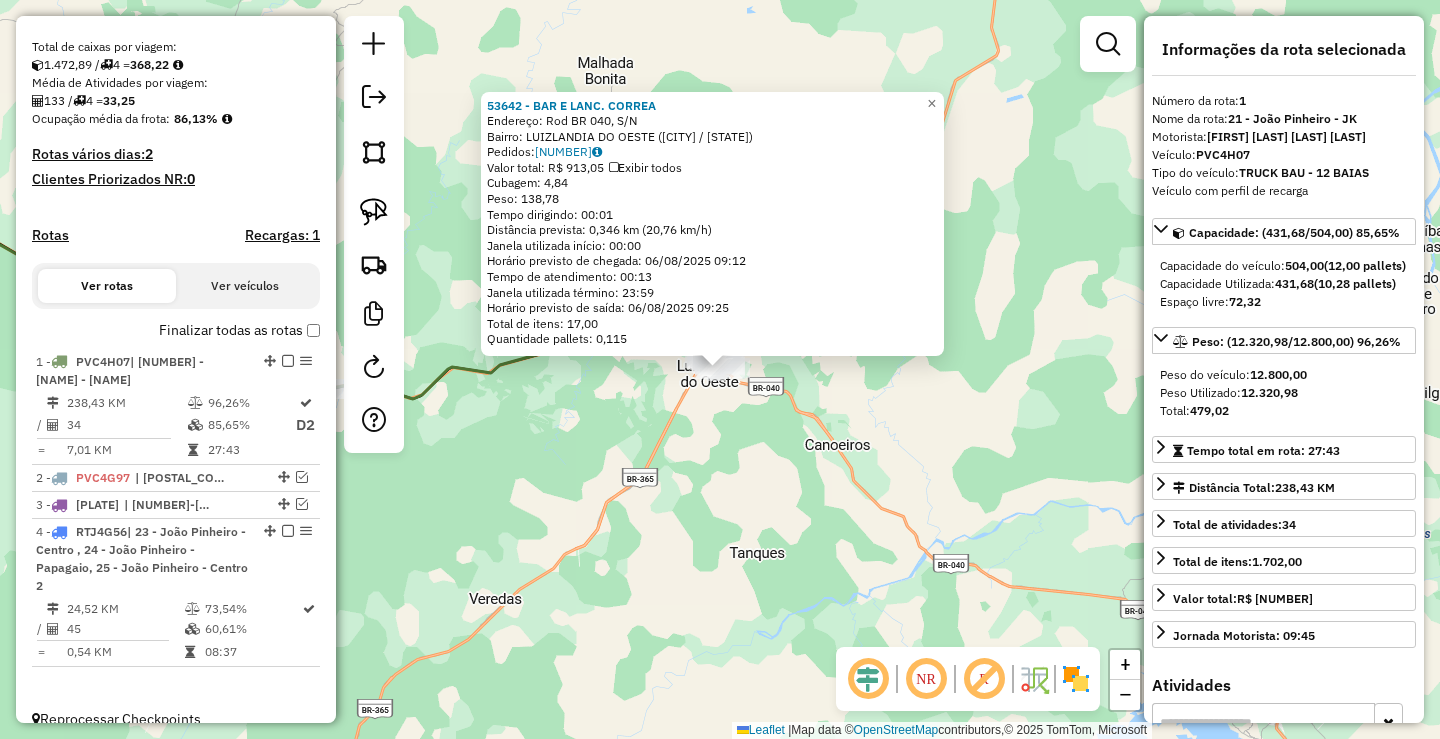 scroll, scrollTop: 440, scrollLeft: 0, axis: vertical 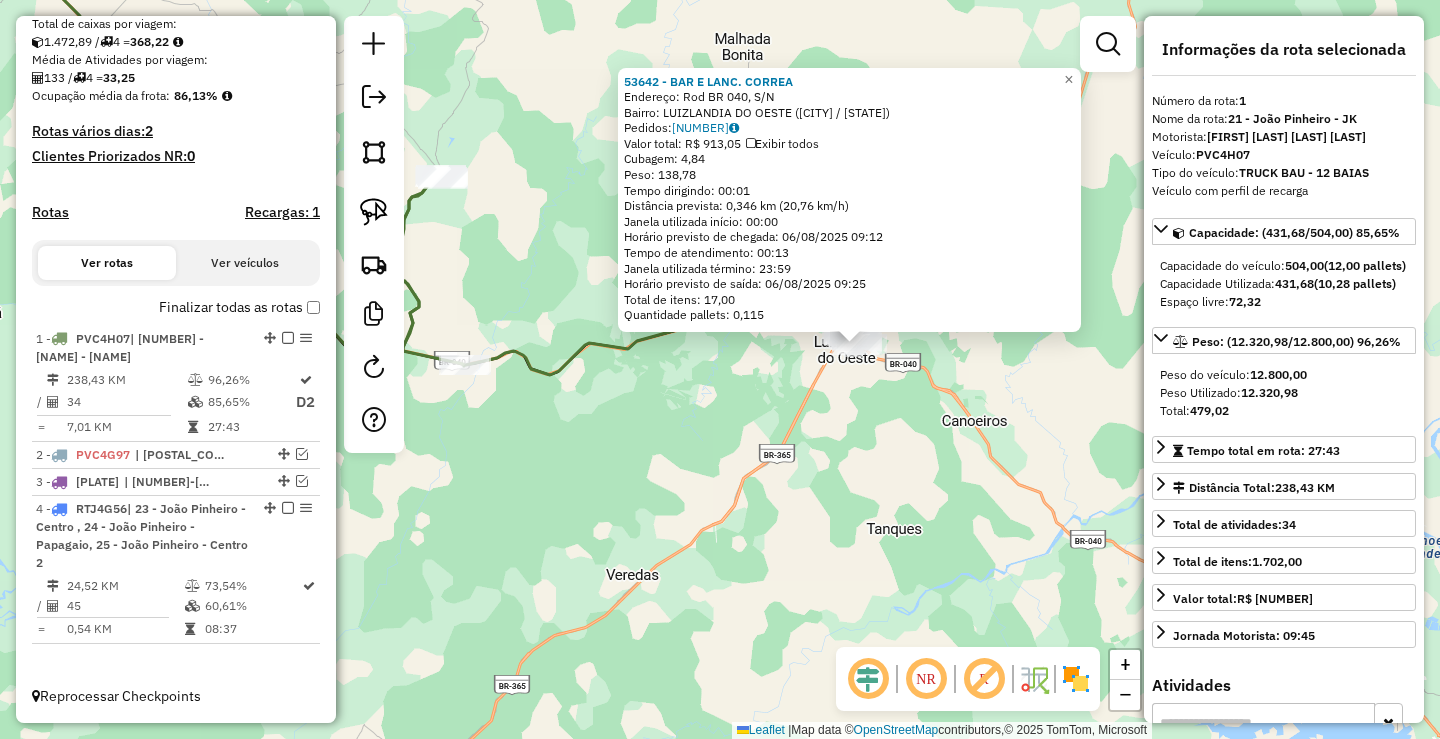 drag, startPoint x: 698, startPoint y: 526, endPoint x: 886, endPoint y: 500, distance: 189.78935 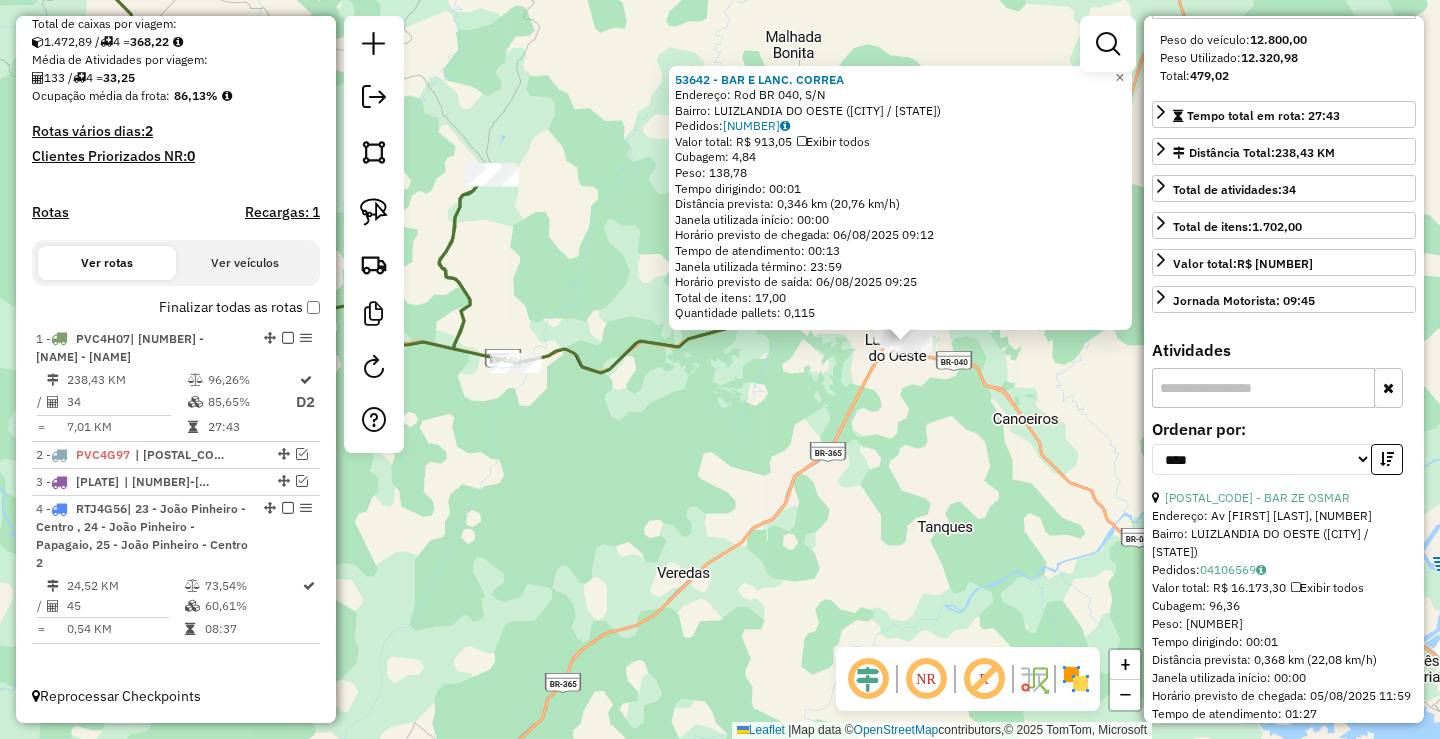 scroll, scrollTop: 600, scrollLeft: 0, axis: vertical 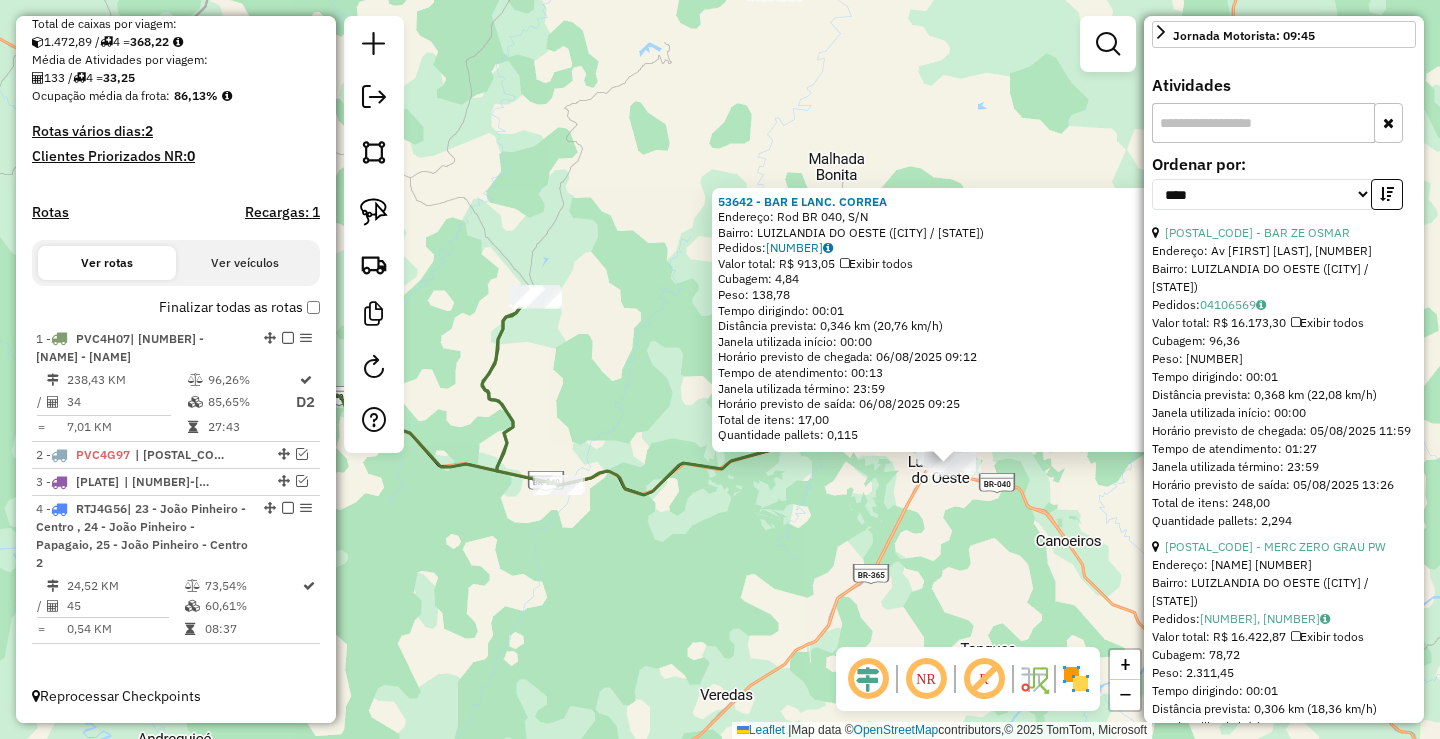drag, startPoint x: 714, startPoint y: 424, endPoint x: 751, endPoint y: 541, distance: 122.711044 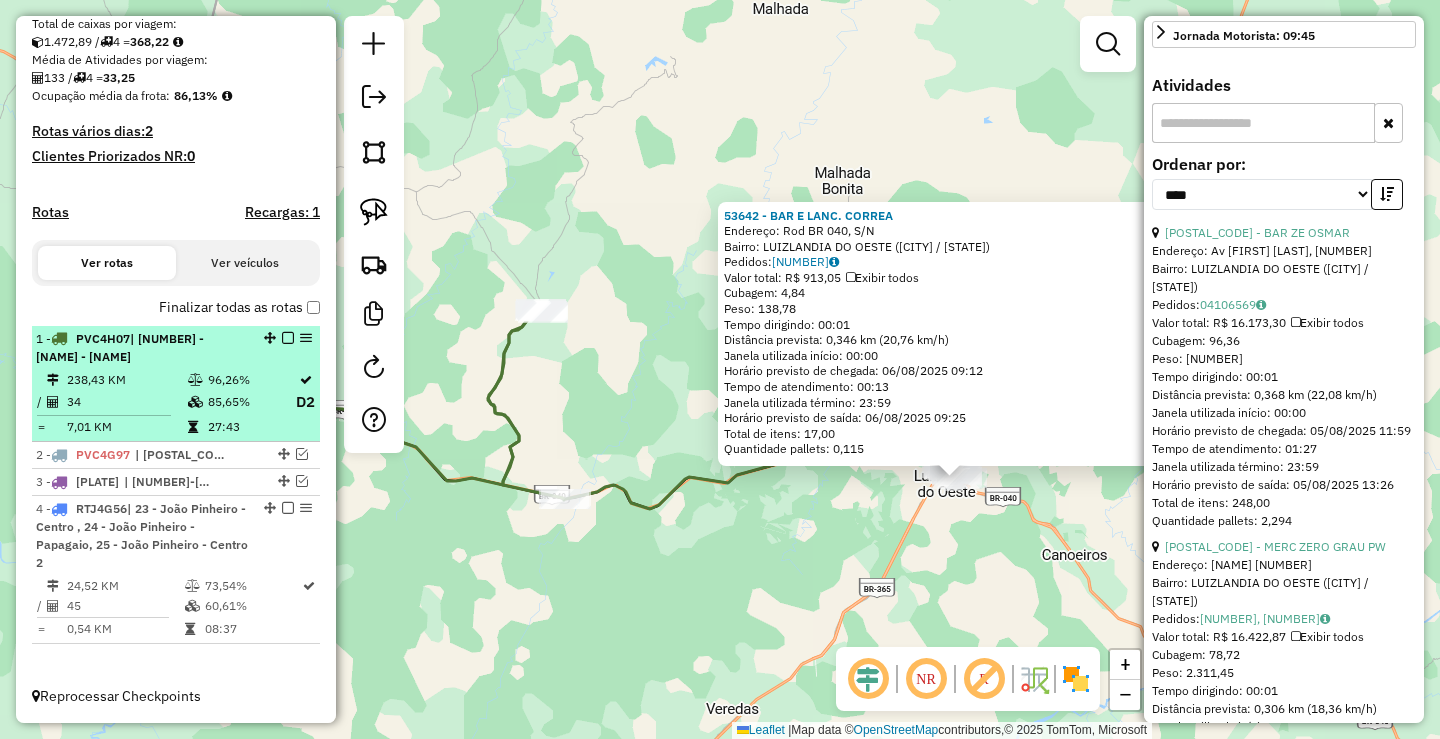 scroll, scrollTop: 340, scrollLeft: 0, axis: vertical 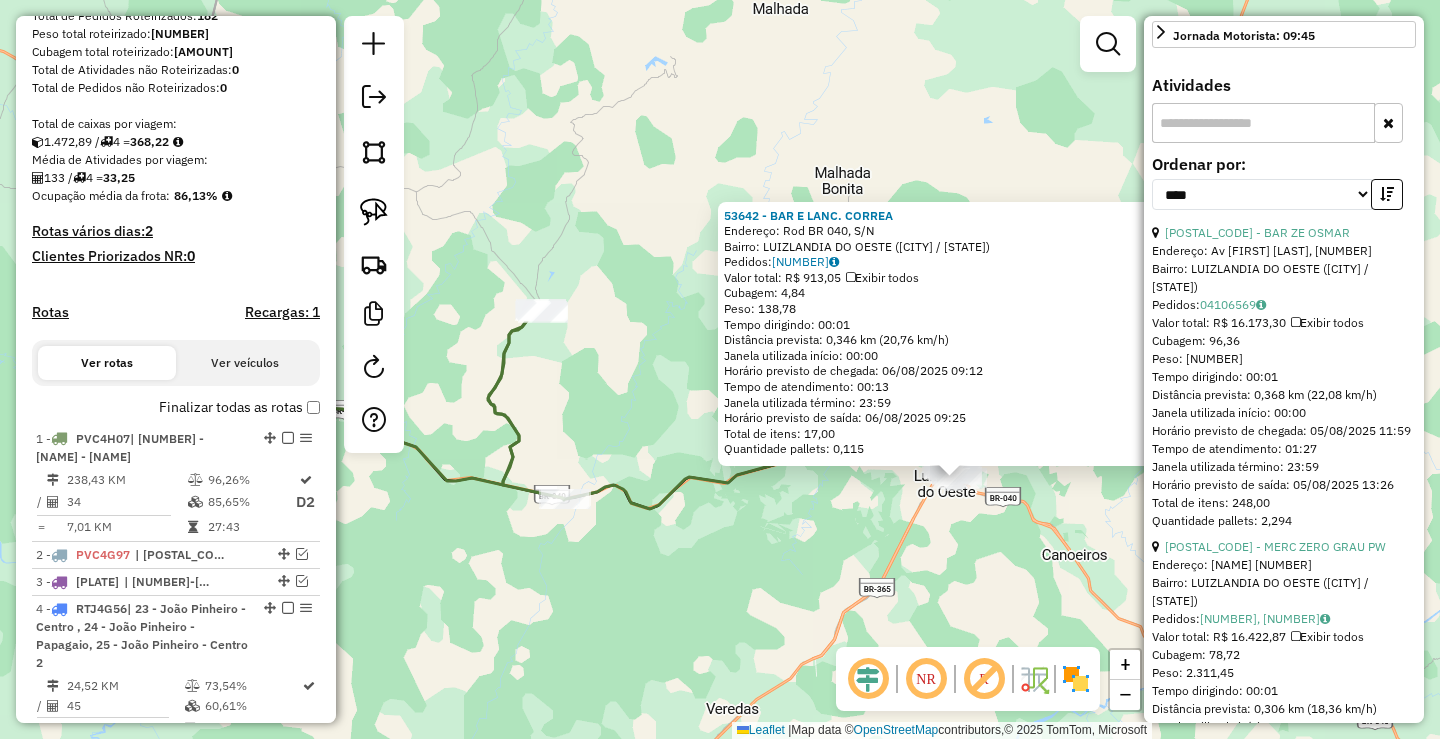 click on "[NAME] - [NAME] - [ROUTING_SOFTWARE]" 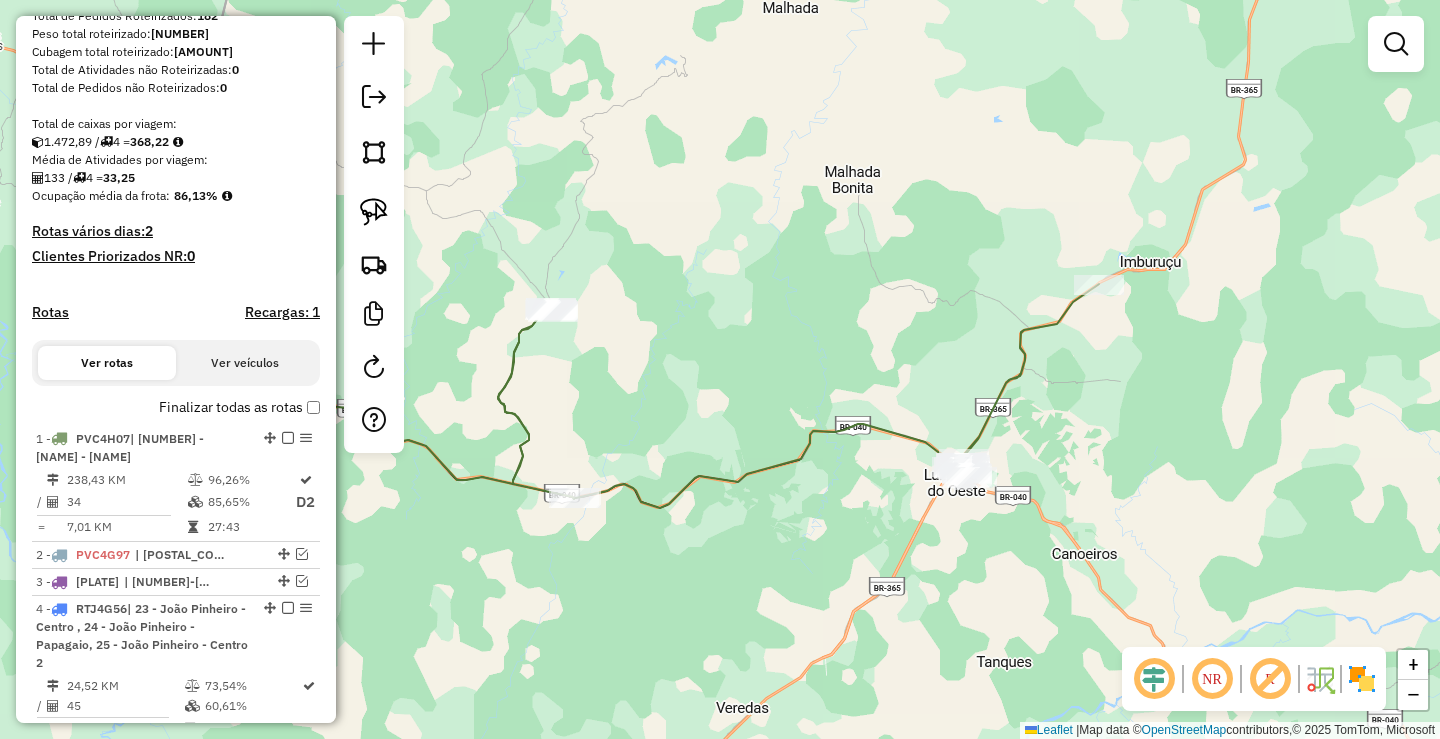 drag, startPoint x: 720, startPoint y: 344, endPoint x: 818, endPoint y: 320, distance: 100.89599 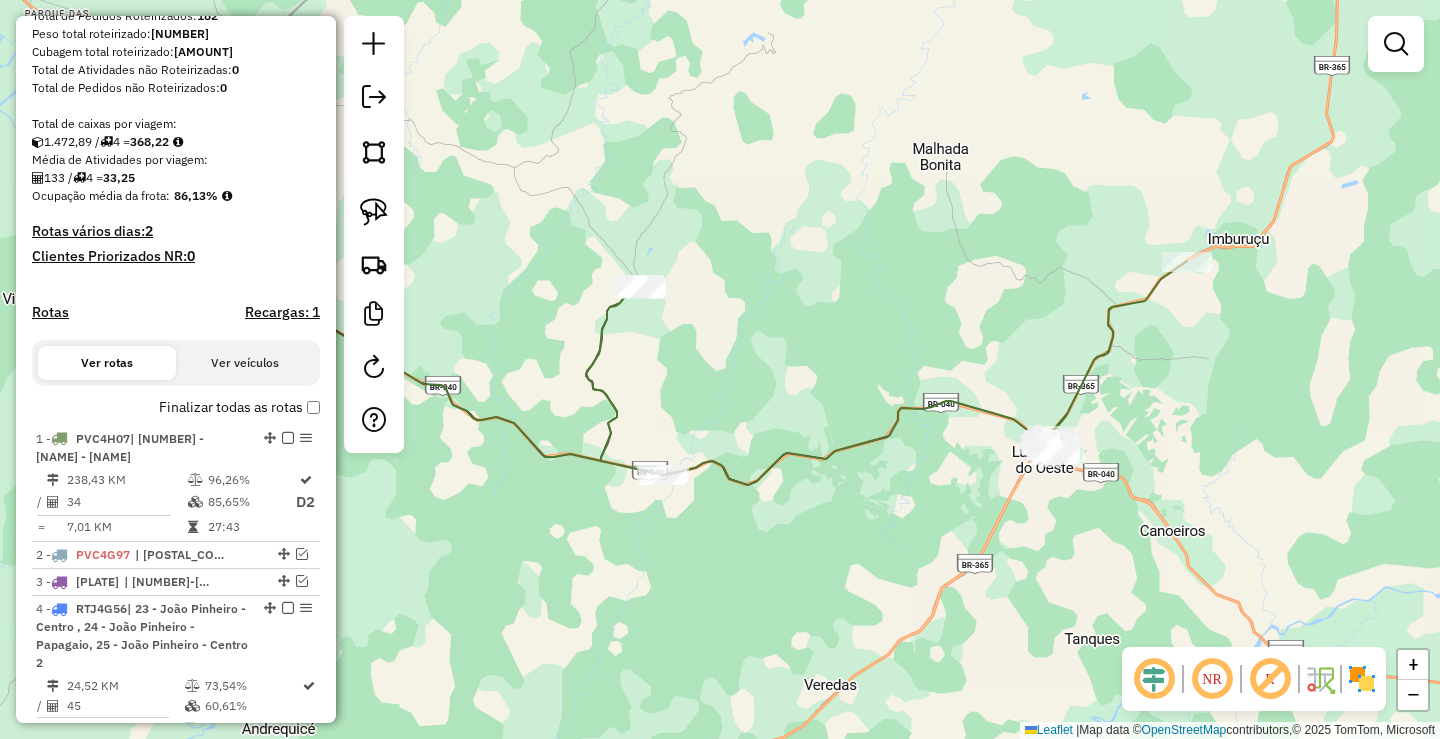 click on "Janela de atendimento Grade de atendimento Capacidade Transportadoras Veículos Cliente Pedidos  Rotas Selecione os dias de semana para filtrar as janelas de atendimento  Seg   Ter   Qua   Qui   Sex   Sáb   Dom  Informe o período da janela de atendimento: De: Até:  Filtrar exatamente a janela do cliente  Considerar janela de atendimento padrão  Selecione os dias de semana para filtrar as grades de atendimento  Seg   Ter   Qua   Qui   Sex   Sáb   Dom   Considerar clientes sem dia de atendimento cadastrado  Clientes fora do dia de atendimento selecionado Filtrar as atividades entre os valores definidos abaixo:  Peso mínimo:   Peso máximo:   Cubagem mínima:   Cubagem máxima:   De:   Até:  Filtrar as atividades entre o tempo de atendimento definido abaixo:  De:   Até:   Considerar capacidade total dos clientes não roteirizados Transportadora: Selecione um ou mais itens Tipo de veículo: Selecione um ou mais itens Veículo: Selecione um ou mais itens Motorista: Selecione um ou mais itens Nome: Rótulo:" 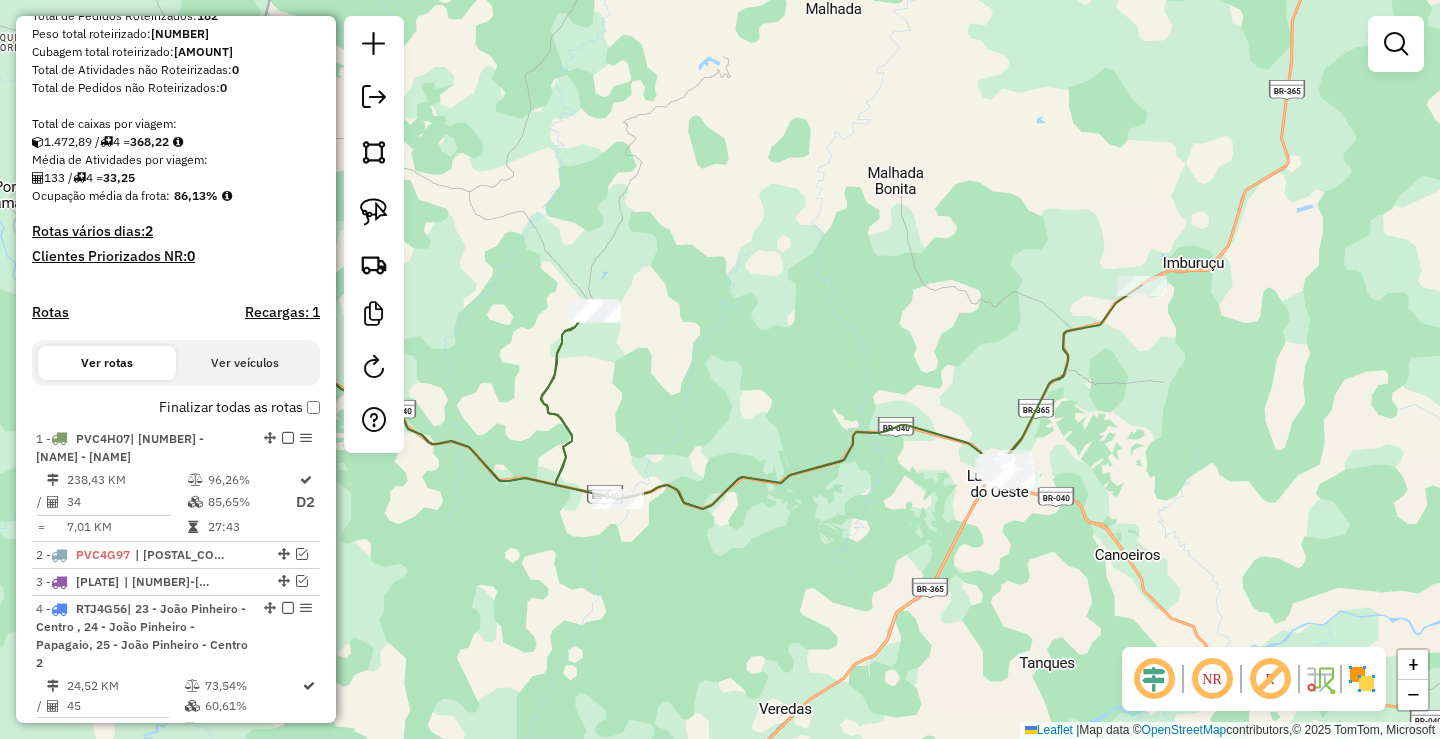 drag, startPoint x: 1282, startPoint y: 406, endPoint x: 1180, endPoint y: 454, distance: 112.72977 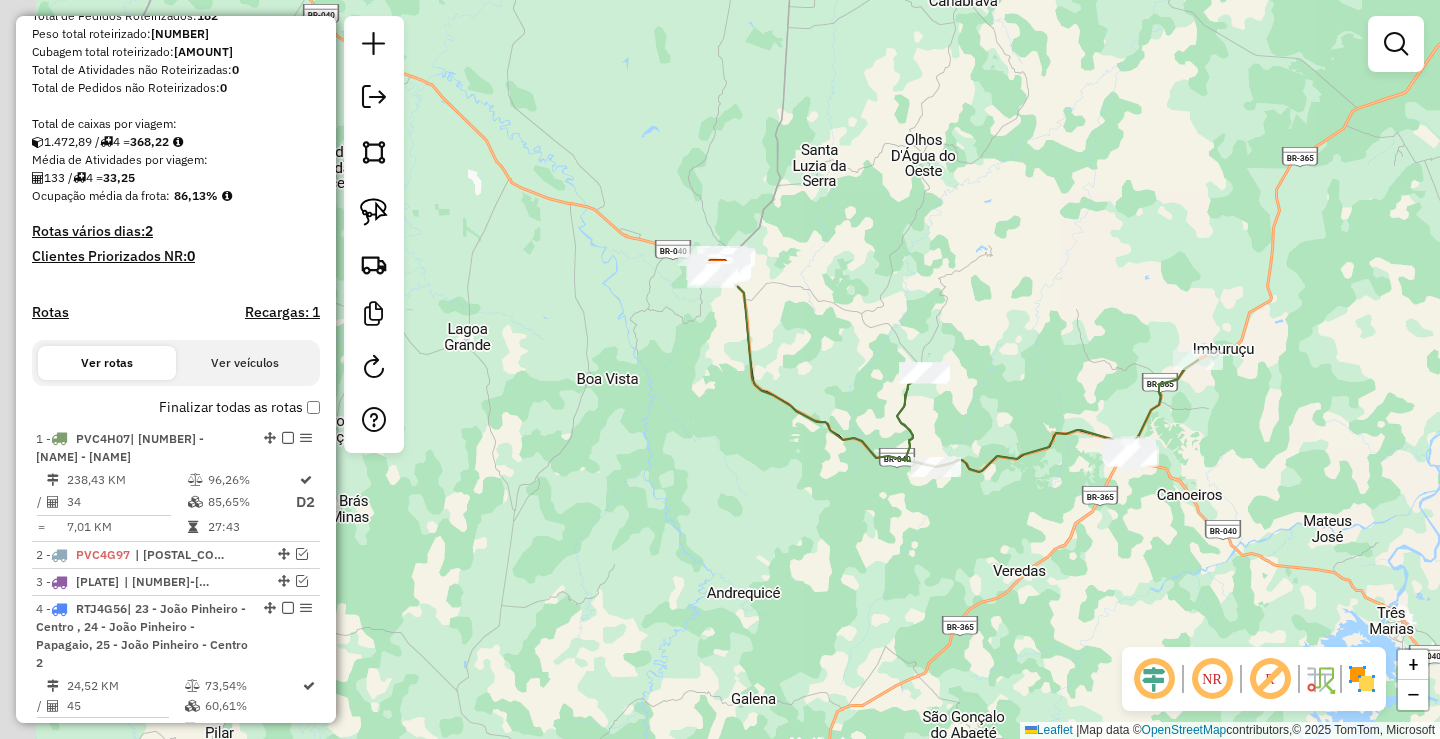 drag, startPoint x: 1167, startPoint y: 483, endPoint x: 1258, endPoint y: 464, distance: 92.96236 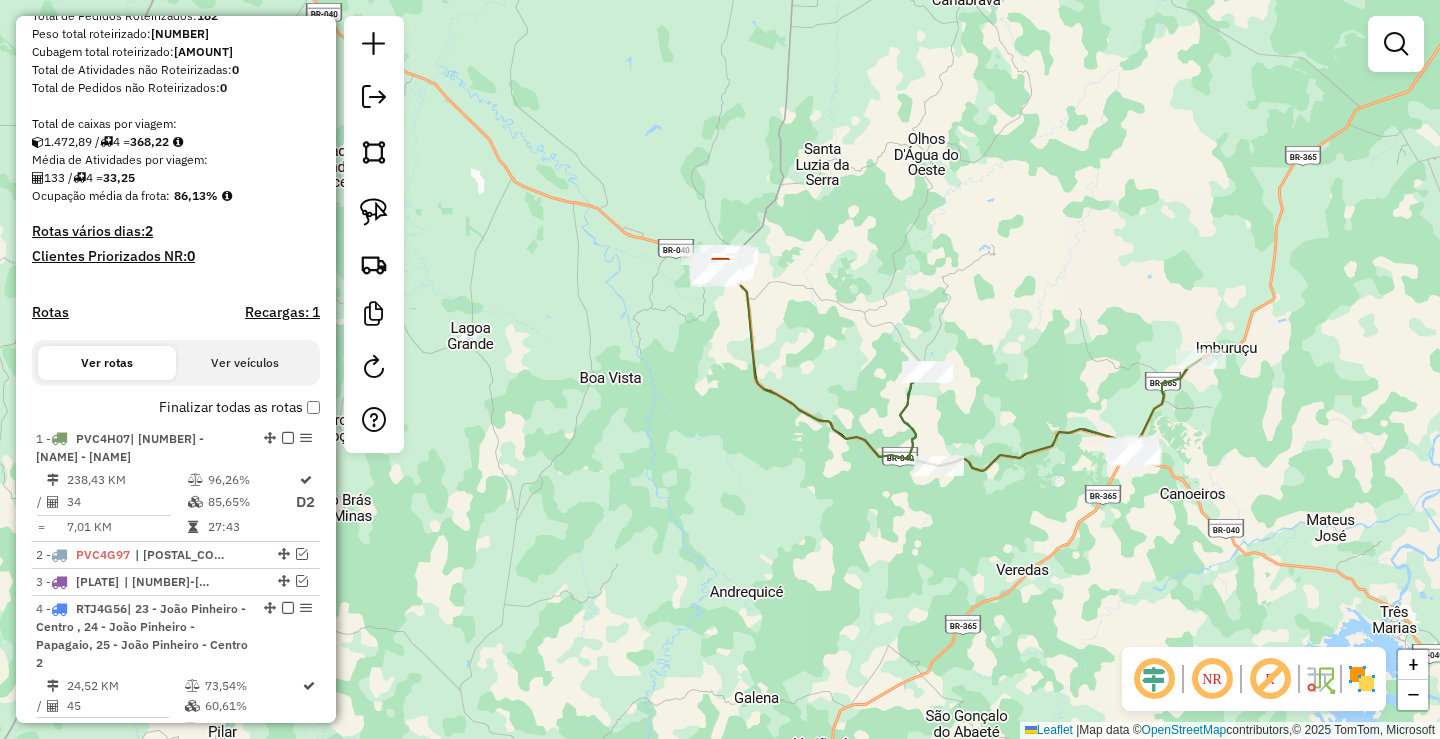drag, startPoint x: 808, startPoint y: 280, endPoint x: 919, endPoint y: 315, distance: 116.38728 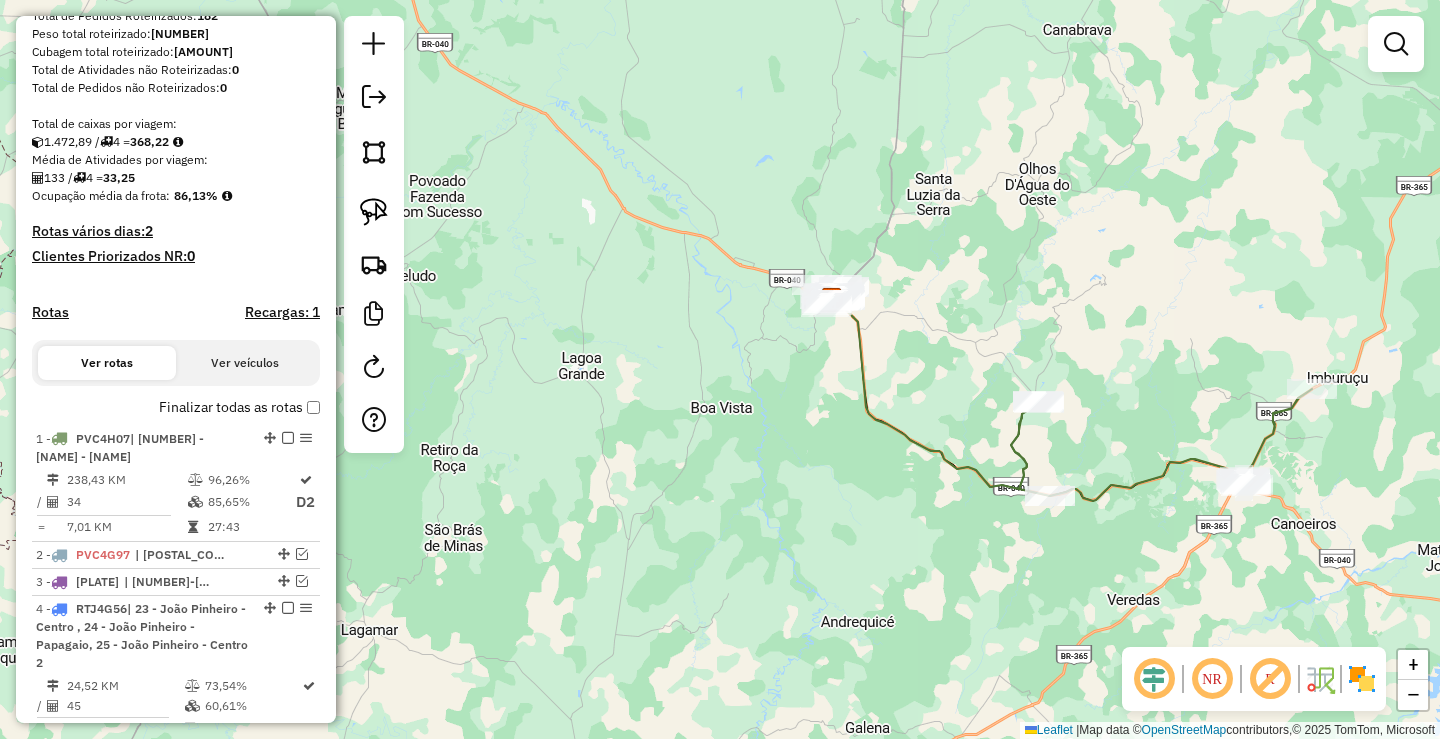 drag, startPoint x: 951, startPoint y: 255, endPoint x: 894, endPoint y: 406, distance: 161.40013 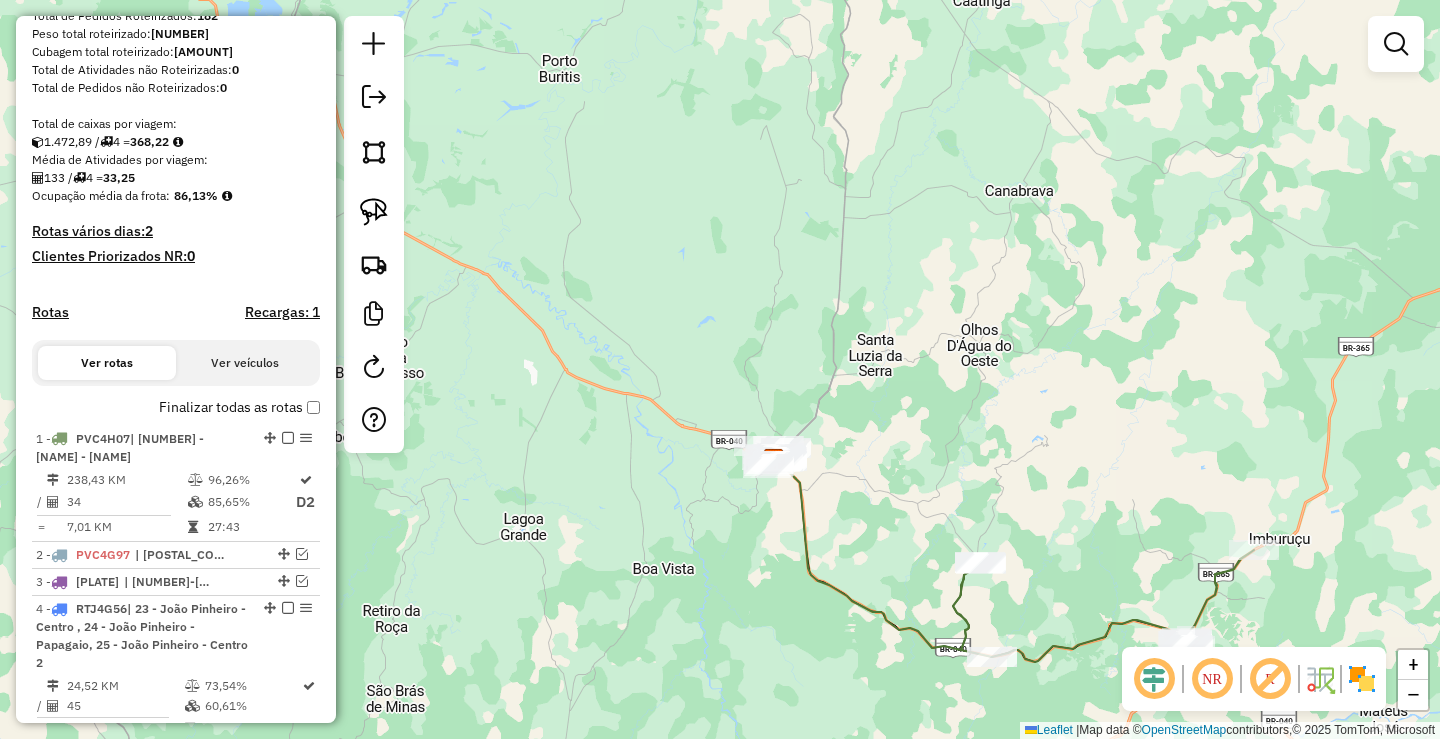 drag, startPoint x: 1070, startPoint y: 292, endPoint x: 1003, endPoint y: 472, distance: 192.0651 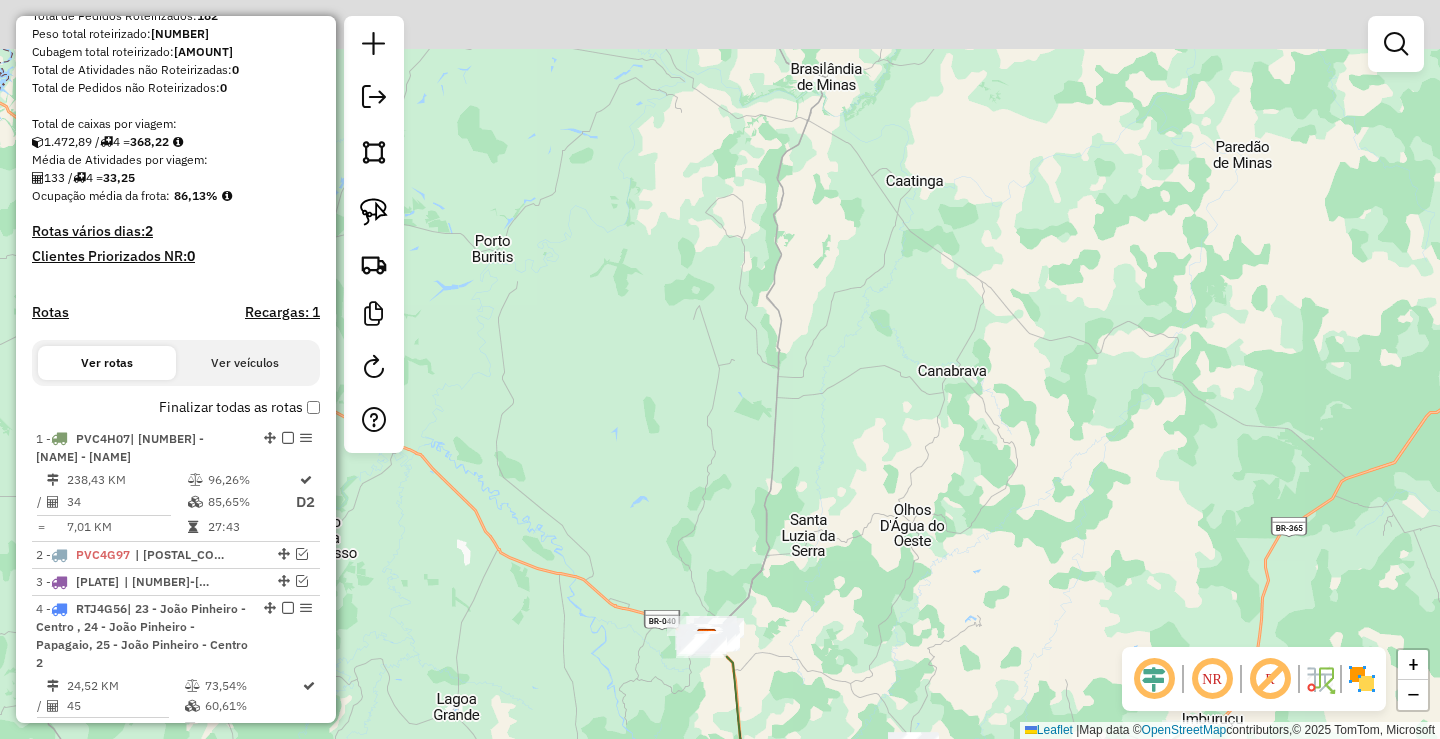 click on "Janela de atendimento Grade de atendimento Capacidade Transportadoras Veículos Cliente Pedidos  Rotas Selecione os dias de semana para filtrar as janelas de atendimento  Seg   Ter   Qua   Qui   Sex   Sáb   Dom  Informe o período da janela de atendimento: De: Até:  Filtrar exatamente a janela do cliente  Considerar janela de atendimento padrão  Selecione os dias de semana para filtrar as grades de atendimento  Seg   Ter   Qua   Qui   Sex   Sáb   Dom   Considerar clientes sem dia de atendimento cadastrado  Clientes fora do dia de atendimento selecionado Filtrar as atividades entre os valores definidos abaixo:  Peso mínimo:   Peso máximo:   Cubagem mínima:   Cubagem máxima:   De:   Até:  Filtrar as atividades entre o tempo de atendimento definido abaixo:  De:   Até:   Considerar capacidade total dos clientes não roteirizados Transportadora: Selecione um ou mais itens Tipo de veículo: Selecione um ou mais itens Veículo: Selecione um ou mais itens Motorista: Selecione um ou mais itens Nome: Rótulo:" 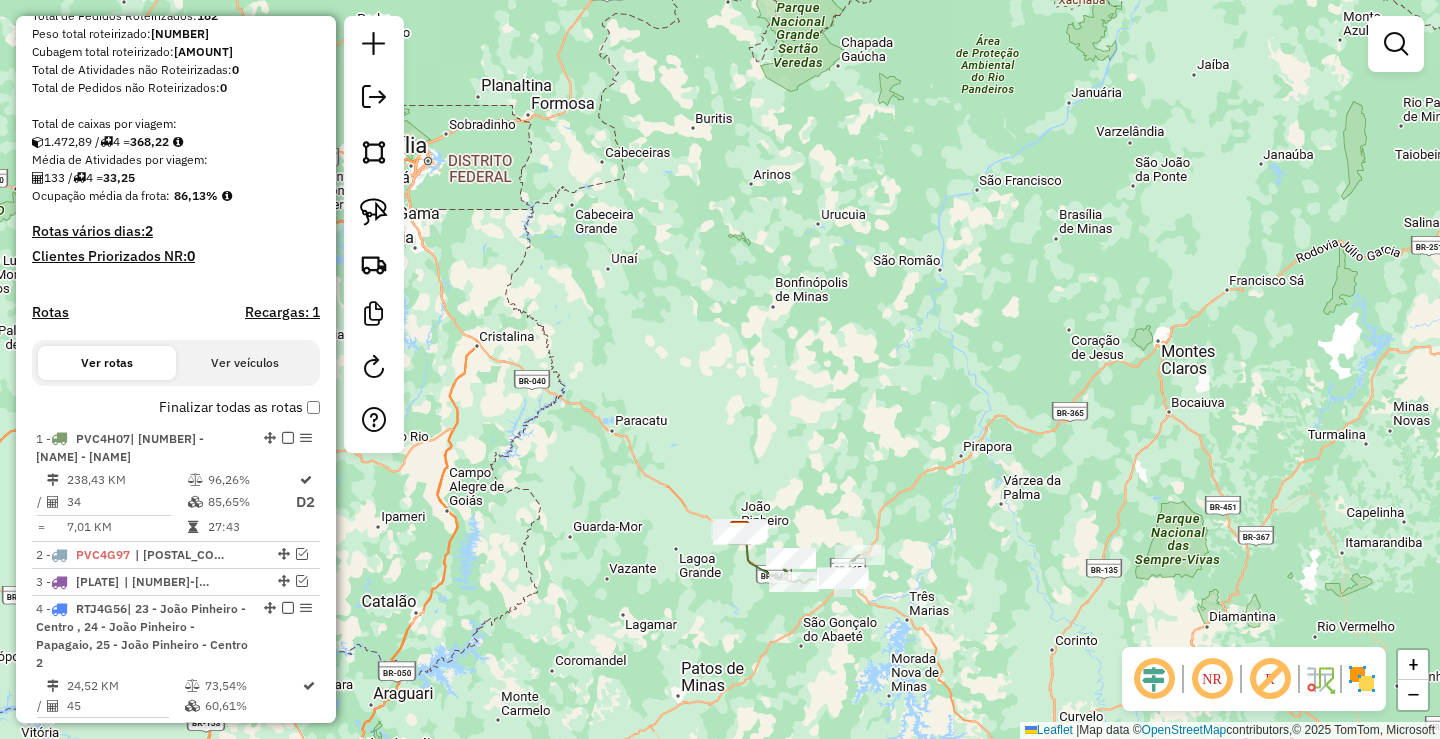 drag, startPoint x: 1155, startPoint y: 360, endPoint x: 960, endPoint y: 387, distance: 196.86035 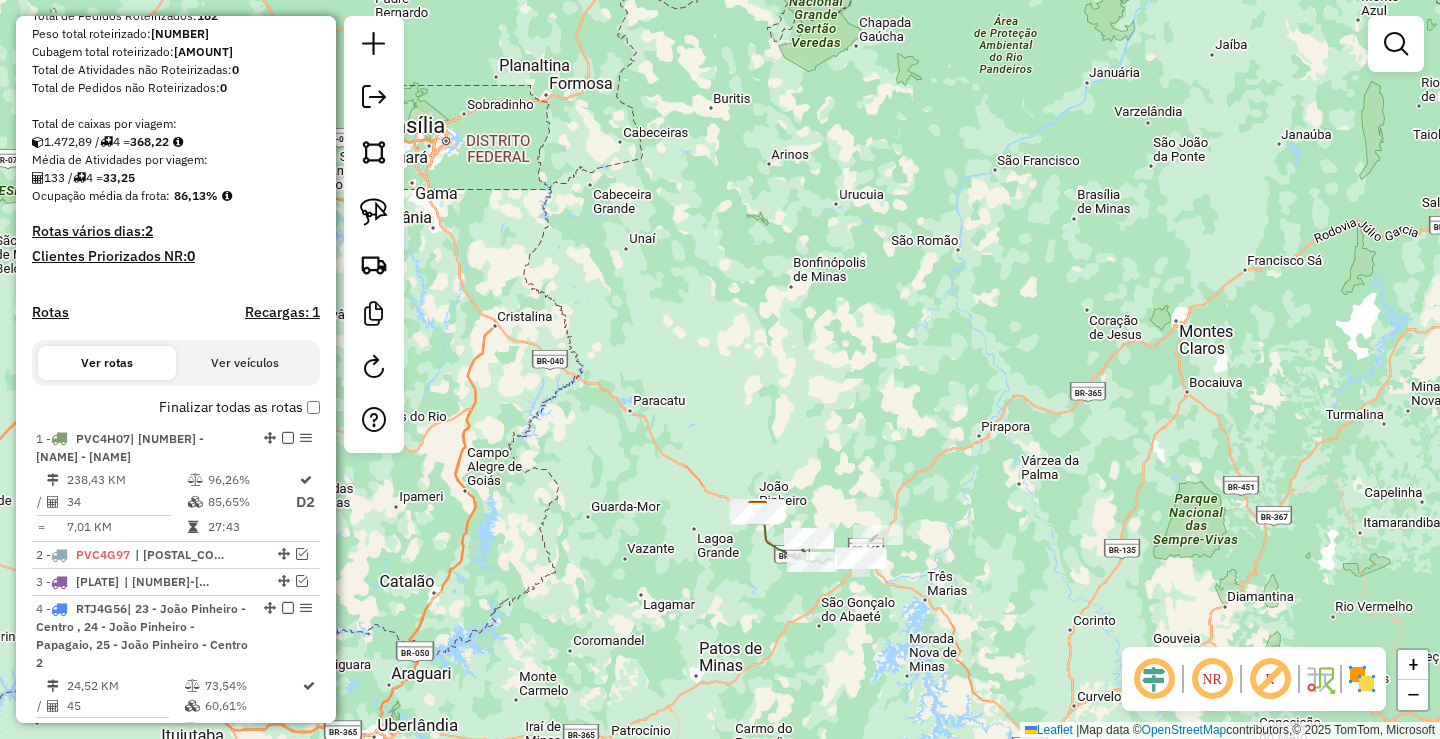 drag, startPoint x: 883, startPoint y: 403, endPoint x: 964, endPoint y: 307, distance: 125.60653 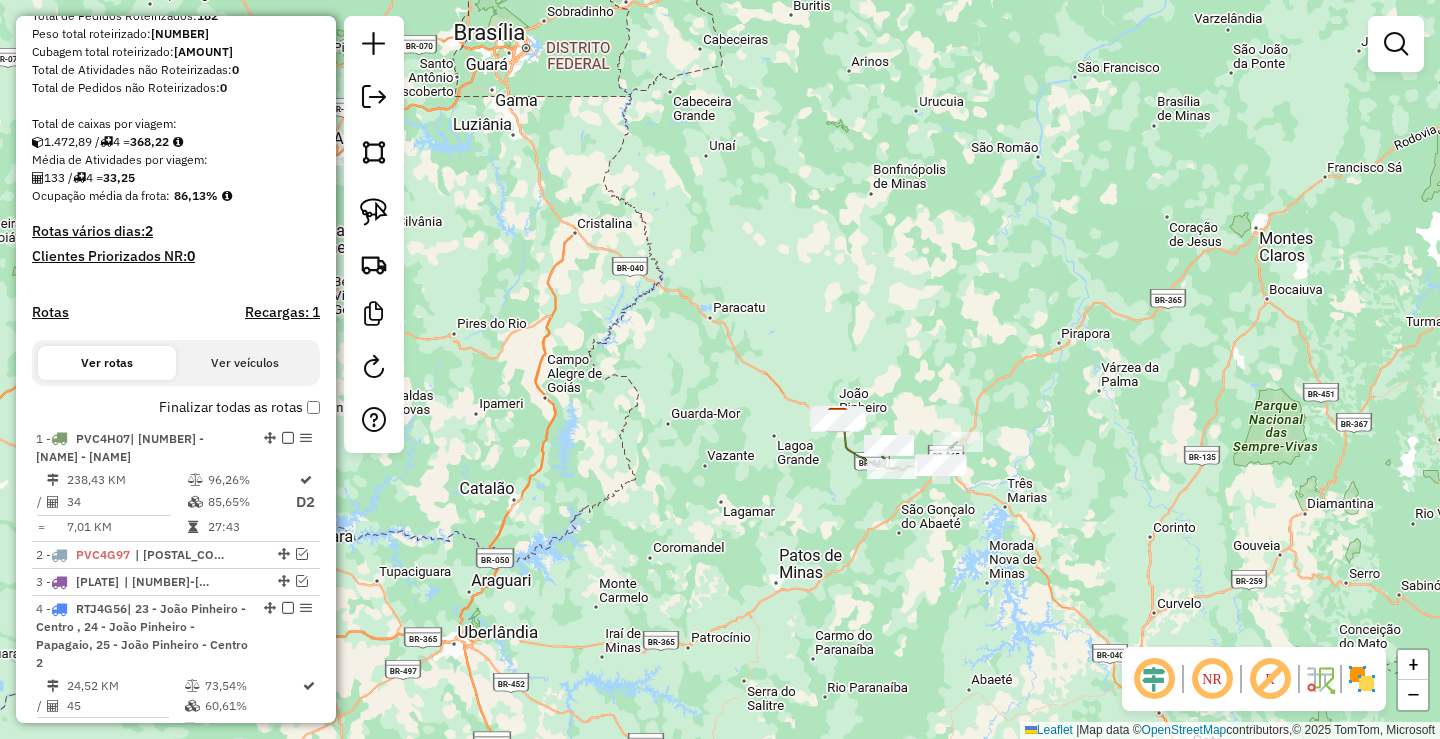 drag, startPoint x: 926, startPoint y: 576, endPoint x: 929, endPoint y: 554, distance: 22.203604 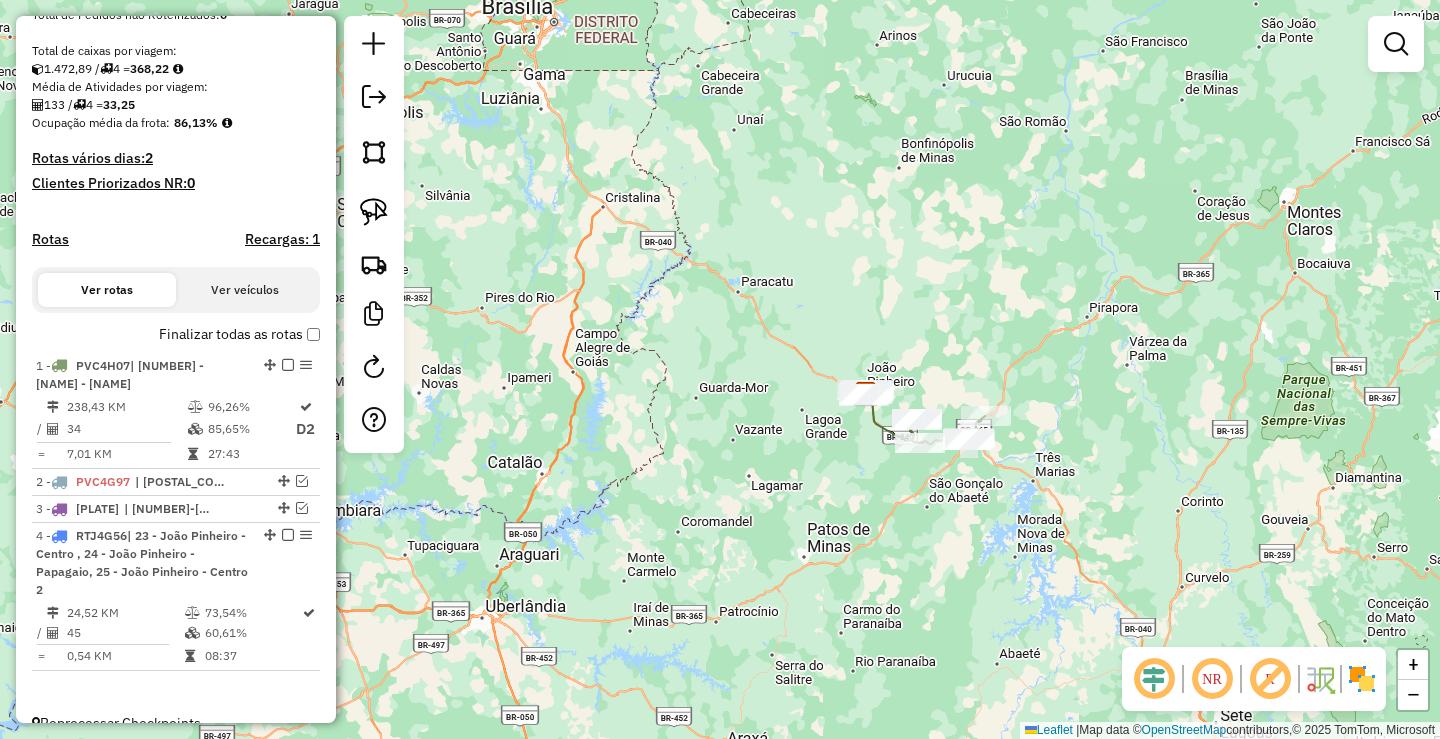 scroll, scrollTop: 440, scrollLeft: 0, axis: vertical 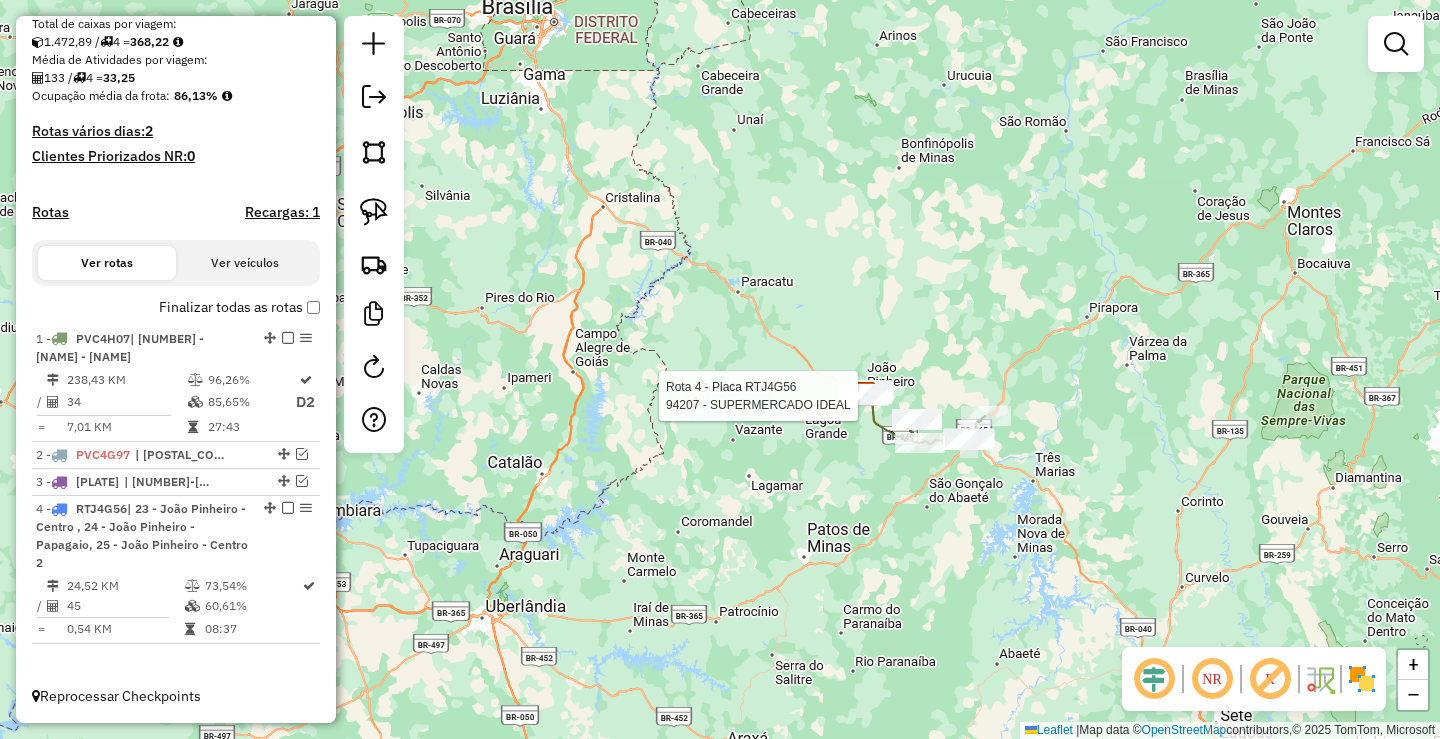 select on "*********" 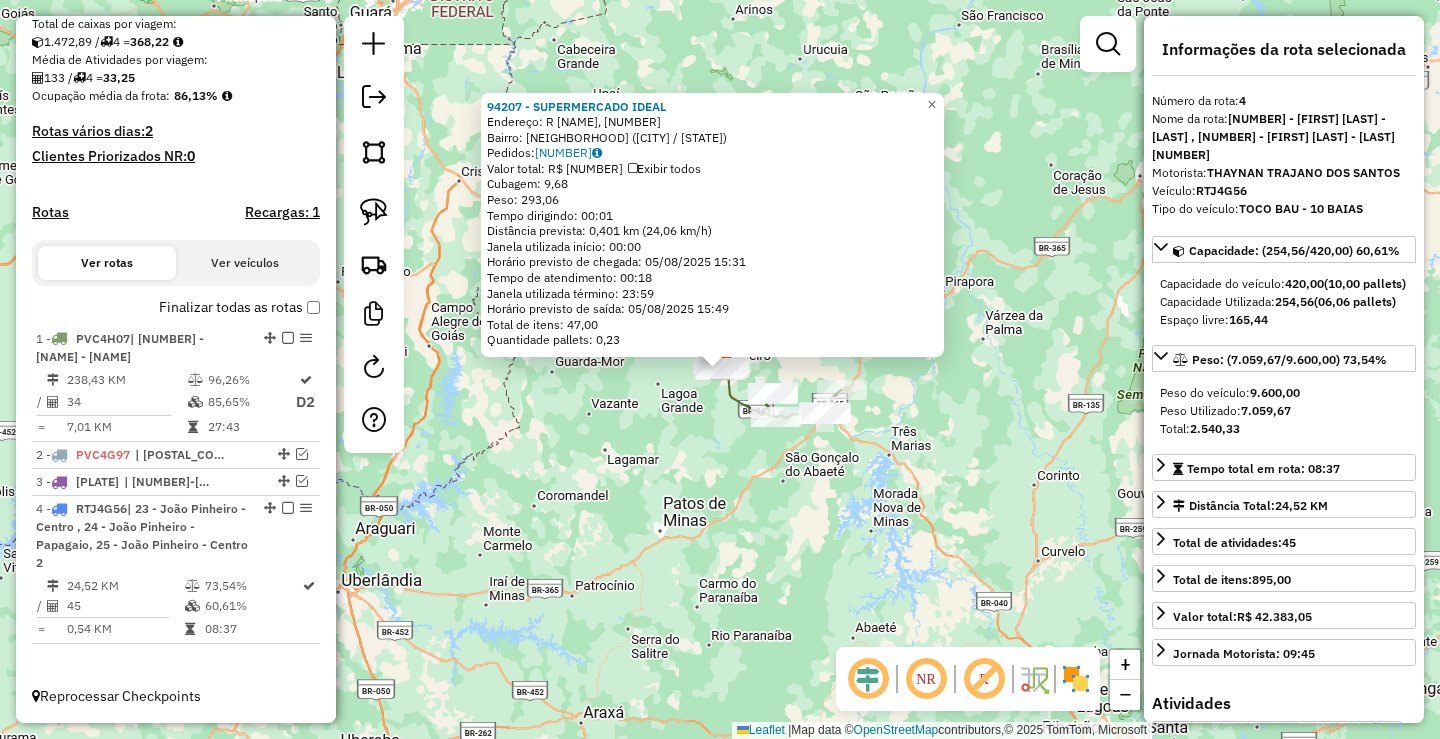 scroll, scrollTop: 100, scrollLeft: 0, axis: vertical 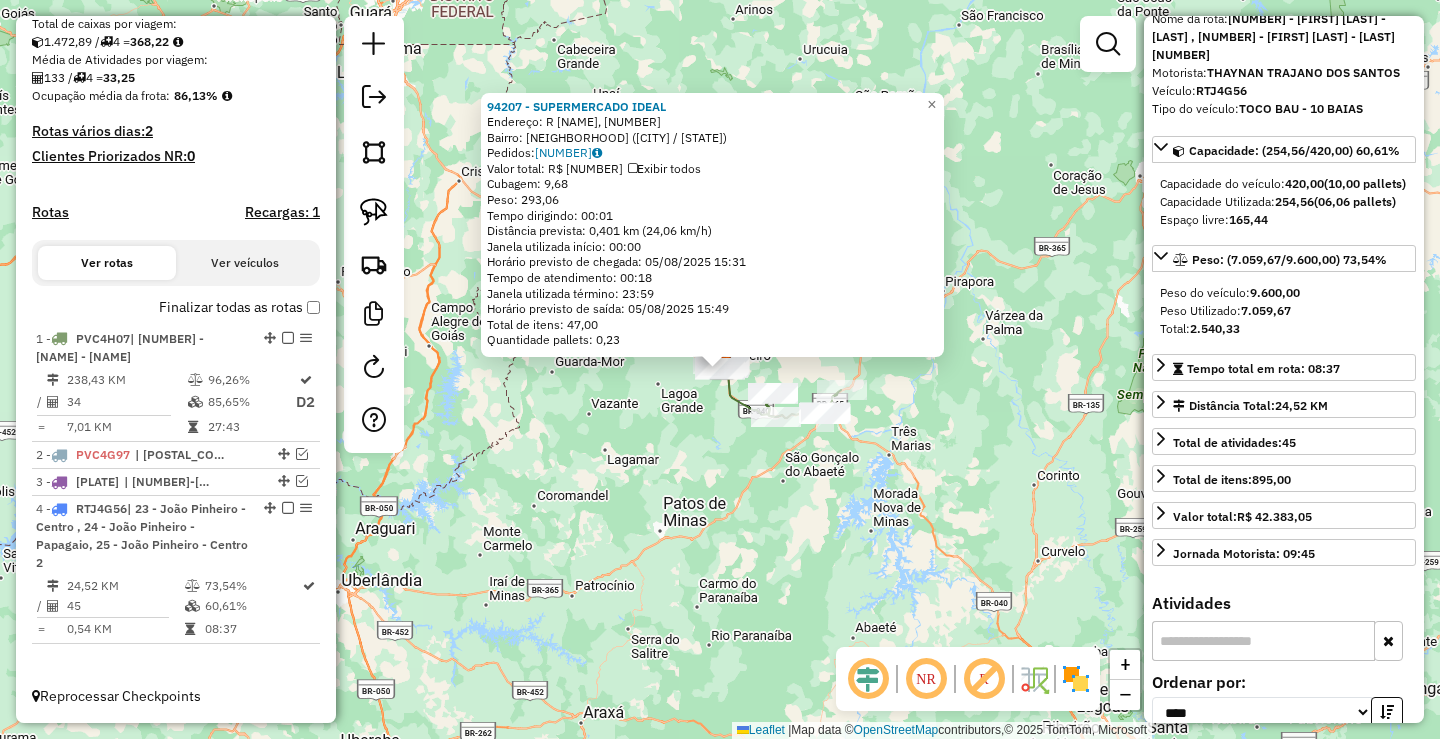 drag, startPoint x: 871, startPoint y: 540, endPoint x: 836, endPoint y: 549, distance: 36.138622 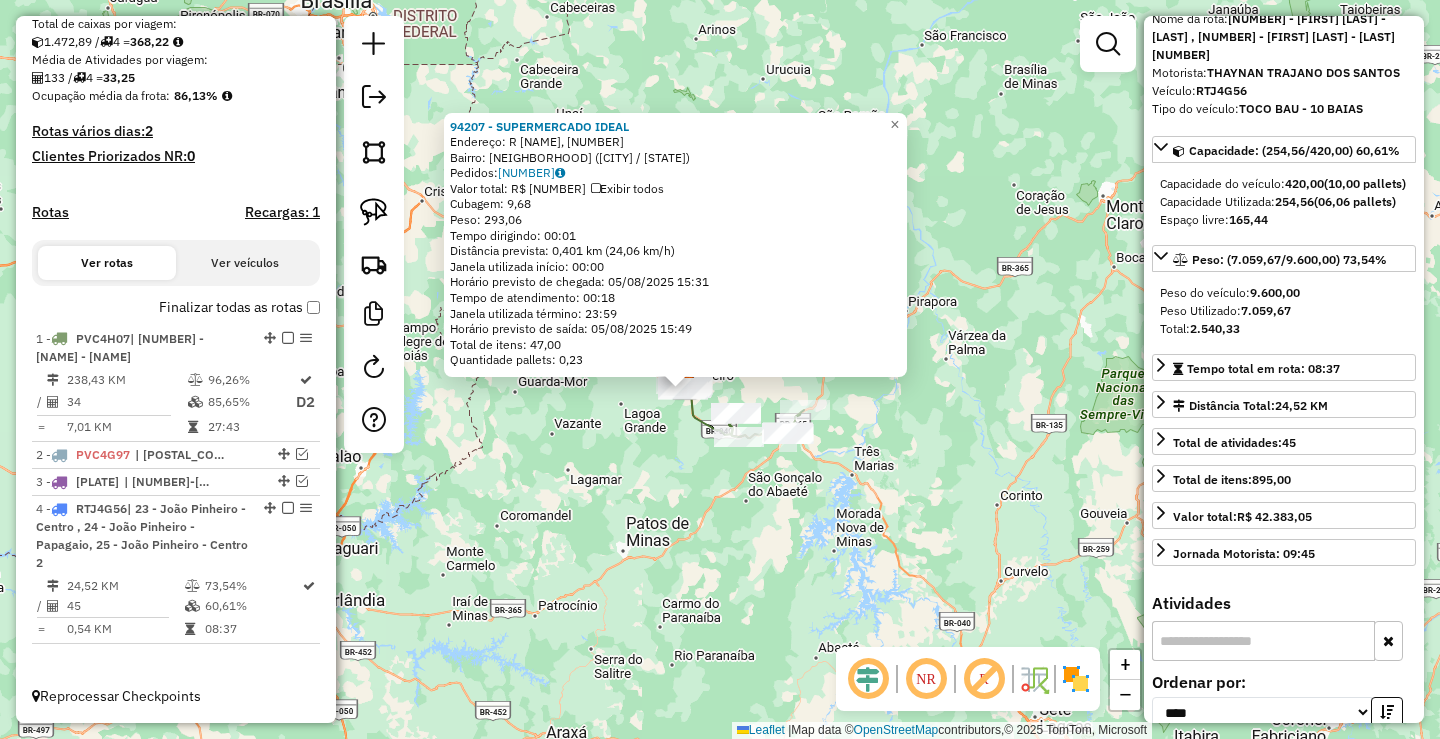 drag, startPoint x: 812, startPoint y: 485, endPoint x: 789, endPoint y: 499, distance: 26.925823 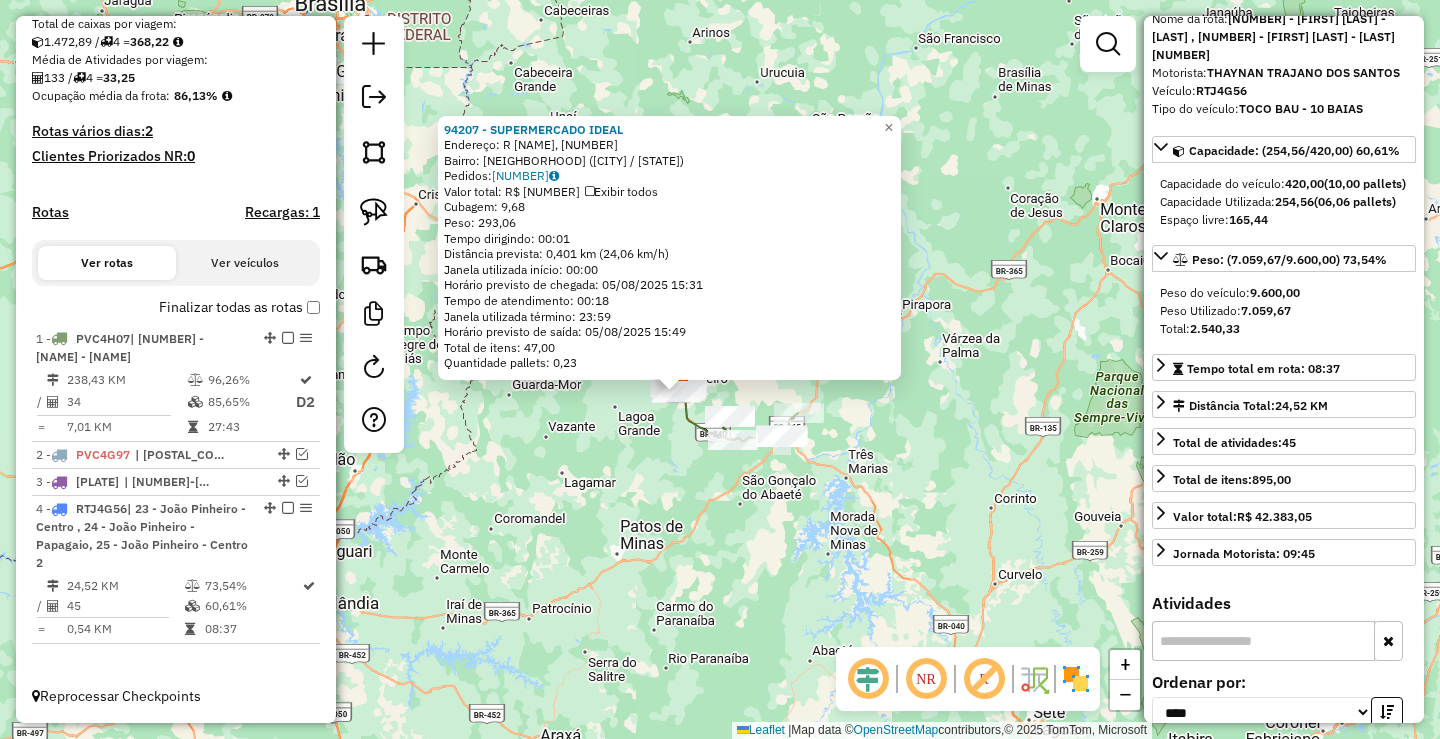 click on "[POSTAL_CODE] - SUPERMERCADO IDEAL  Endereço: R ASTOLFO MOREIRA, 1917   Bairro: BUGANVELLE ([CITY] / [STATE])   Pedidos:  04106528   Valor total: R$ 2.190,52   Exibir todos   Cubagem: 9,68  Peso: 293,06  Tempo dirigindo: 00:01   Distância prevista: 0,401 km (24,06 km/h)   Janela utilizada início: 00:00   Horário previsto de chegada: [DATE] 15:31   Tempo de atendimento: 00:18   Janela utilizada término: 23:59   Horário previsto de saída: [DATE] 15:49   Total de itens: 47,00   Quantidade pallets: 0,23  × Janela de atendimento Grade de atendimento Capacidade Transportadoras Veículos Cliente Pedidos  Rotas Selecione os dias de semana para filtrar as janelas de atendimento  Seg   Ter   Qua   Qui   Sex   Sáb   Dom  Informe o período da janela de atendimento: De: Até:  Filtrar exatamente a janela do cliente  Considerar janela de atendimento padrão  Selecione os dias de semana para filtrar as grades de atendimento  Seg   Ter   Qua   Qui   Sex   Sáb   Dom   Peso mínimo:   Peso máximo:   De:   Até:" 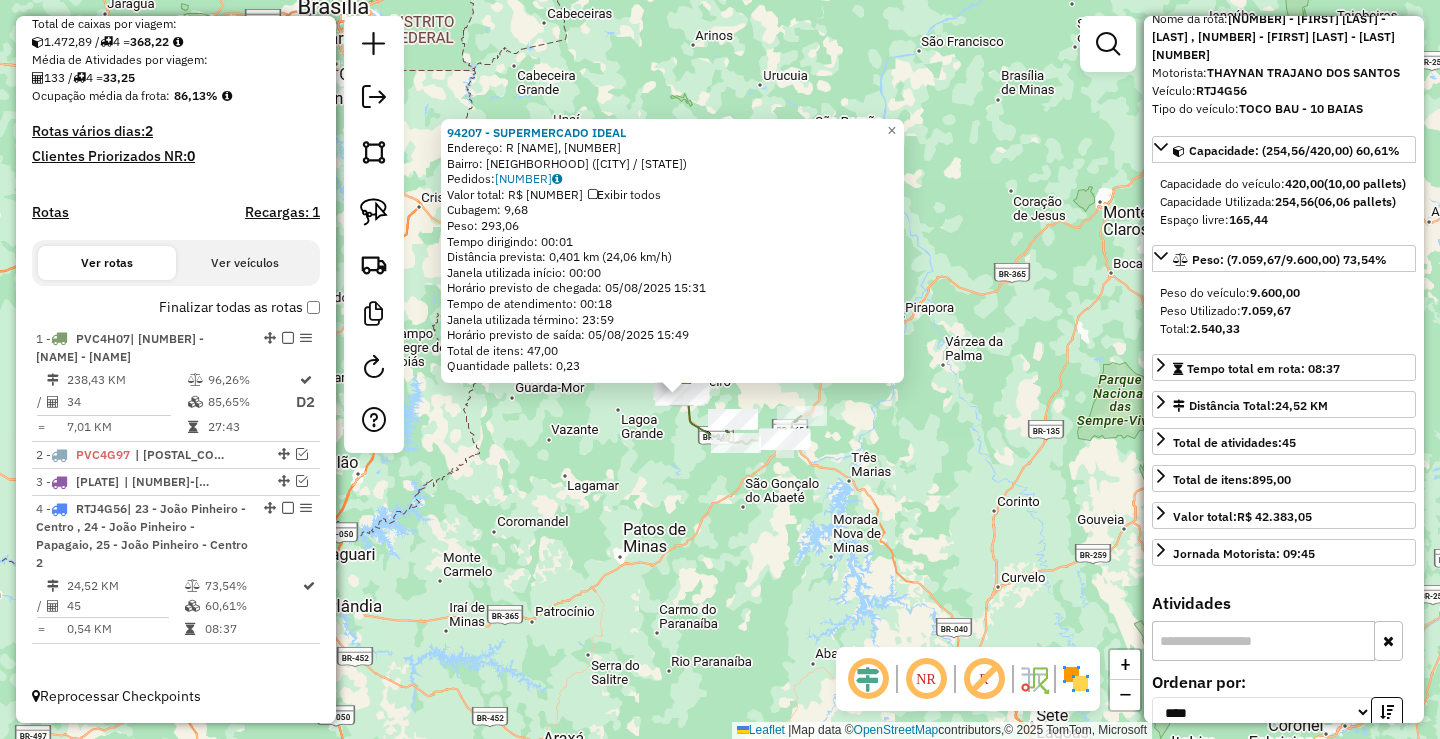 click on "[POSTAL_CODE] - SUPERMERCADO IDEAL  Endereço: R ASTOLFO MOREIRA, 1917   Bairro: BUGANVELLE ([CITY] / [STATE])   Pedidos:  04106528   Valor total: R$ 2.190,52   Exibir todos   Cubagem: 9,68  Peso: 293,06  Tempo dirigindo: 00:01   Distância prevista: 0,401 km (24,06 km/h)   Janela utilizada início: 00:00   Horário previsto de chegada: [DATE] 15:31   Tempo de atendimento: 00:18   Janela utilizada término: 23:59   Horário previsto de saída: [DATE] 15:49   Total de itens: 47,00   Quantidade pallets: 0,23  × Janela de atendimento Grade de atendimento Capacidade Transportadoras Veículos Cliente Pedidos  Rotas Selecione os dias de semana para filtrar as janelas de atendimento  Seg   Ter   Qua   Qui   Sex   Sáb   Dom  Informe o período da janela de atendimento: De: Até:  Filtrar exatamente a janela do cliente  Considerar janela de atendimento padrão  Selecione os dias de semana para filtrar as grades de atendimento  Seg   Ter   Qua   Qui   Sex   Sáb   Dom   Peso mínimo:   Peso máximo:   De:   Até:" 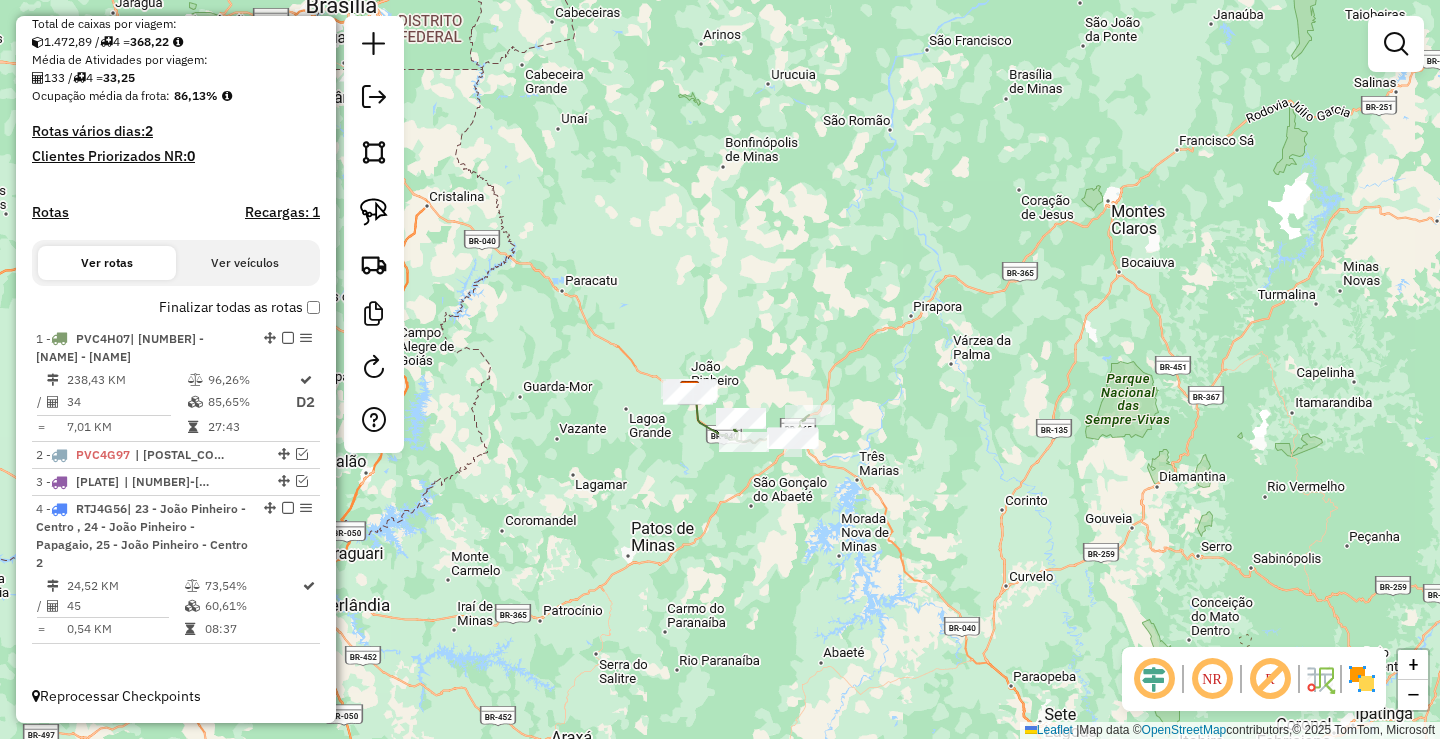 drag, startPoint x: 929, startPoint y: 426, endPoint x: 1037, endPoint y: 401, distance: 110.85576 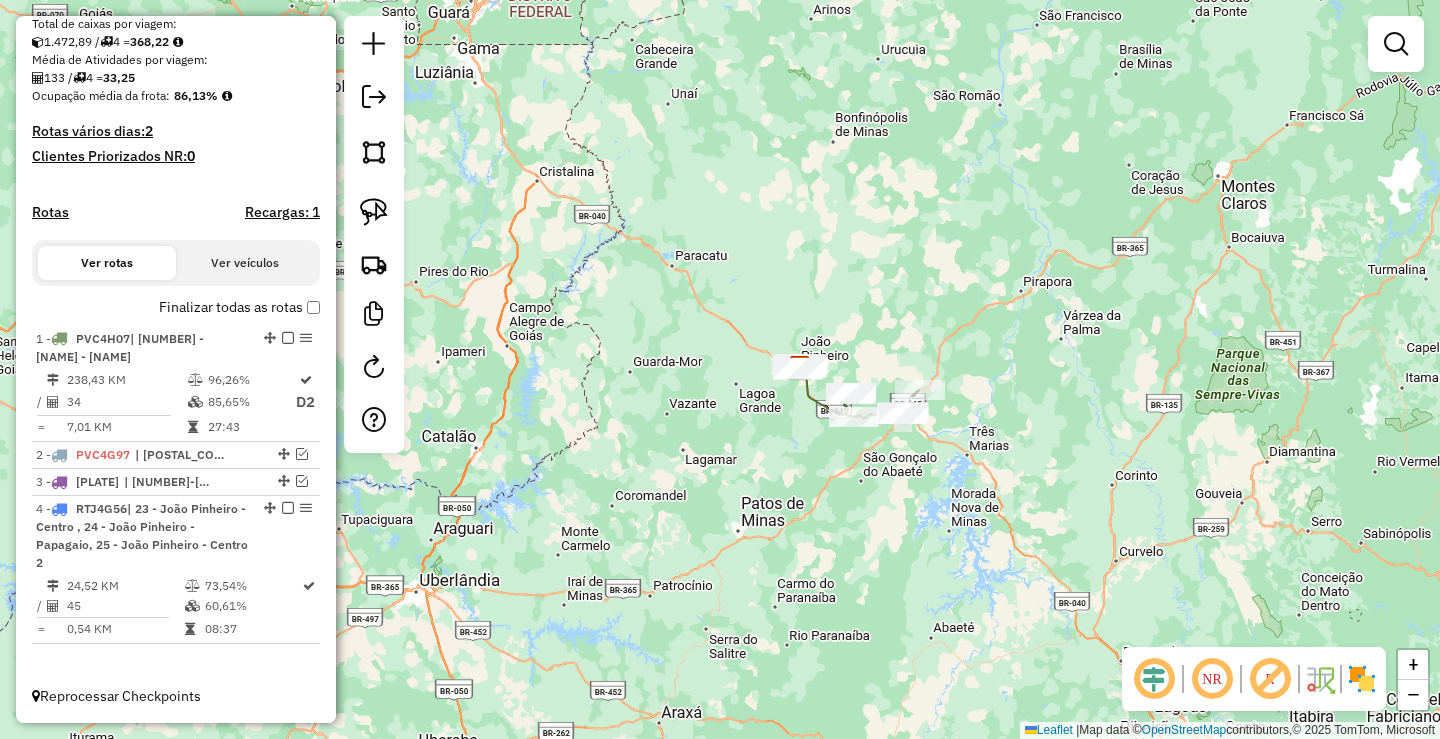 drag, startPoint x: 956, startPoint y: 523, endPoint x: 912, endPoint y: 531, distance: 44.72136 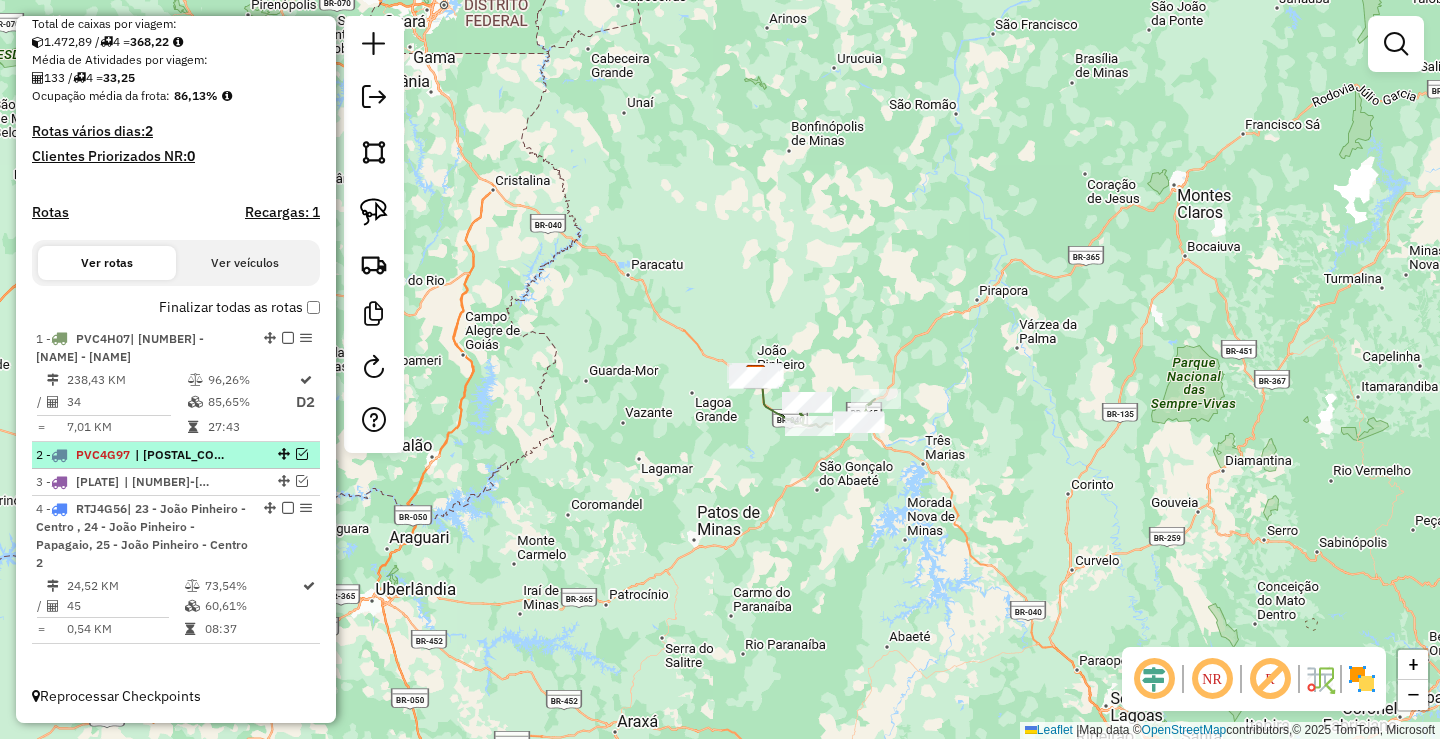click at bounding box center [302, 454] 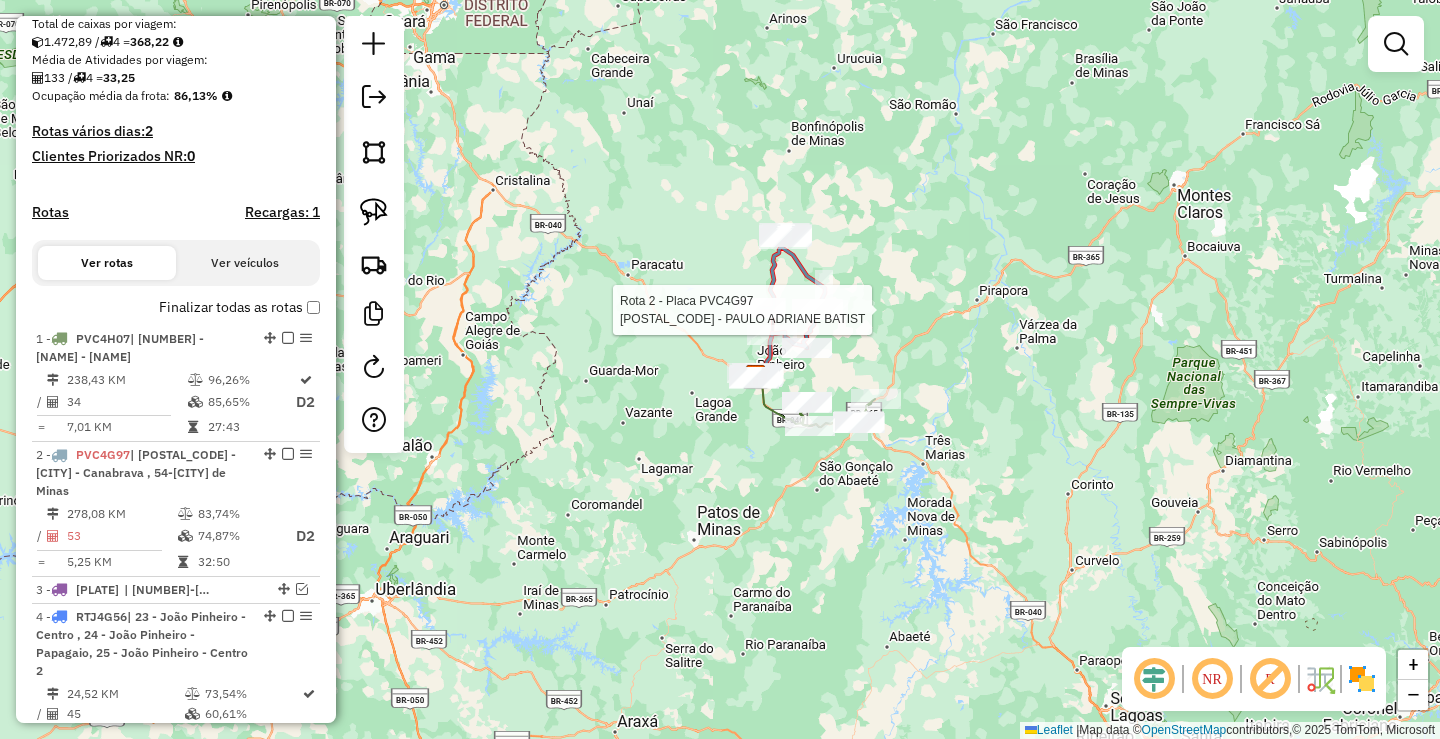 select on "*********" 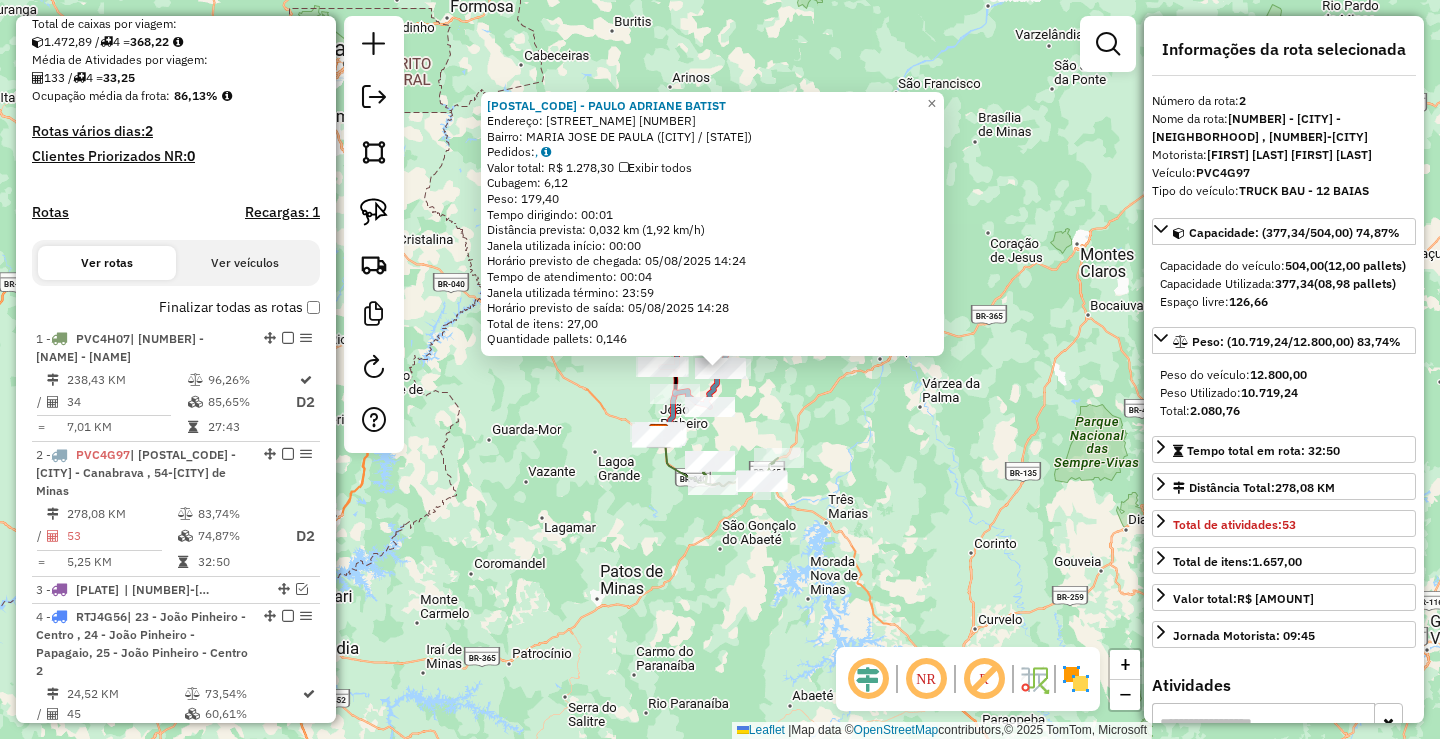 scroll, scrollTop: 548, scrollLeft: 0, axis: vertical 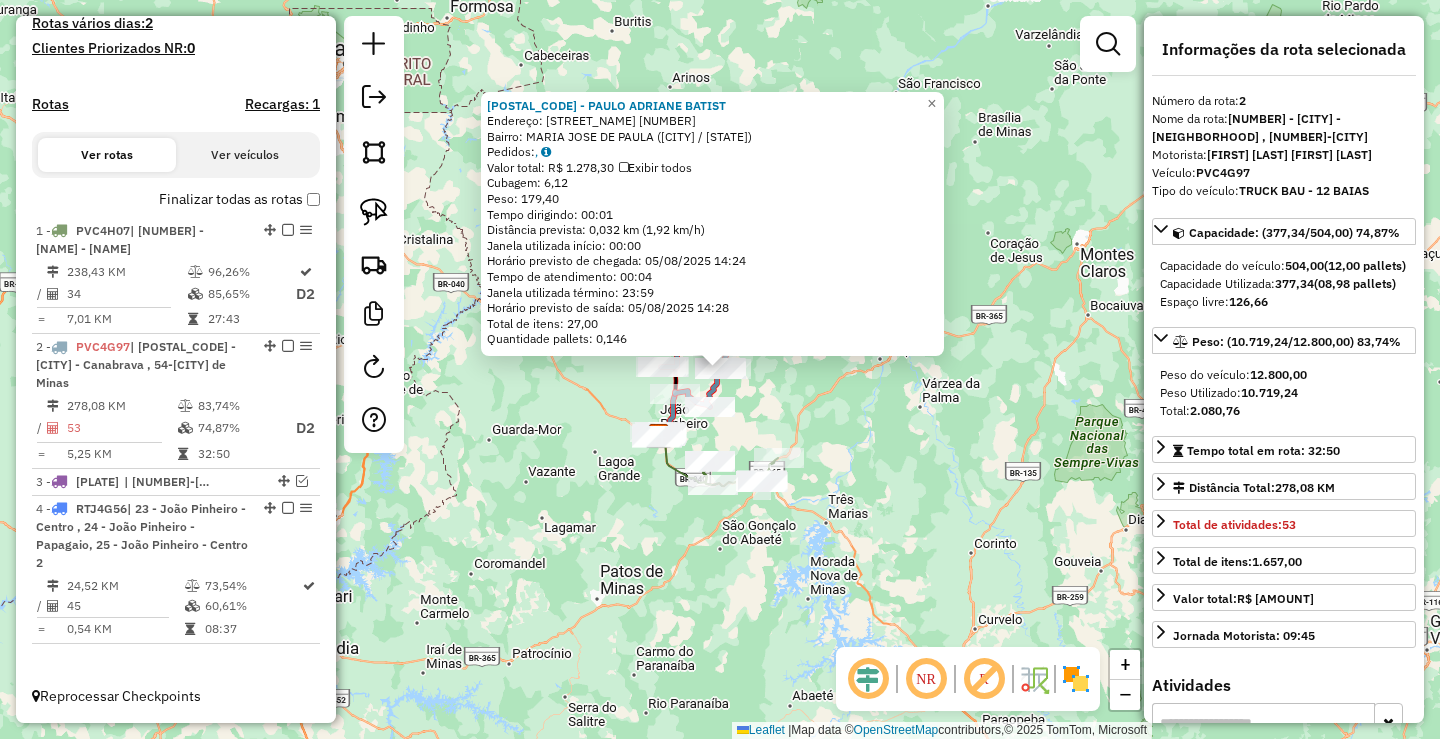 click on "[NAME] - [NAME] - [ROUTING_SOFTWARE]" 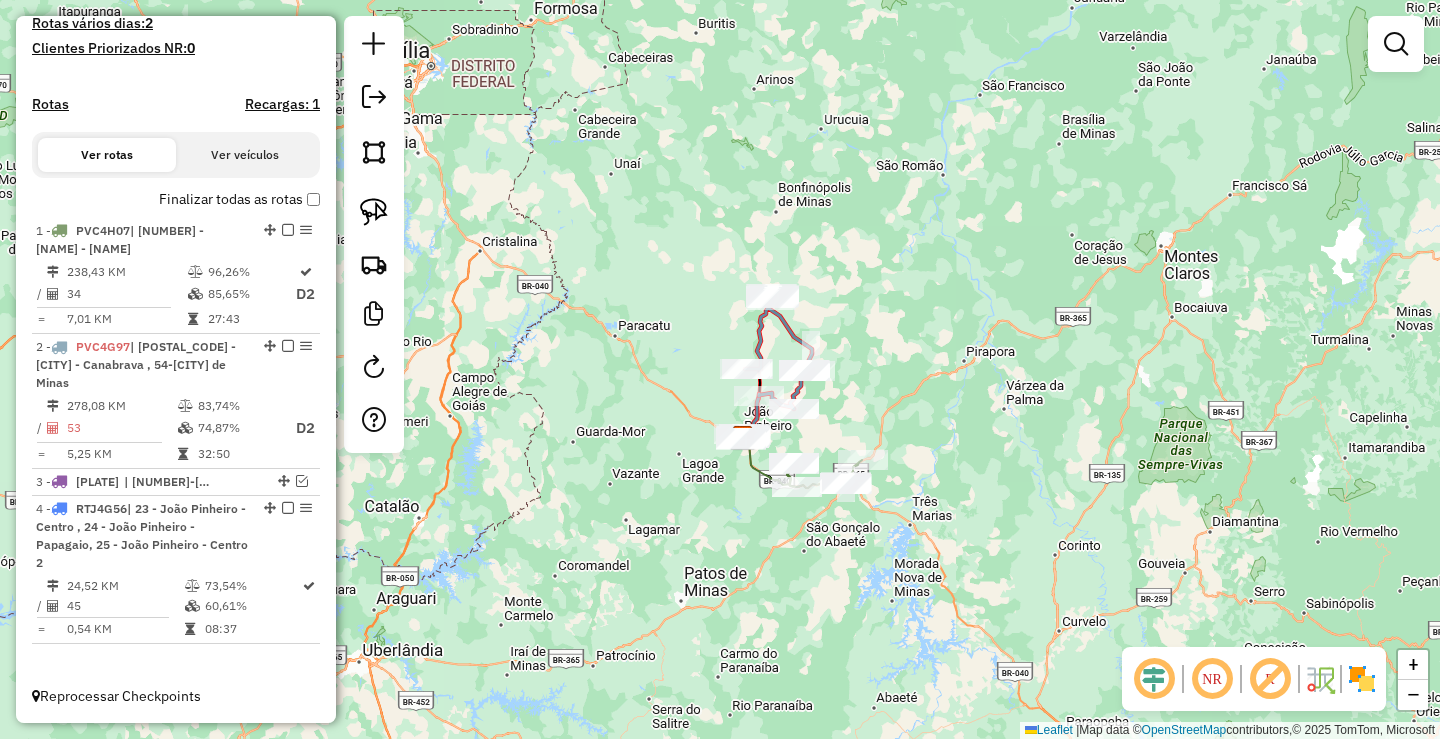 drag, startPoint x: 962, startPoint y: 504, endPoint x: 975, endPoint y: 501, distance: 13.341664 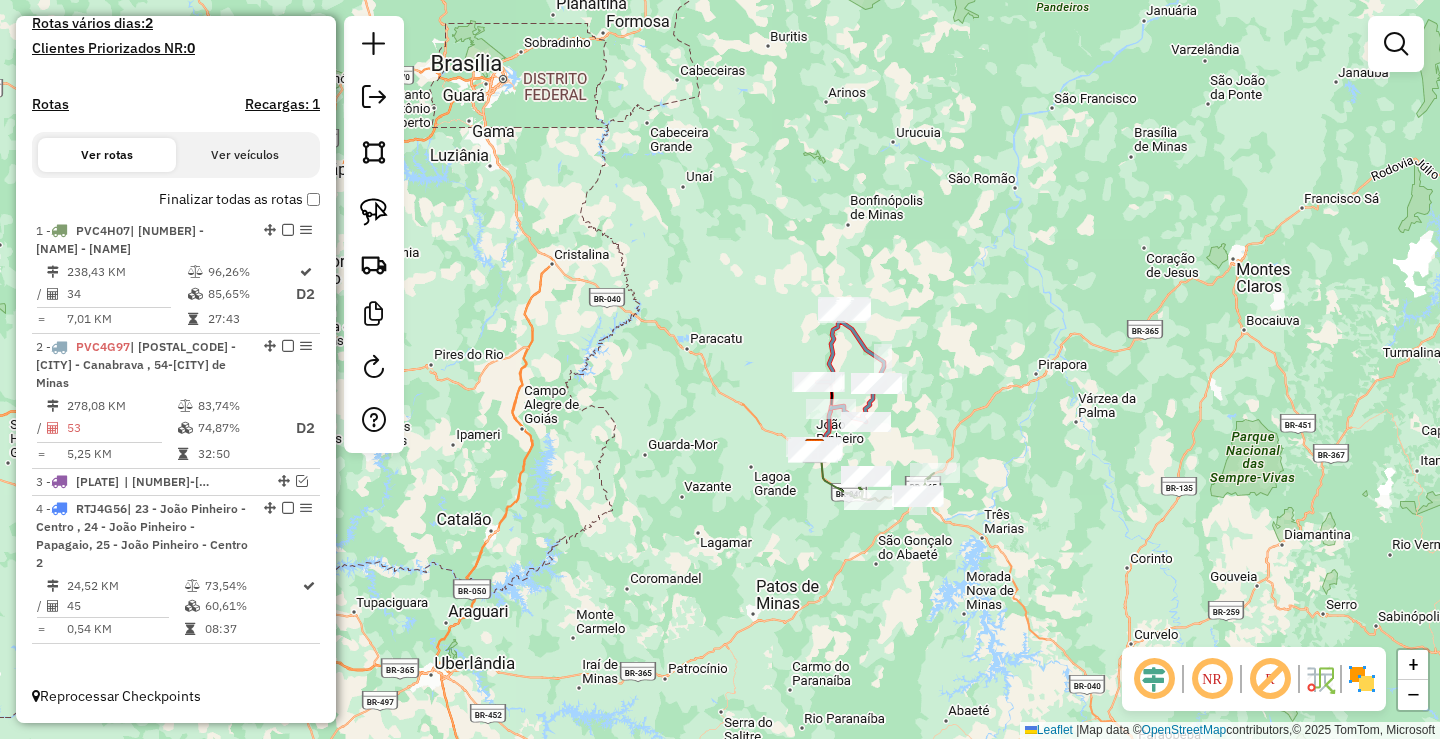 drag, startPoint x: 935, startPoint y: 355, endPoint x: 1015, endPoint y: 360, distance: 80.1561 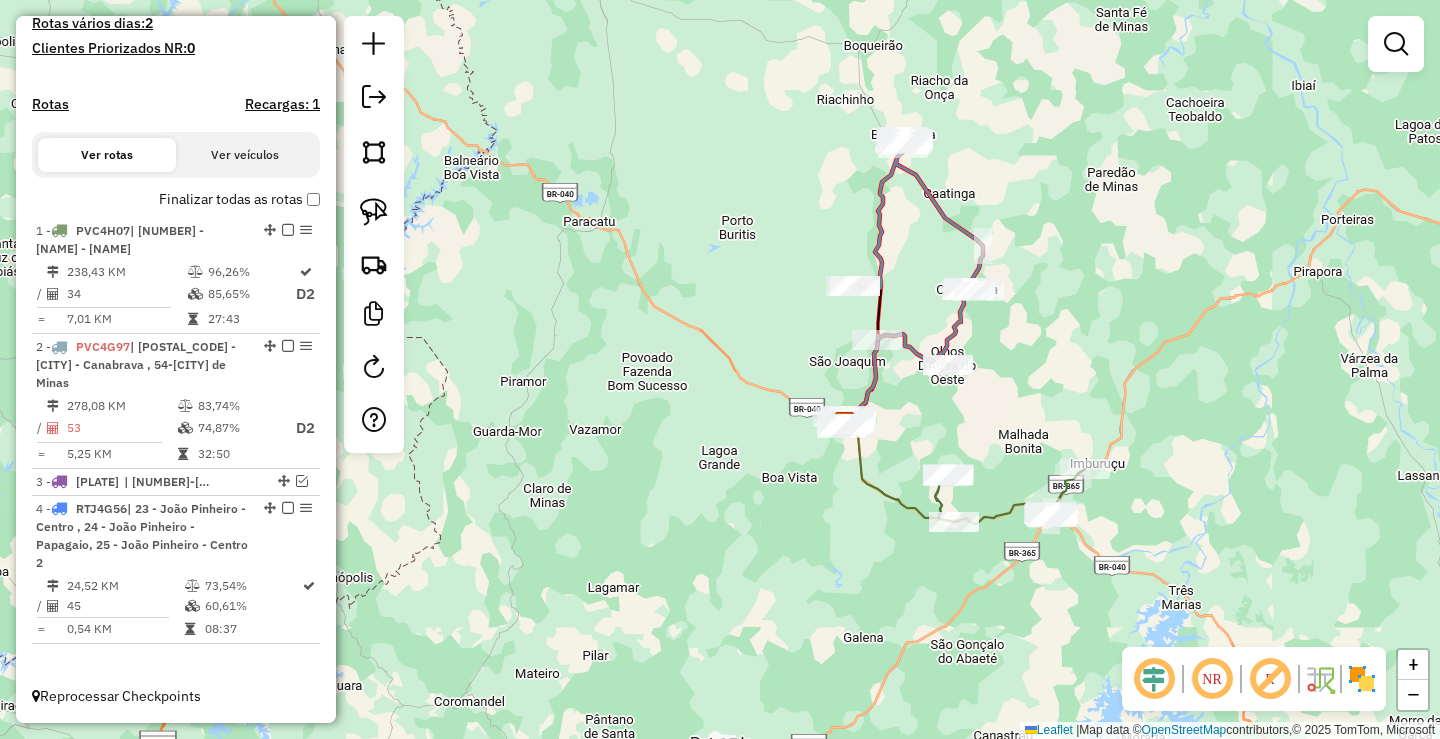 drag, startPoint x: 964, startPoint y: 393, endPoint x: 902, endPoint y: 428, distance: 71.19691 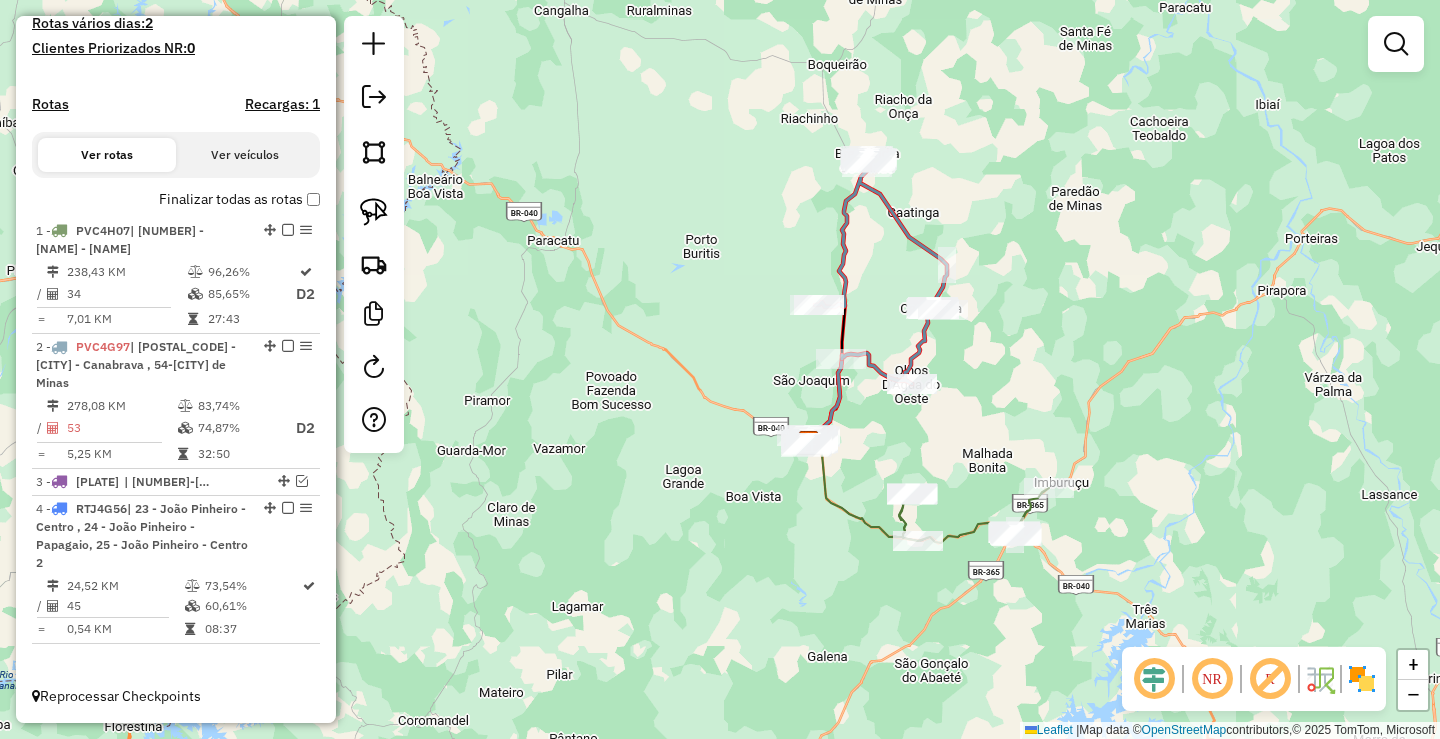 drag, startPoint x: 952, startPoint y: 410, endPoint x: 850, endPoint y: 432, distance: 104.34558 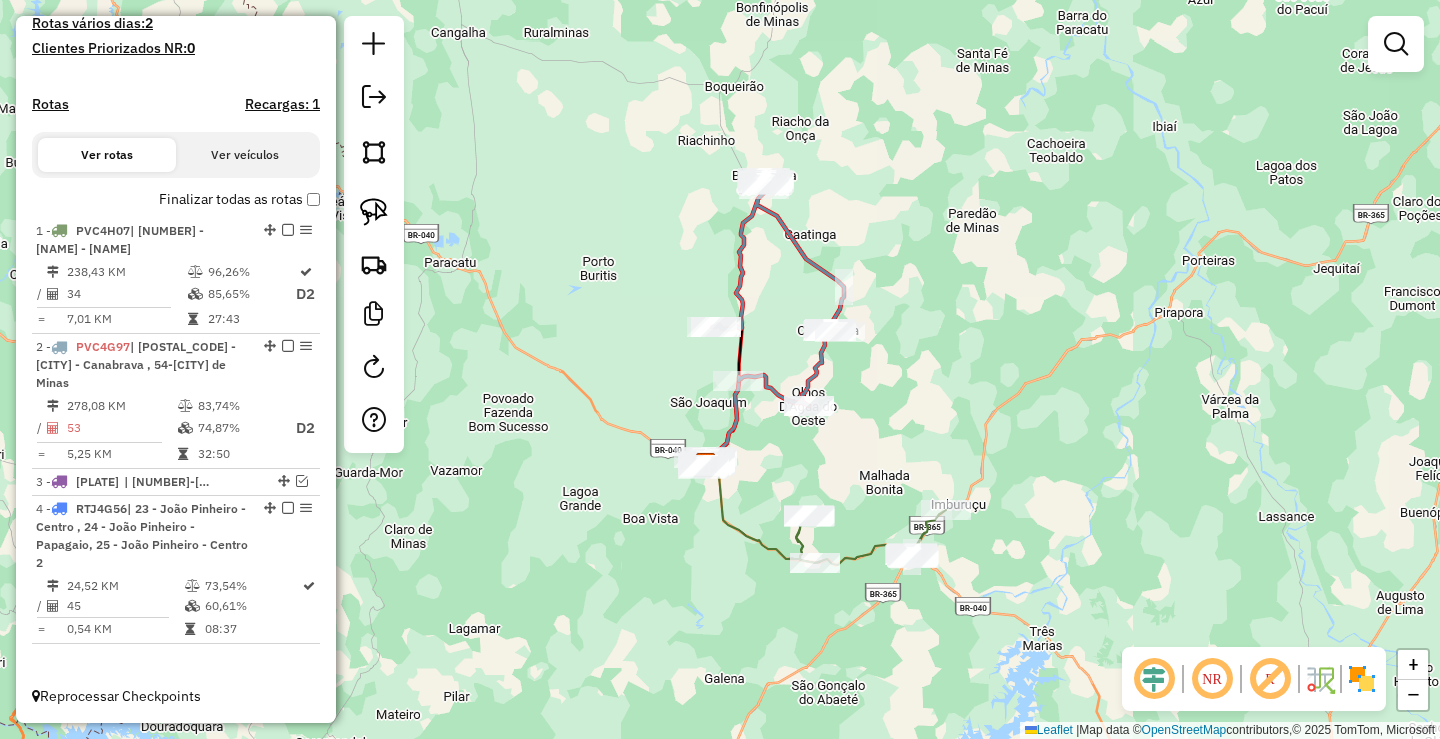 drag, startPoint x: 968, startPoint y: 400, endPoint x: 949, endPoint y: 456, distance: 59.135437 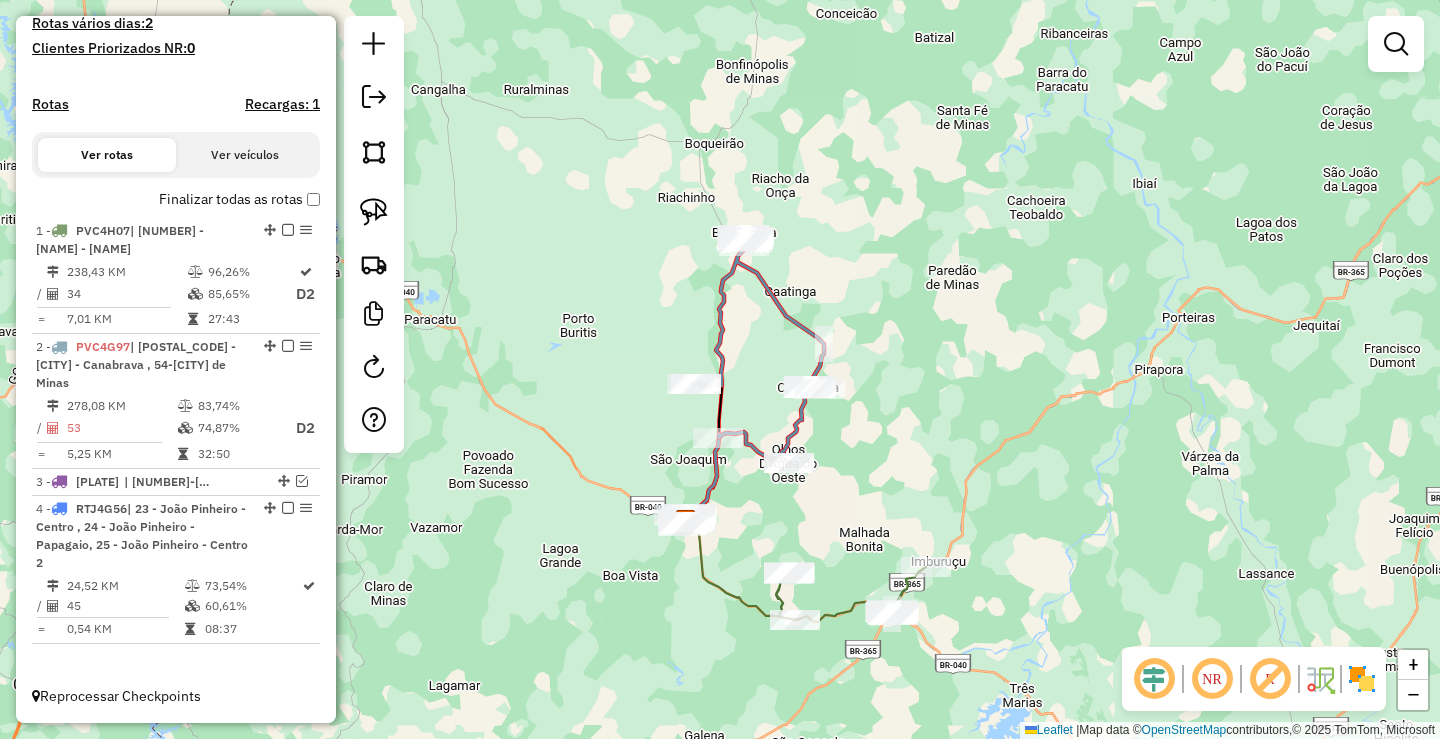 drag, startPoint x: 917, startPoint y: 426, endPoint x: 955, endPoint y: 432, distance: 38.470768 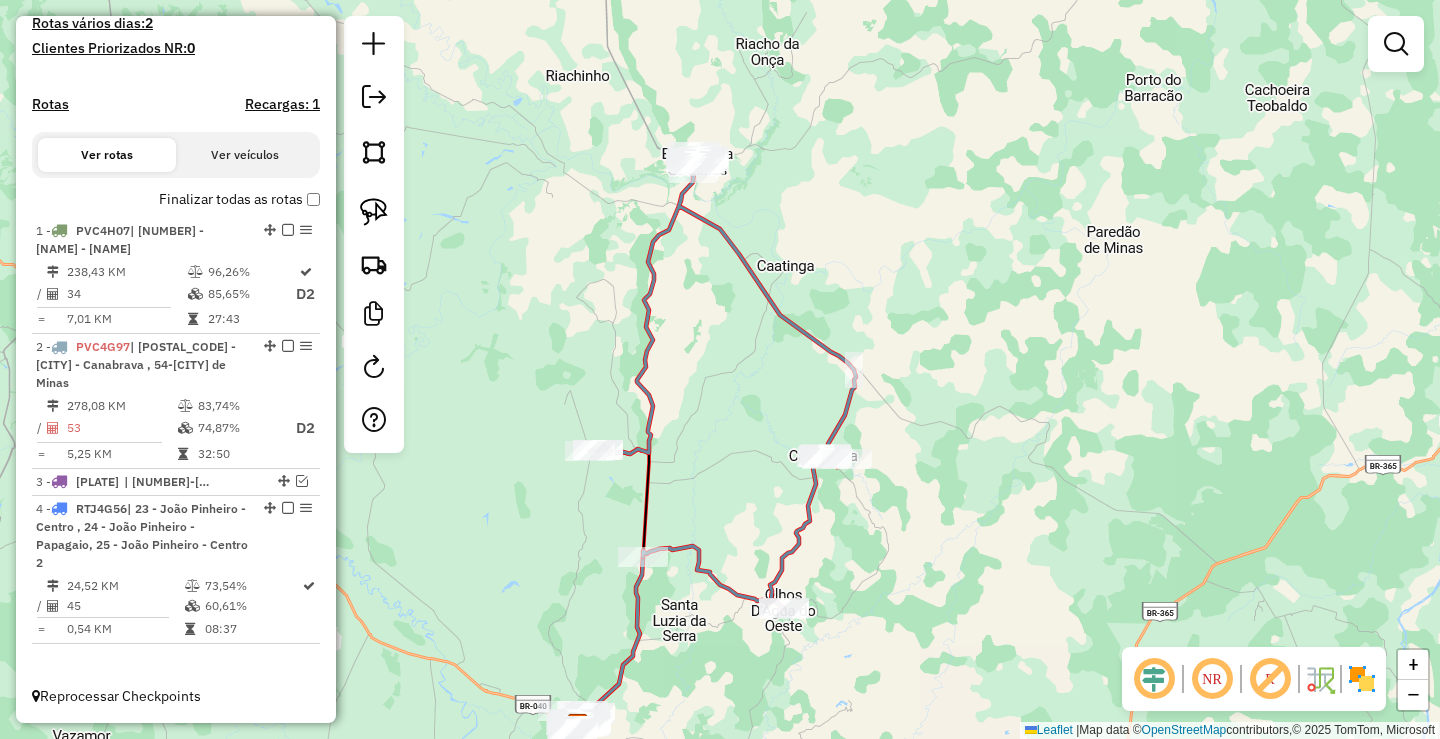 drag, startPoint x: 783, startPoint y: 191, endPoint x: 912, endPoint y: 188, distance: 129.03488 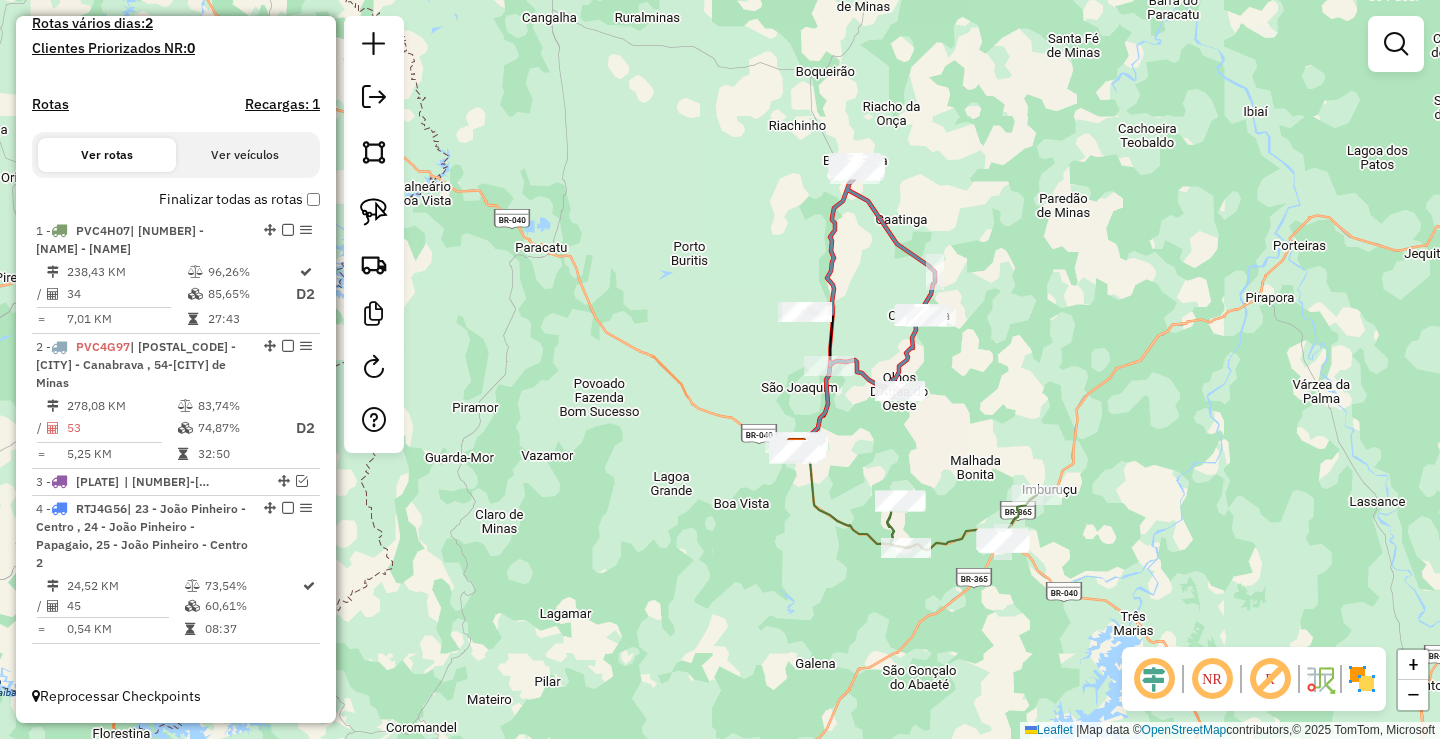 drag, startPoint x: 1047, startPoint y: 353, endPoint x: 1081, endPoint y: 231, distance: 126.649124 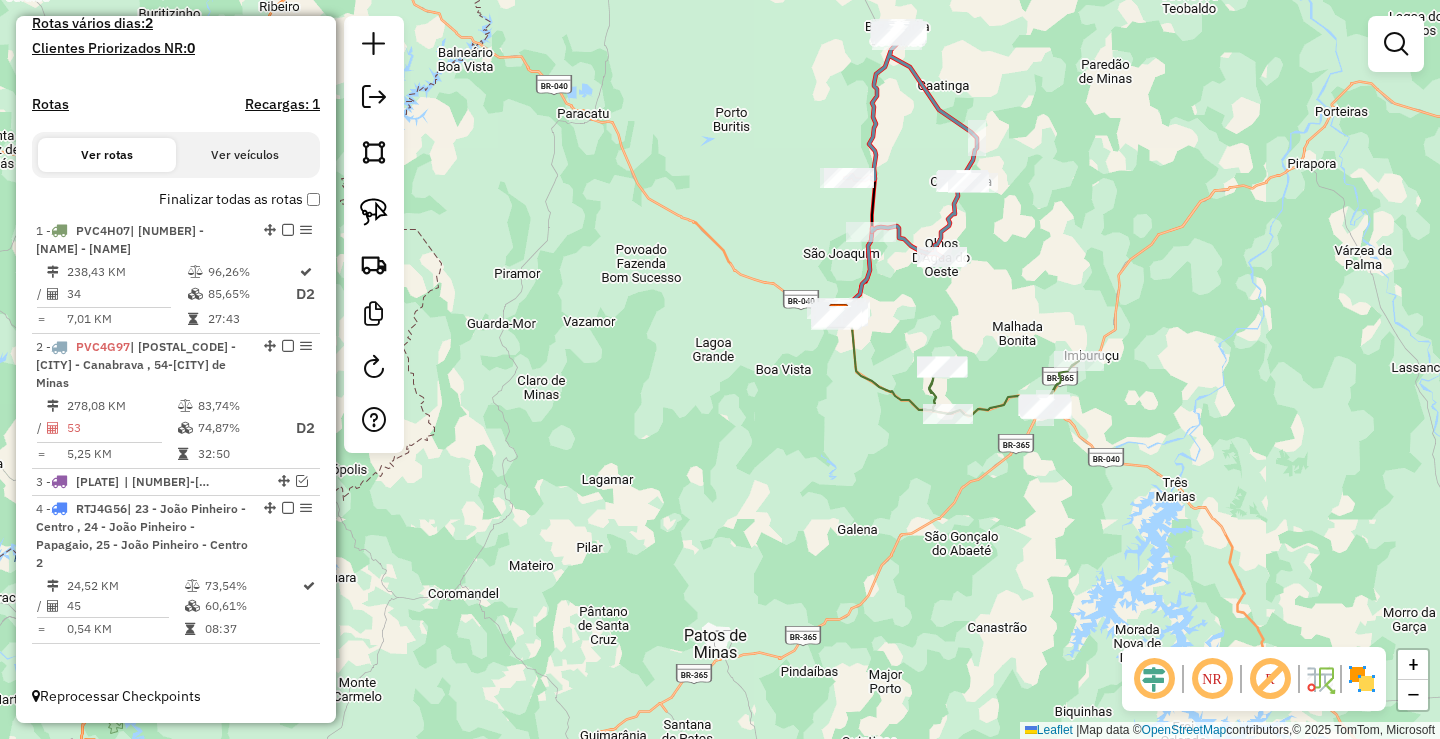 drag, startPoint x: 1028, startPoint y: 319, endPoint x: 1097, endPoint y: 288, distance: 75.643906 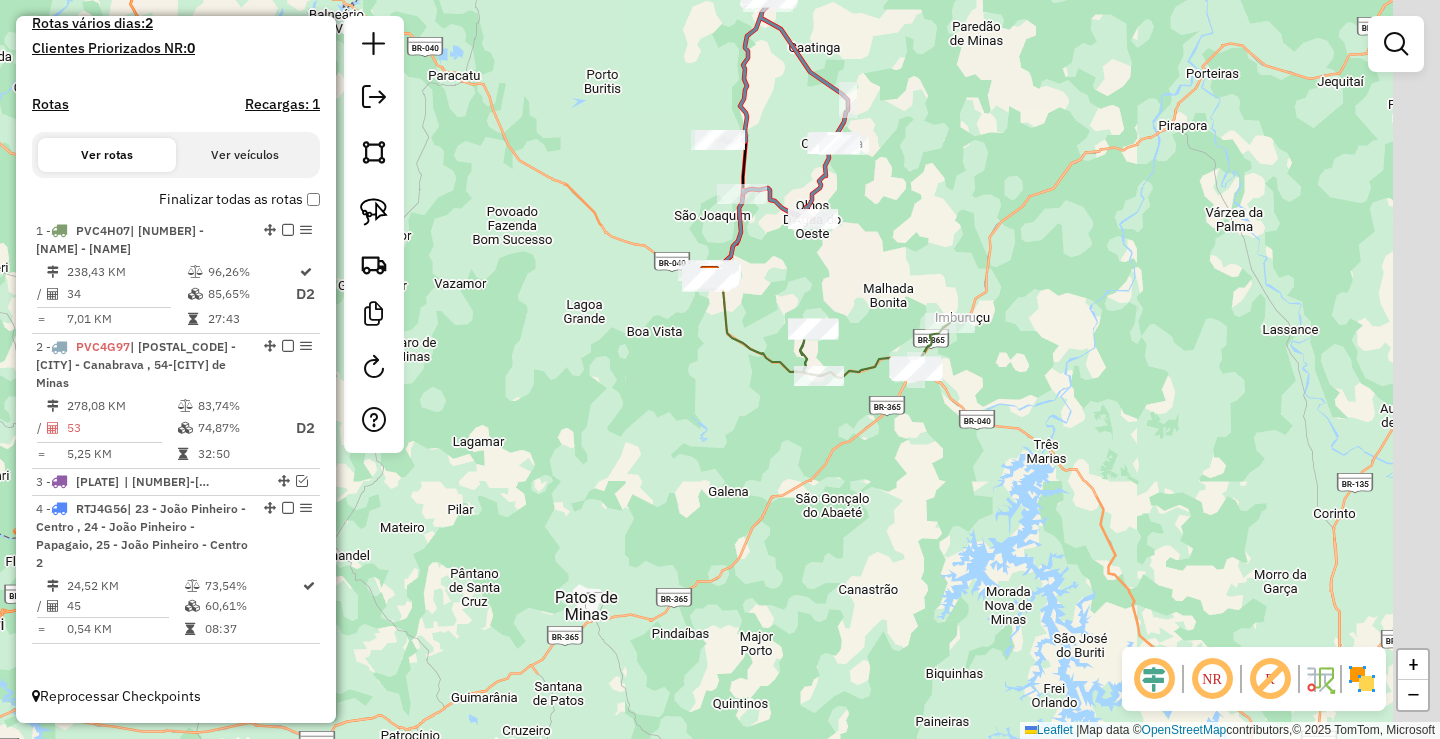 drag, startPoint x: 1026, startPoint y: 499, endPoint x: 830, endPoint y: 491, distance: 196.1632 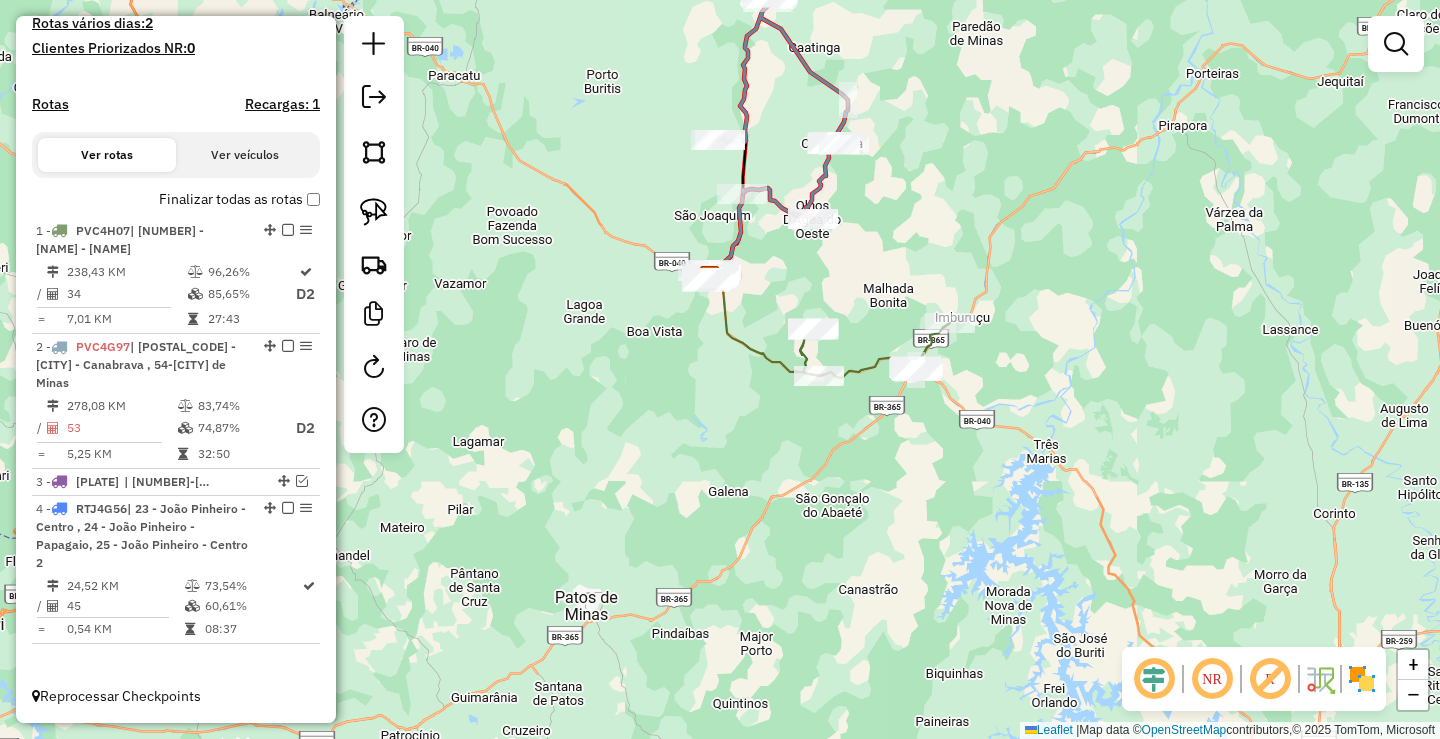 drag, startPoint x: 839, startPoint y: 431, endPoint x: 886, endPoint y: 447, distance: 49.648766 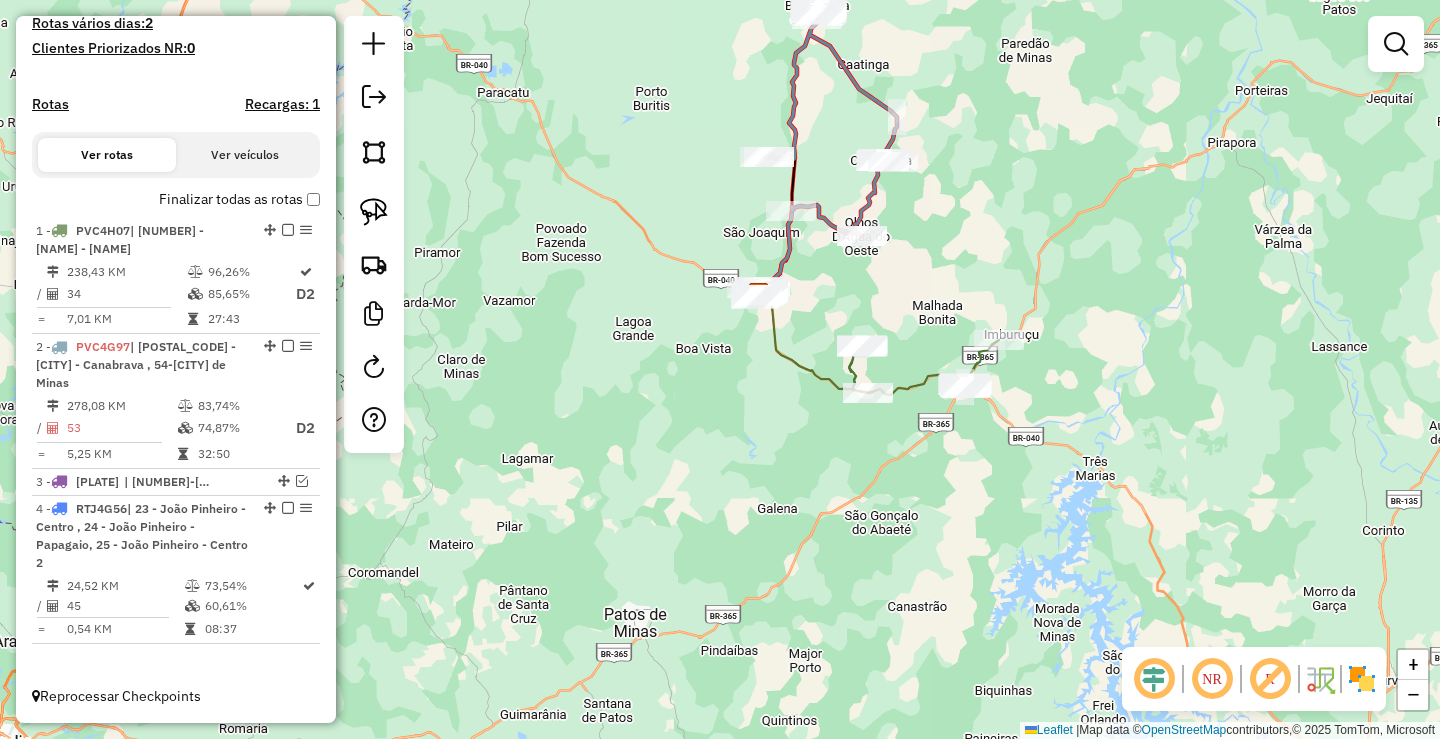 drag, startPoint x: 939, startPoint y: 161, endPoint x: 938, endPoint y: 283, distance: 122.0041 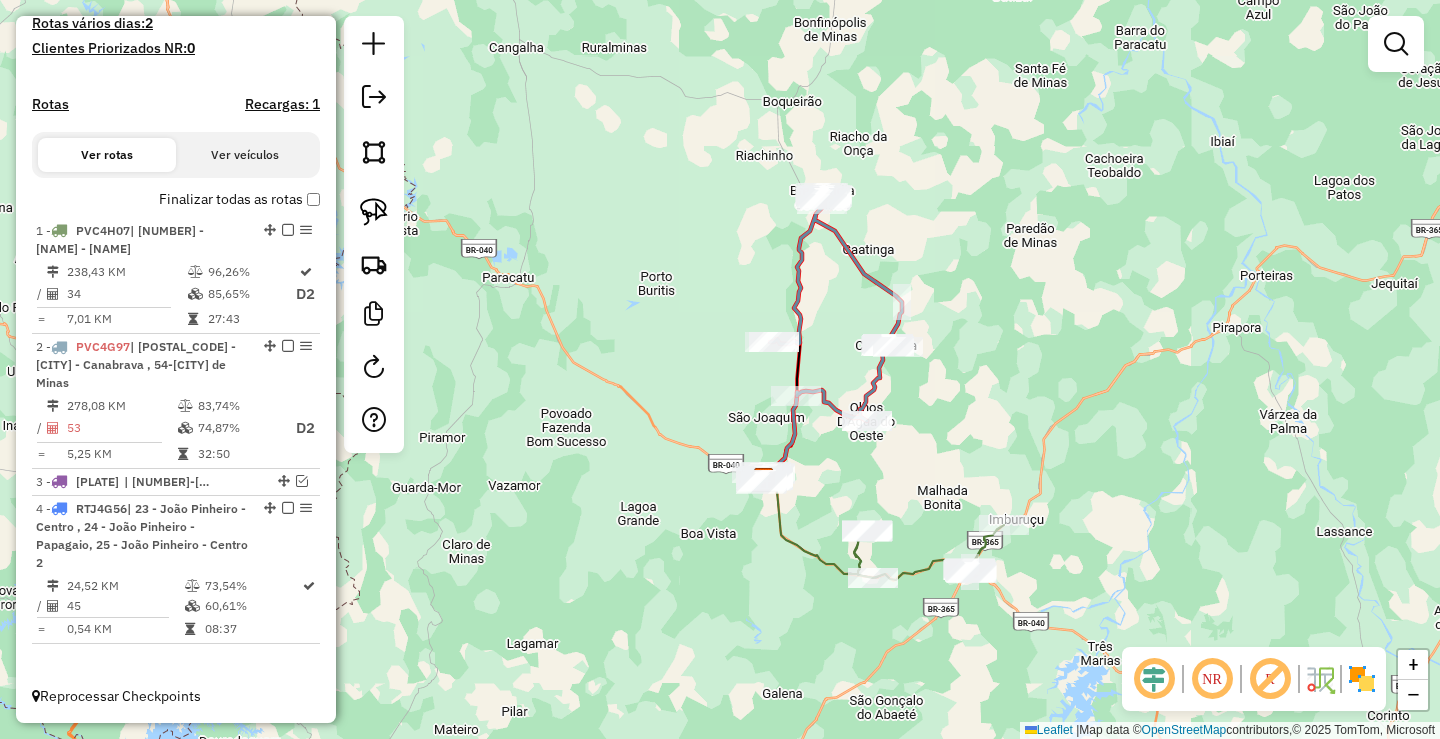 drag, startPoint x: 973, startPoint y: 217, endPoint x: 973, endPoint y: 315, distance: 98 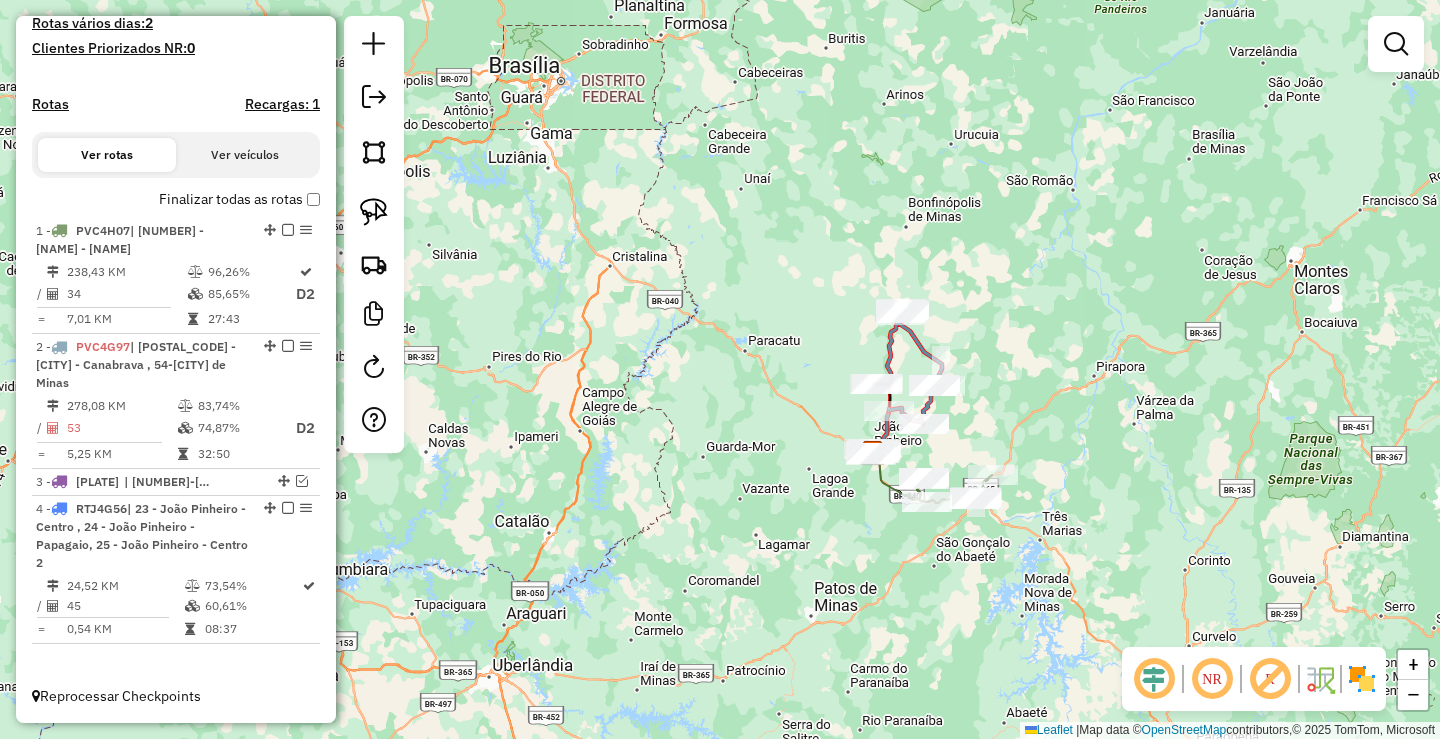 drag, startPoint x: 1015, startPoint y: 416, endPoint x: 1010, endPoint y: 388, distance: 28.442924 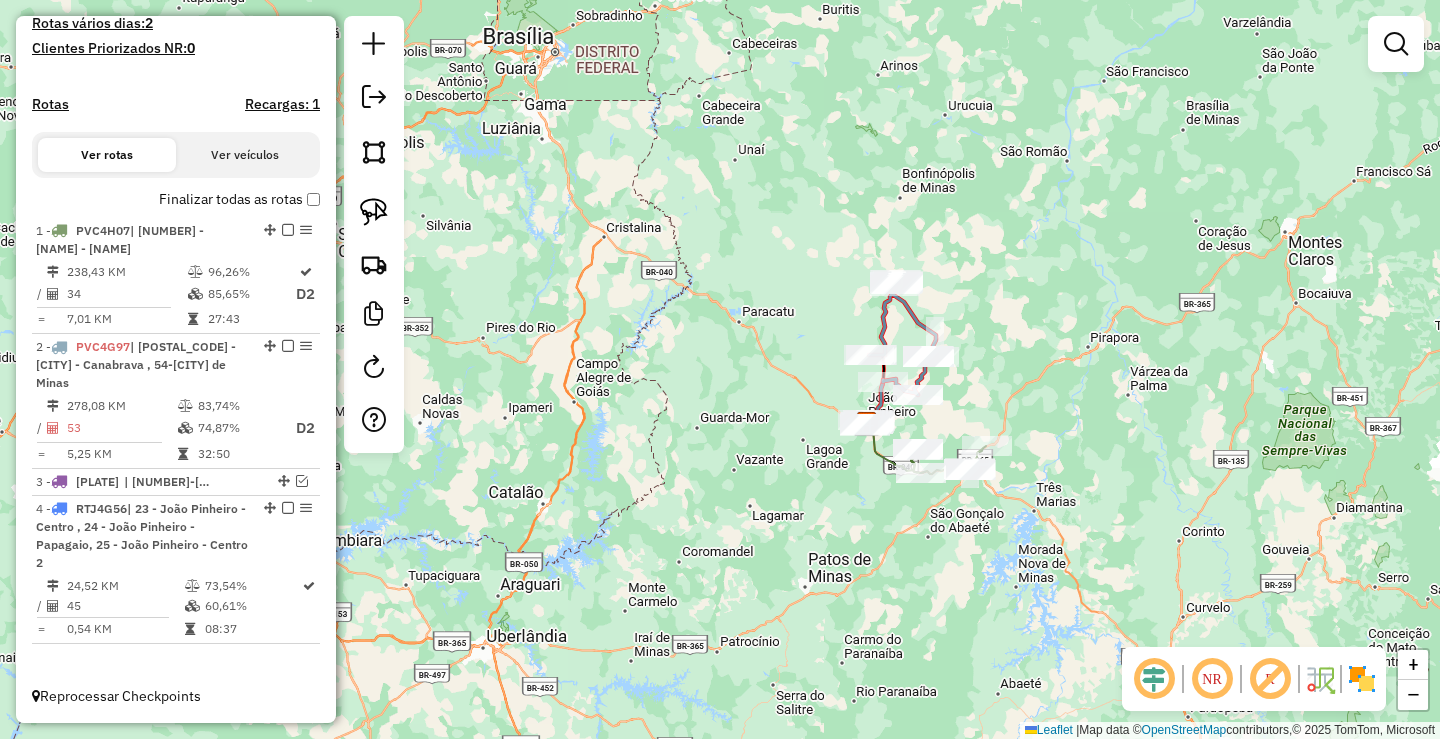 drag, startPoint x: 967, startPoint y: 372, endPoint x: 983, endPoint y: 363, distance: 18.35756 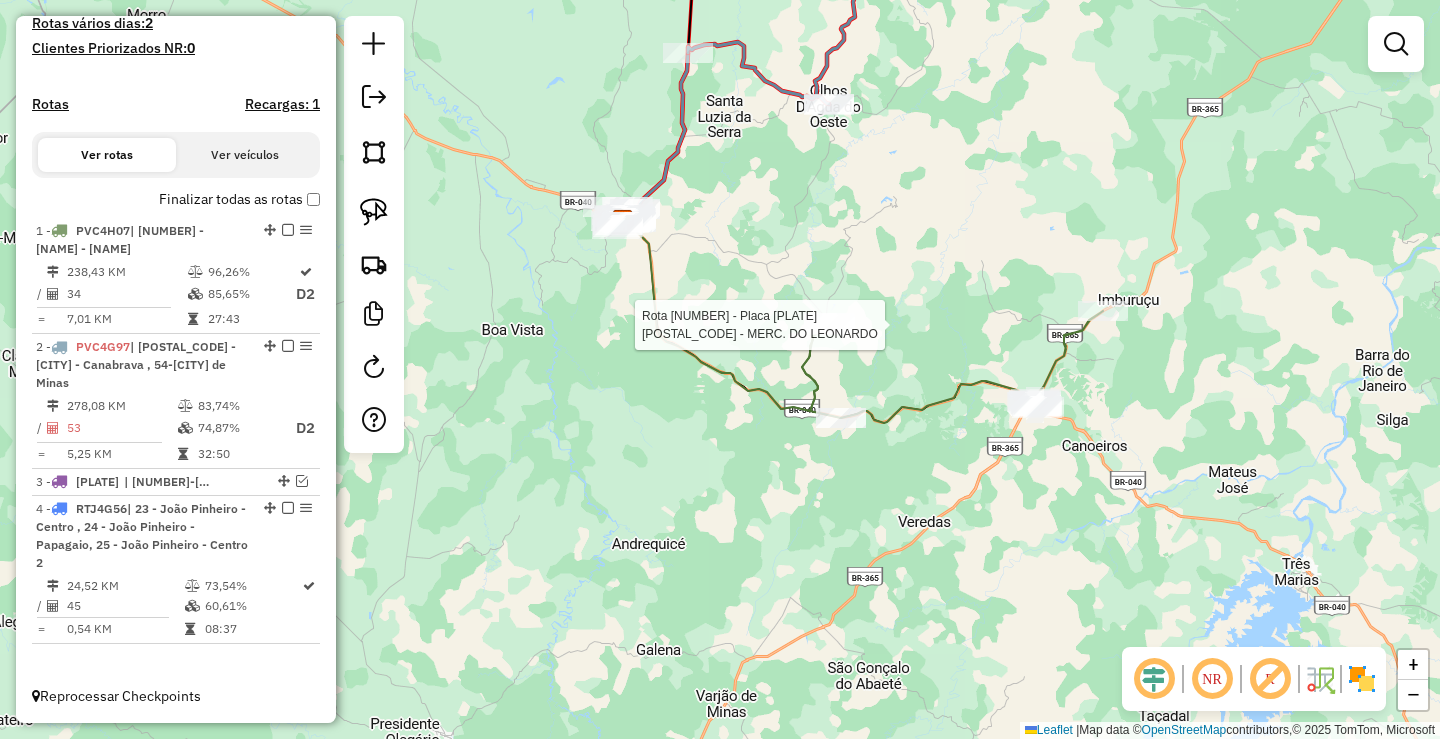 select on "*********" 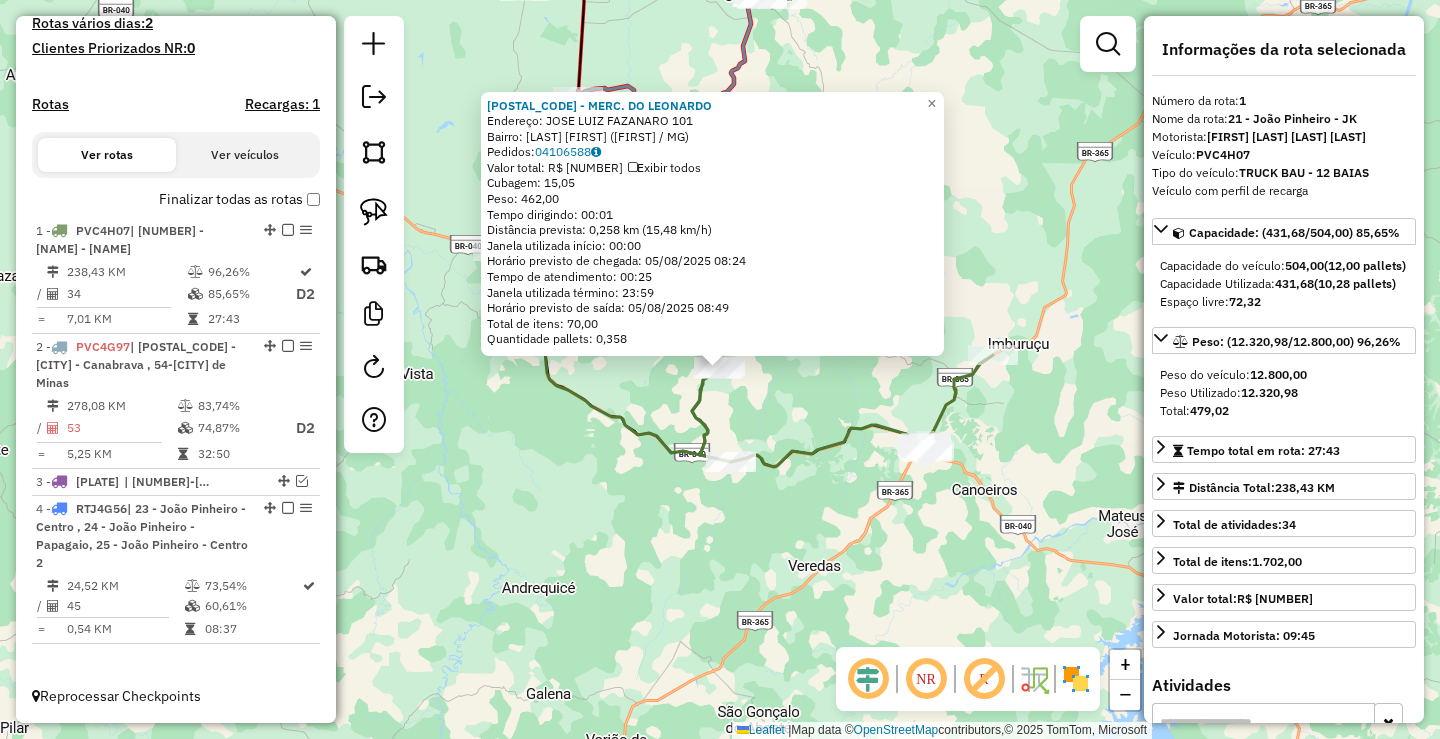 click on "[NUMBER] - [BUSINESS_NAME] Endereço: [NAME] [NUMBER] Bairro: [NEIGHBORHOOD] ([CITY] / [STATE]) Pedidos: [ORDER_ID] Valor total: R$ [AMOUNT] Exibir todos Cubagem: [CUBAGE] Peso: [WEIGHT] Tempo dirigindo: [TIME] Distância prevista: [DISTANCE] km ([SPEED] km/h) Janela utilizada início: [TIME] Horário previsto de chegada: [DATE] [TIME] Tempo de atendimento: [TIME] Janela utilizada término: [TIME] Horário previsto de saída: [DATE] [TIME] Total de itens: [ITEMS] Quantidade pallets: [PALLETS] × Janela de atendimento Grade de atendimento Capacidade Transportadoras Veículos Cliente Pedidos Rotas Selecione os dias de semana para filtrar as janelas de atendimento Seg Ter Qua Qui Sex Sáb Dom Informe o período da janela de atendimento: De: Até: Filtrar exatamente a janela do cliente Considerar janela de atendimento padrão Selecione os dias de semana para filtrar as grades de atendimento Seg Ter Qua Qui Sex Sáb Dom Peso mínimo: Peso máximo: De:" 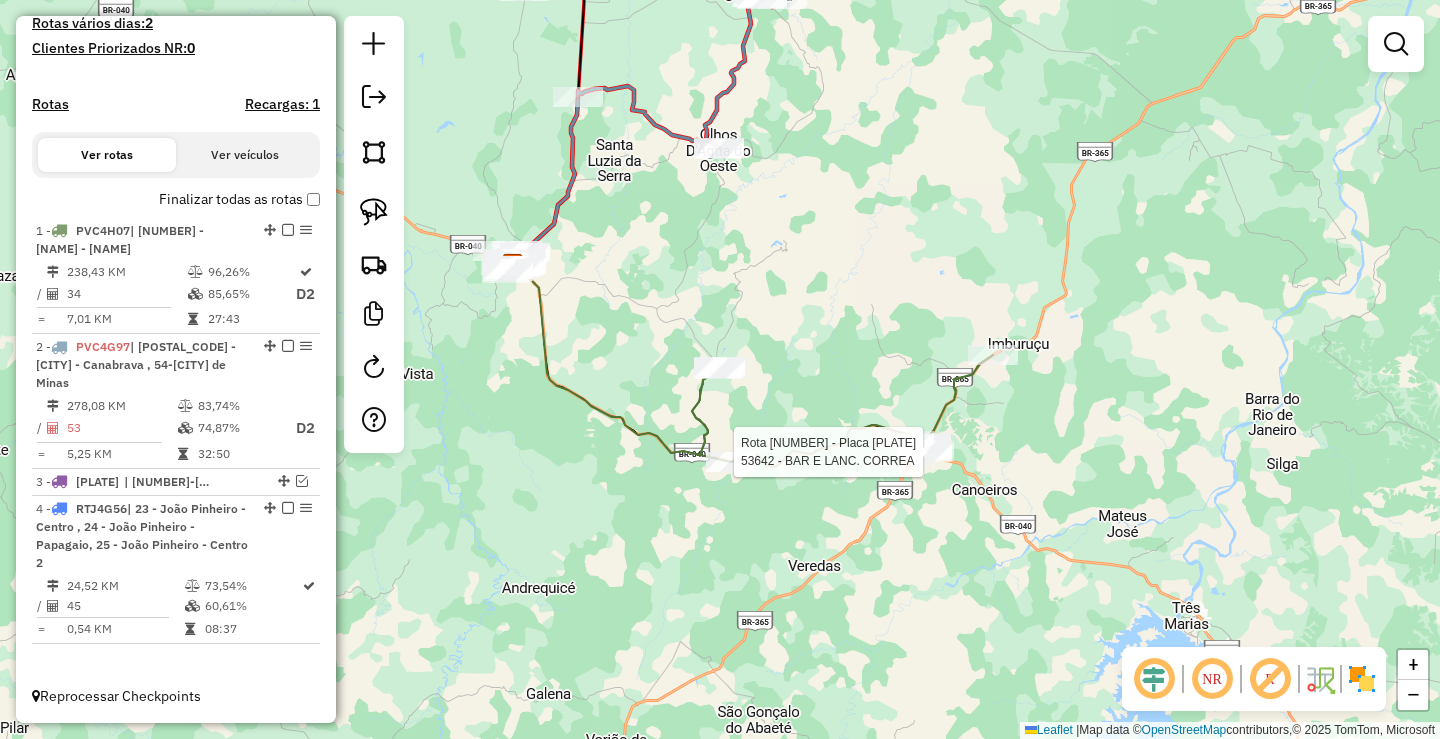 select on "*********" 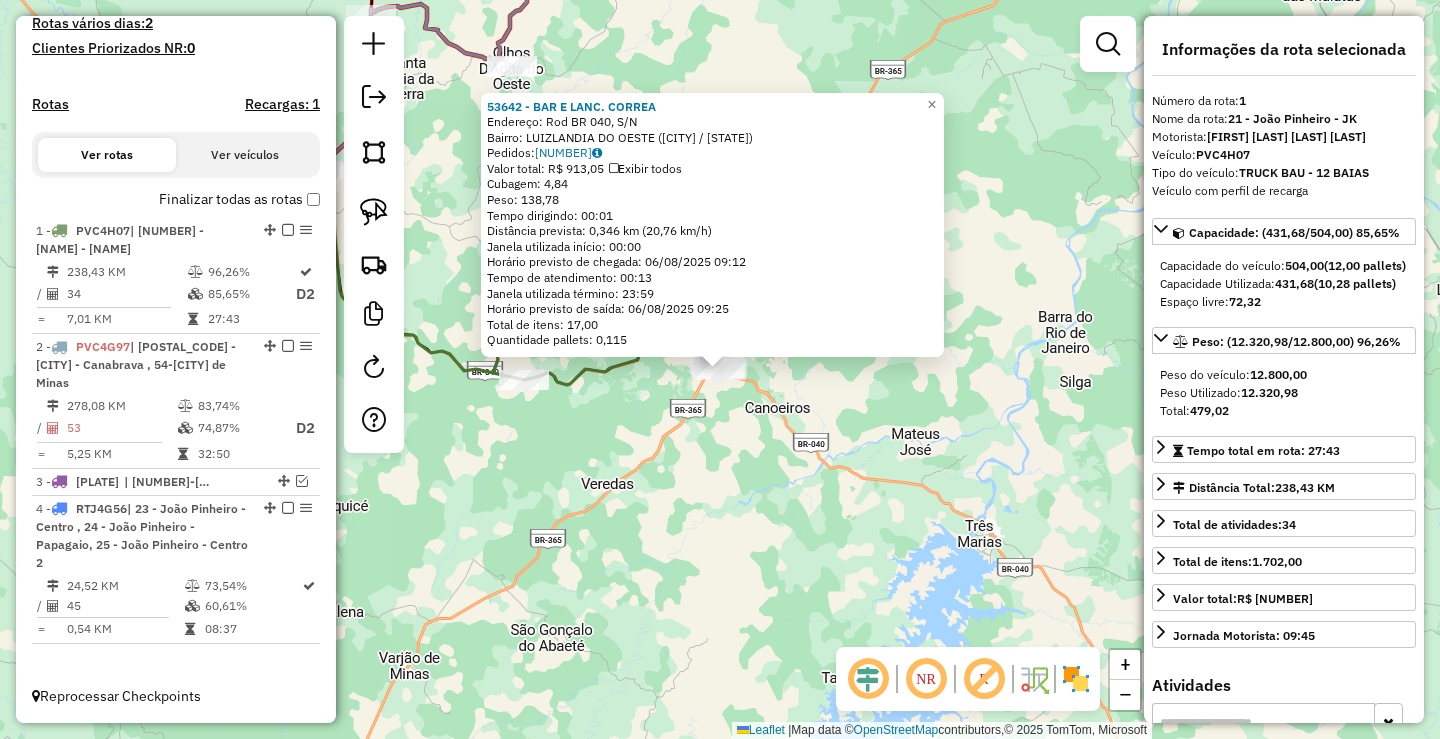 click on "[NAME] - [NAME] - [ROUTING_SOFTWARE]" 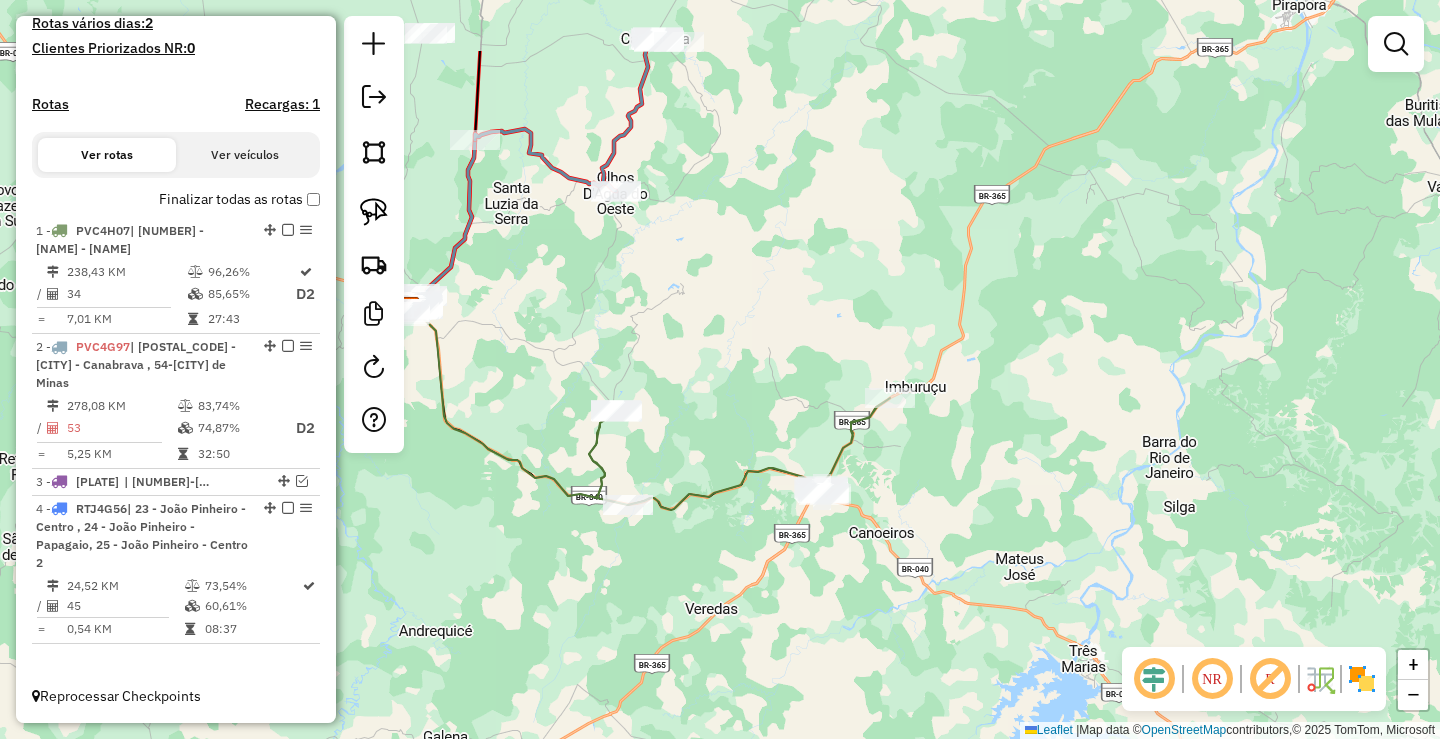drag, startPoint x: 623, startPoint y: 281, endPoint x: 786, endPoint y: 436, distance: 224.9311 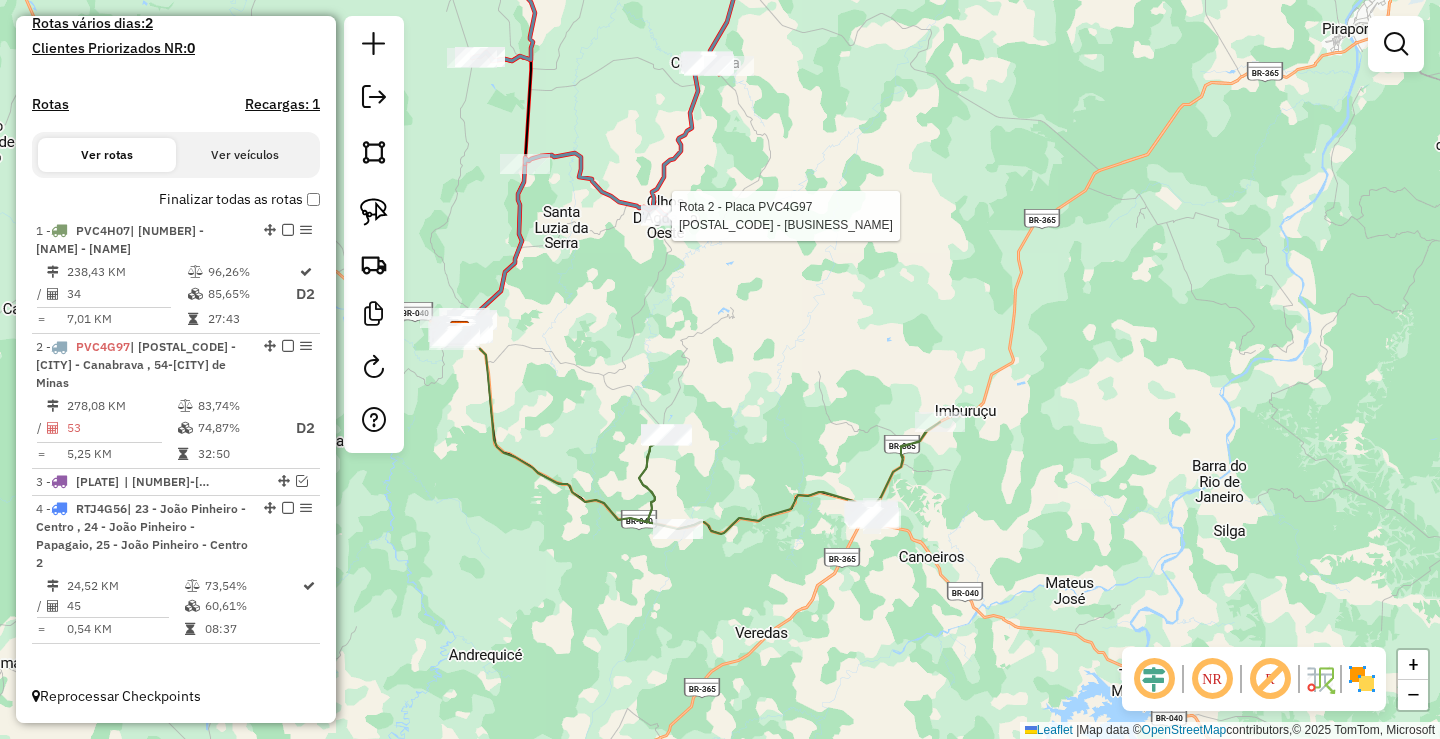 select on "*********" 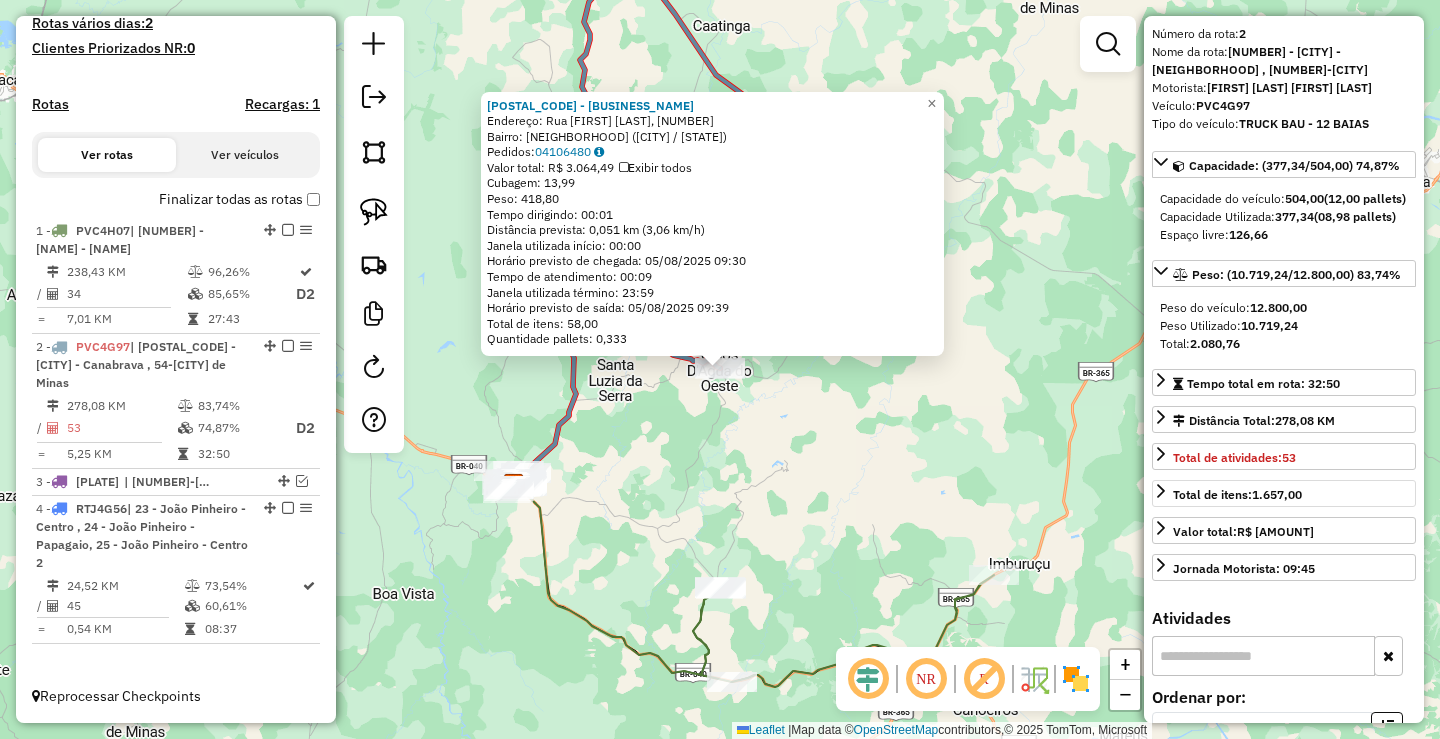 scroll, scrollTop: 100, scrollLeft: 0, axis: vertical 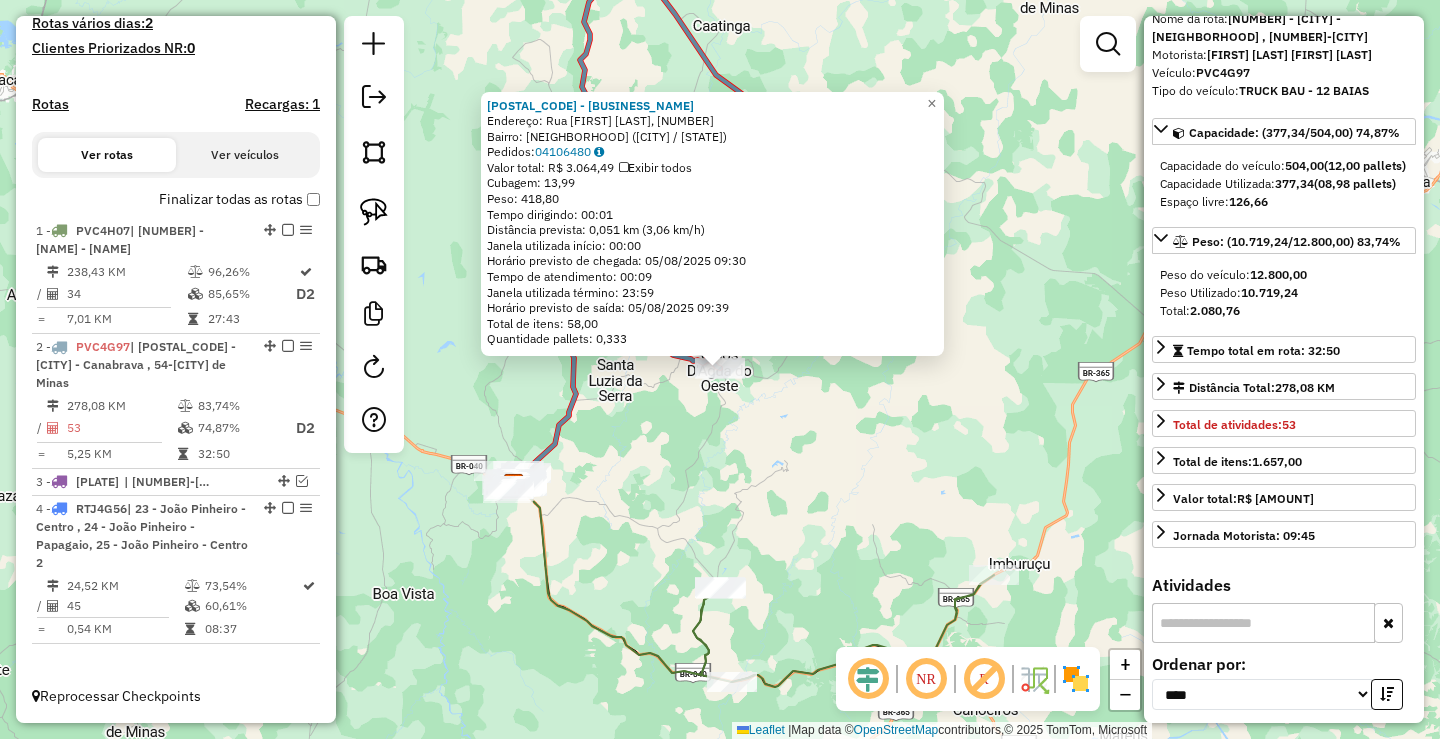 click on "[POSTAL_CODE] - SUPERMERCADO BARTOLI  Endereço: Rua São Sebastião, 207   Bairro: Olhos d'Água do Oeste ([CITY] / [STATE])   Pedidos:  04106480   Valor total: R$ 3.064,49   Exibir todos   Cubagem: 13,99  Peso: 418,80  Tempo dirigindo: 00:01   Distância prevista: 0,051 km (3,06 km/h)   Janela utilizada início: 00:00   Horário previsto de chegada: [DATE] 09:30   Tempo de atendimento: 00:09   Janela utilizada término: 23:59   Horário previsto de saída: [DATE] 09:39   Total de itens: 58,00   Quantidade pallets: 0,333  × Janela de atendimento Grade de atendimento Capacidade Transportadoras Veículos Cliente Pedidos  Rotas Selecione os dias de semana para filtrar as janelas de atendimento  Seg   Ter   Qua   Qui   Sex   Sáb   Dom  Informe o período da janela de atendimento: De: Até:  Filtrar exatamente a janela do cliente  Considerar janela de atendimento padrão  Selecione os dias de semana para filtrar as grades de atendimento  Seg   Ter   Qua   Qui   Sex   Sáb   Dom   Peso mínimo:   De:   Até:" 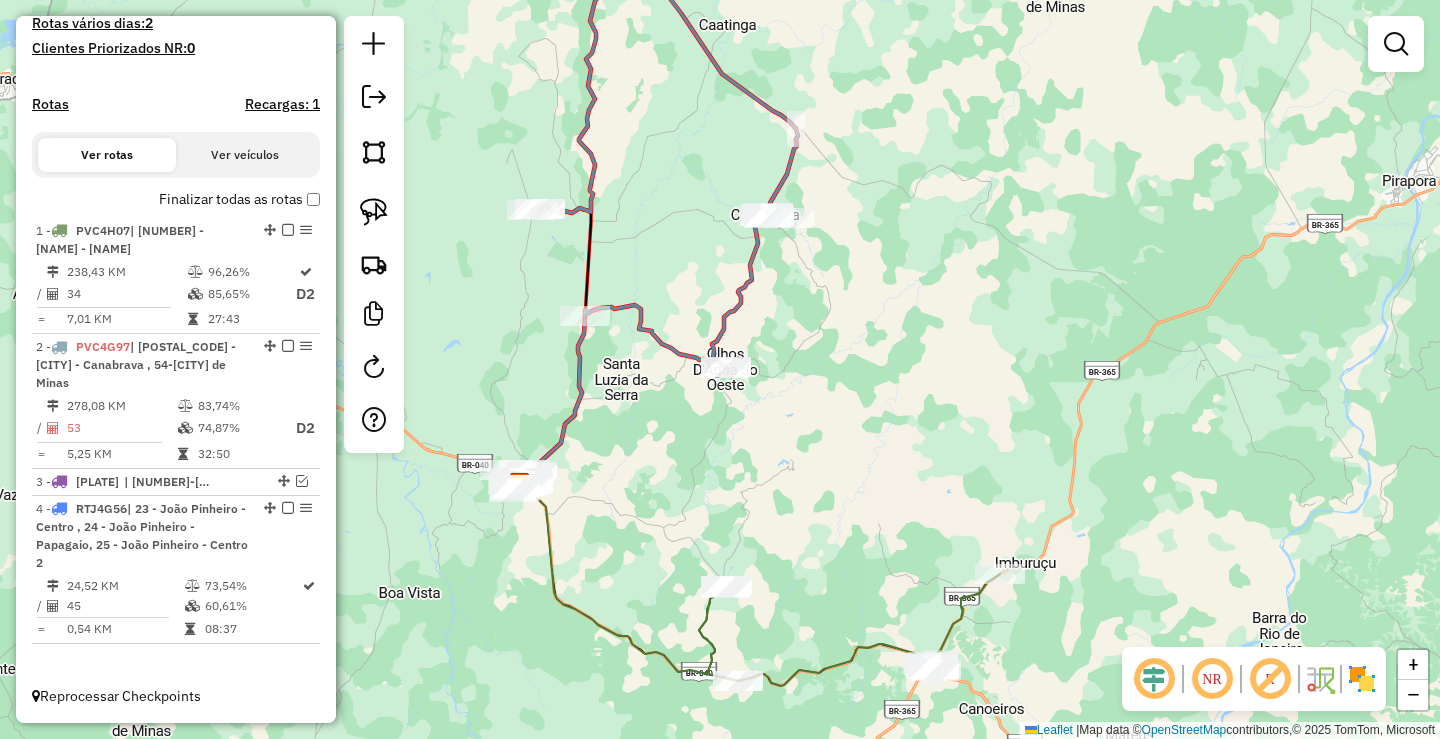 drag, startPoint x: 820, startPoint y: 472, endPoint x: 943, endPoint y: 422, distance: 132.77425 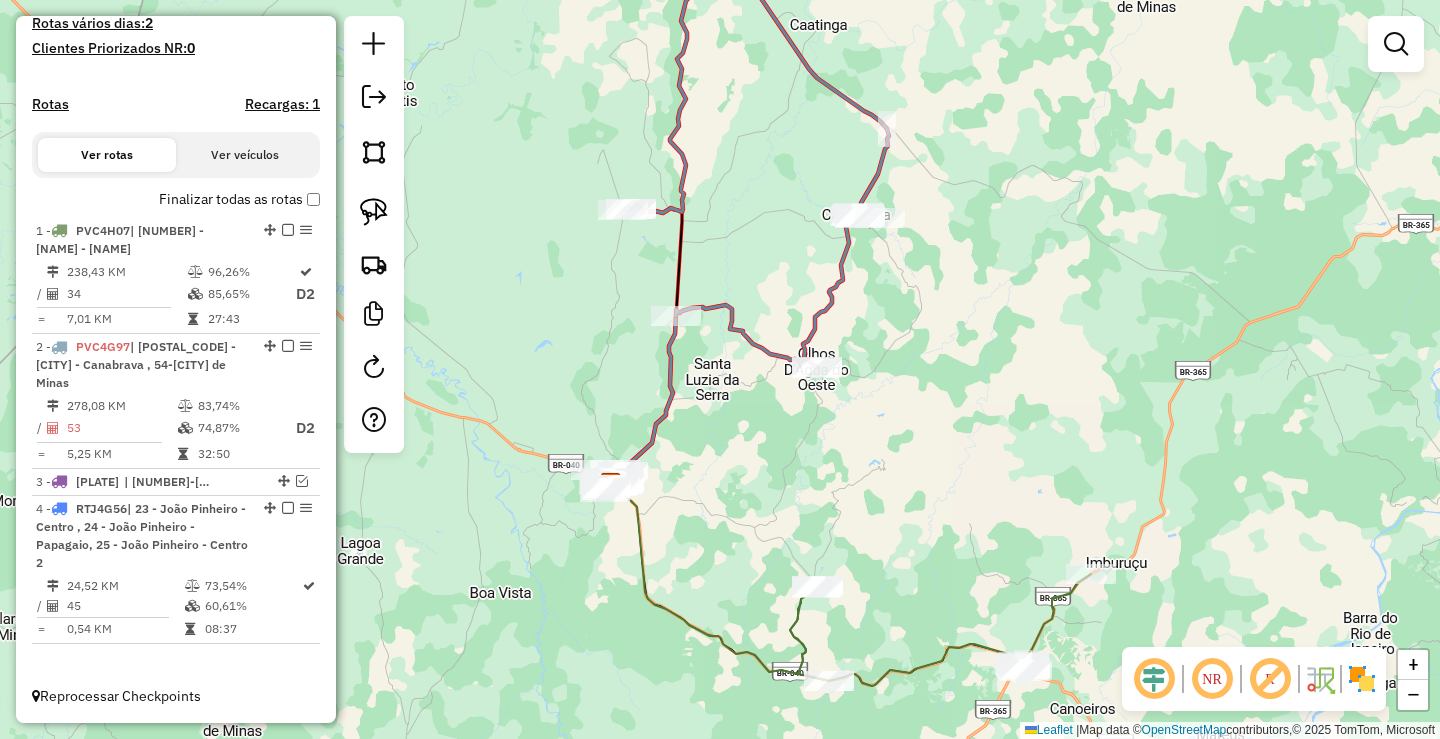 drag, startPoint x: 956, startPoint y: 415, endPoint x: 863, endPoint y: 516, distance: 137.2953 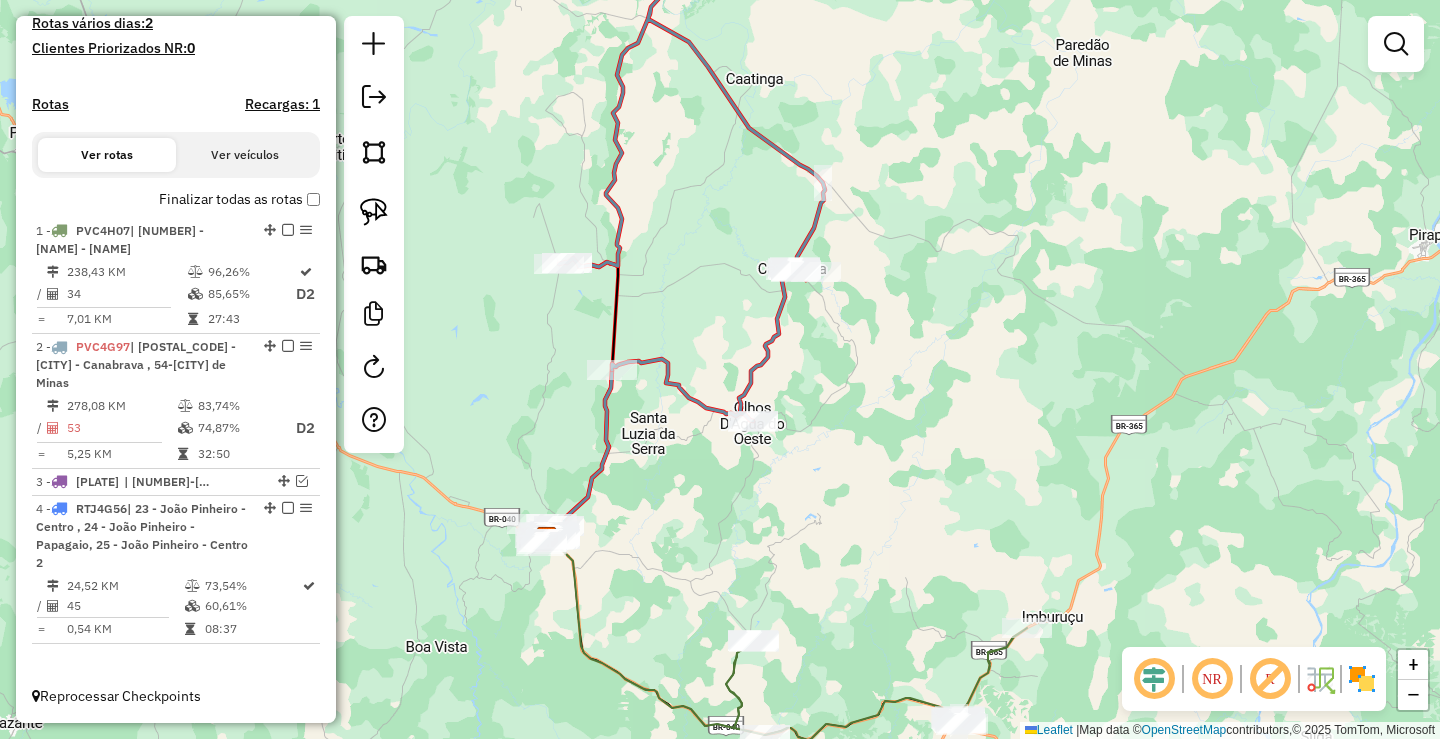 drag, startPoint x: 870, startPoint y: 454, endPoint x: 862, endPoint y: 540, distance: 86.37129 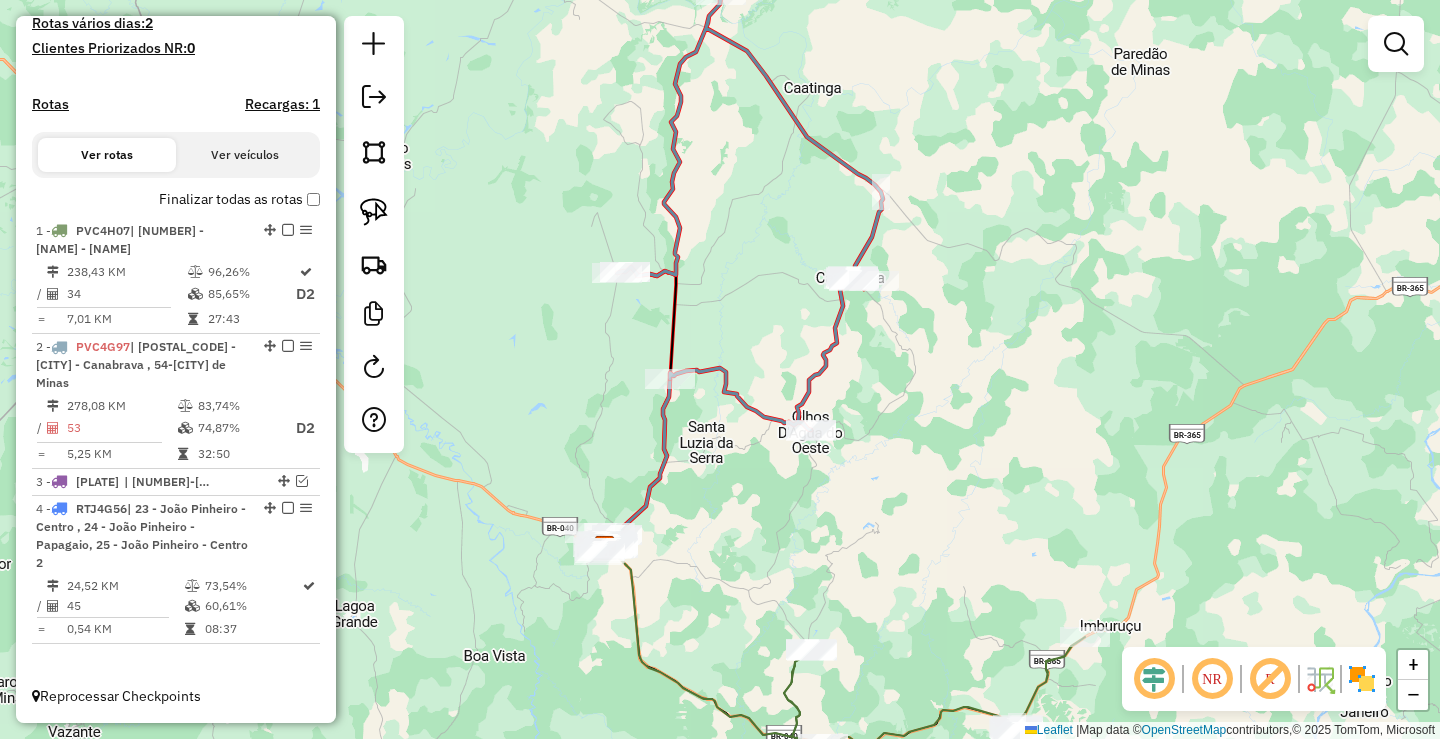 drag, startPoint x: 865, startPoint y: 566, endPoint x: 965, endPoint y: 418, distance: 178.61691 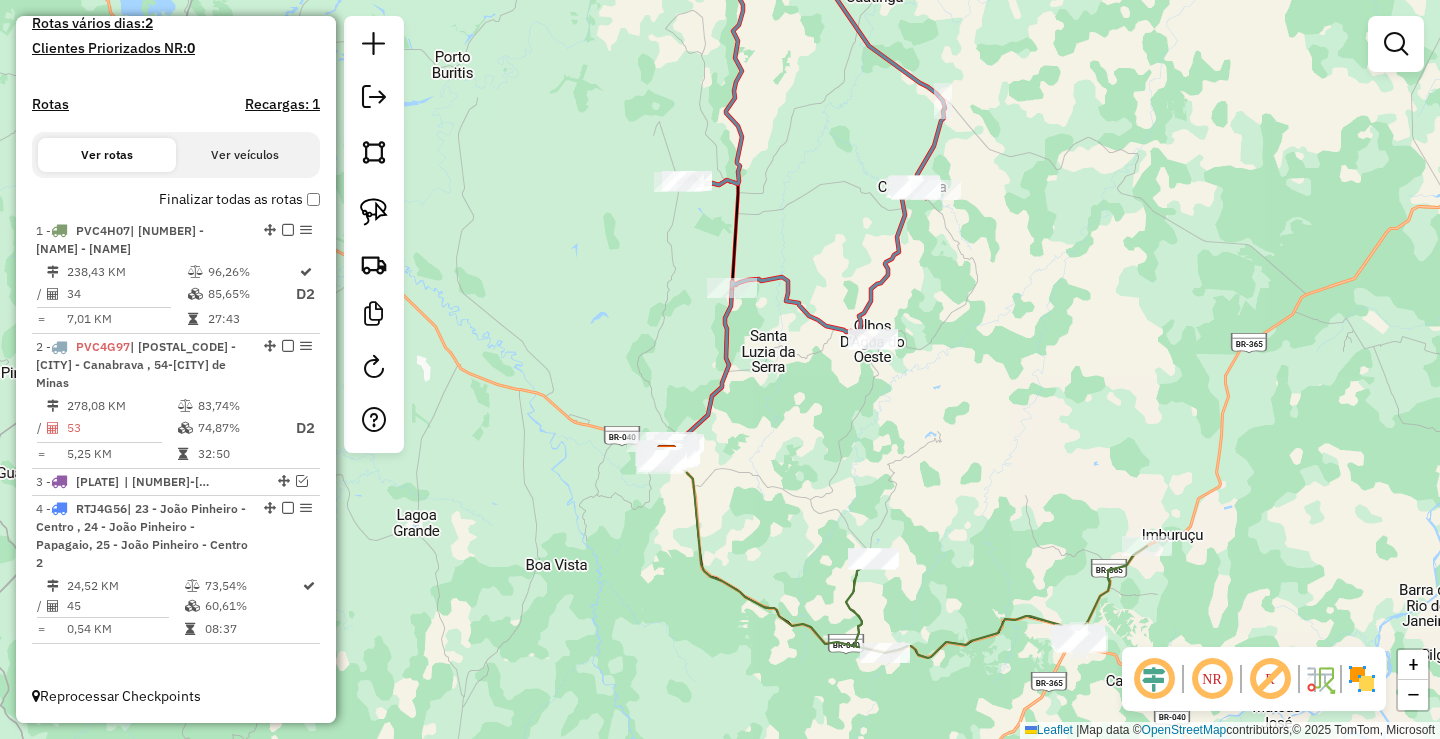 drag, startPoint x: 936, startPoint y: 475, endPoint x: 970, endPoint y: 382, distance: 99.0202 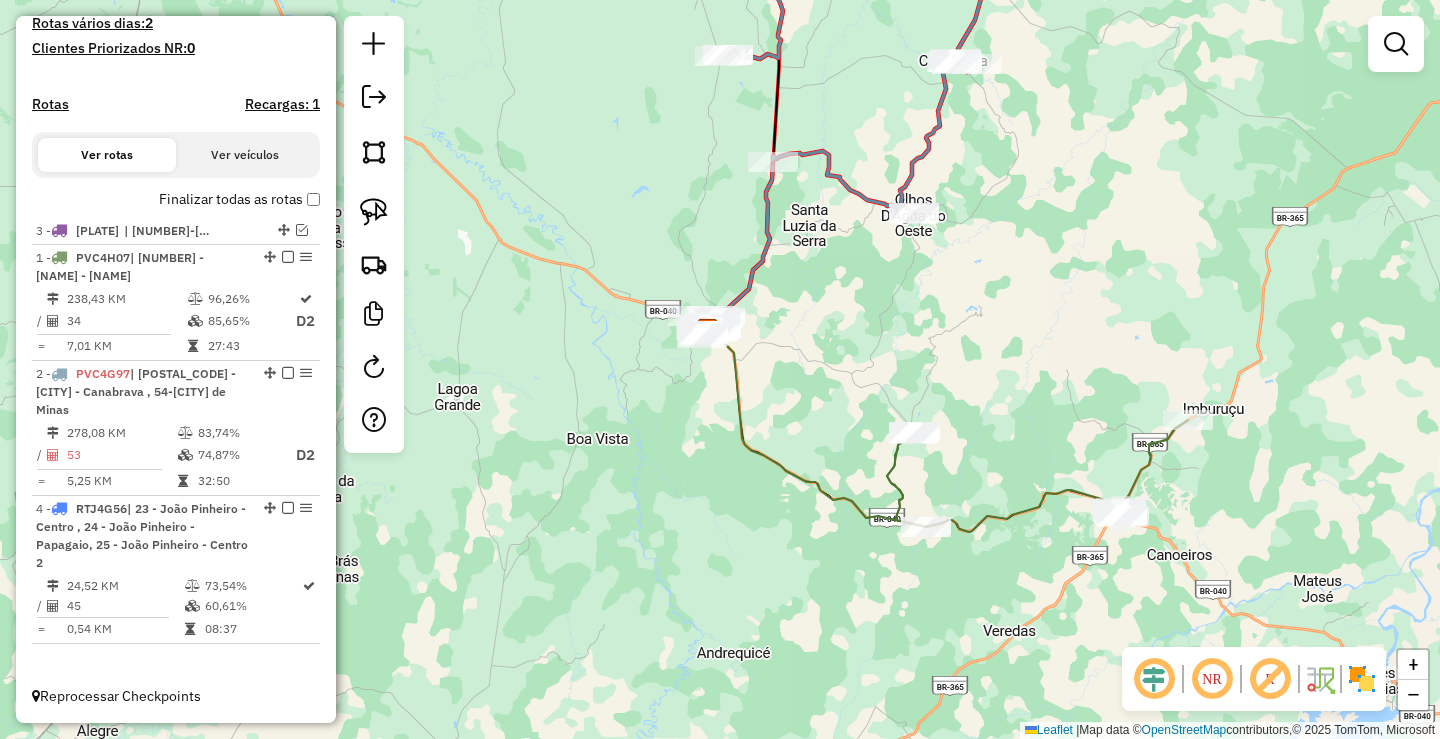 drag, startPoint x: 277, startPoint y: 477, endPoint x: 319, endPoint y: 195, distance: 285.1105 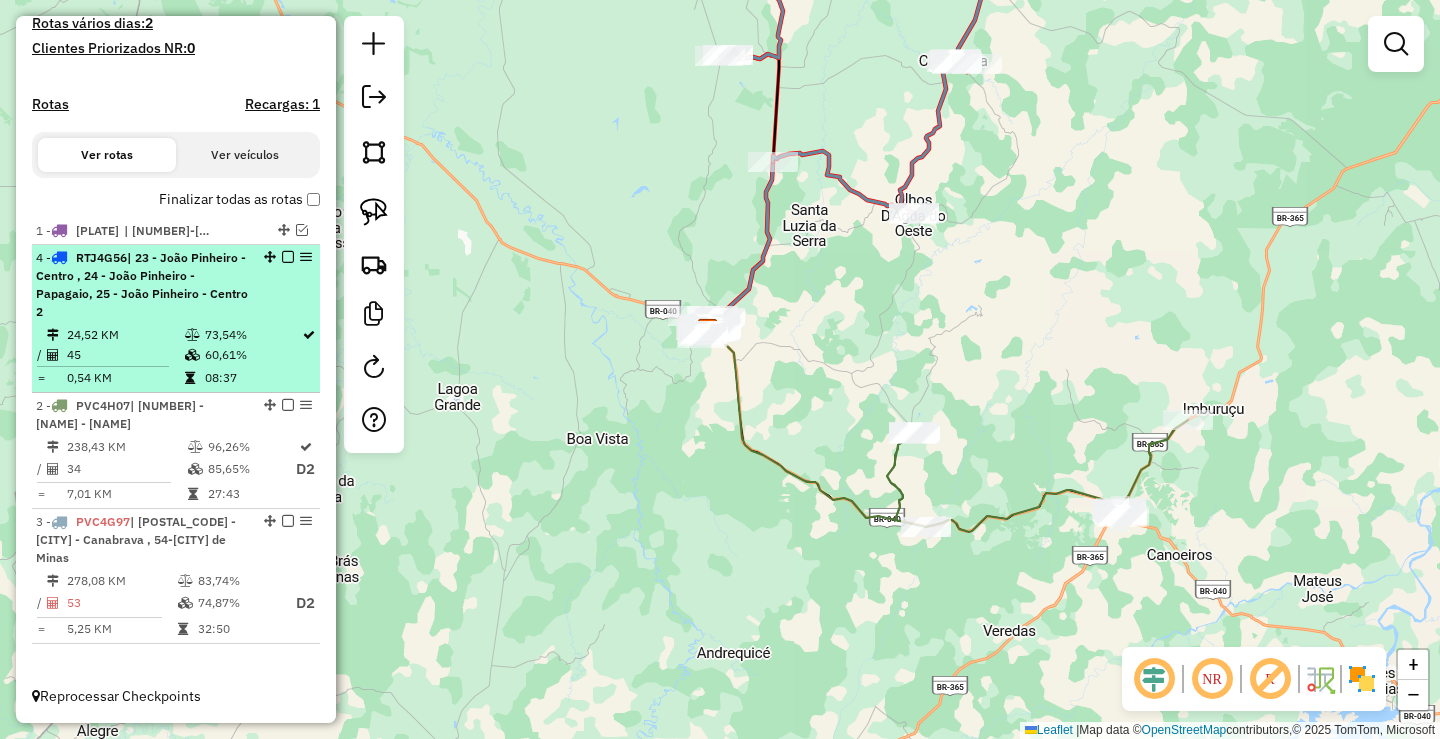 drag, startPoint x: 265, startPoint y: 505, endPoint x: 284, endPoint y: 268, distance: 237.76038 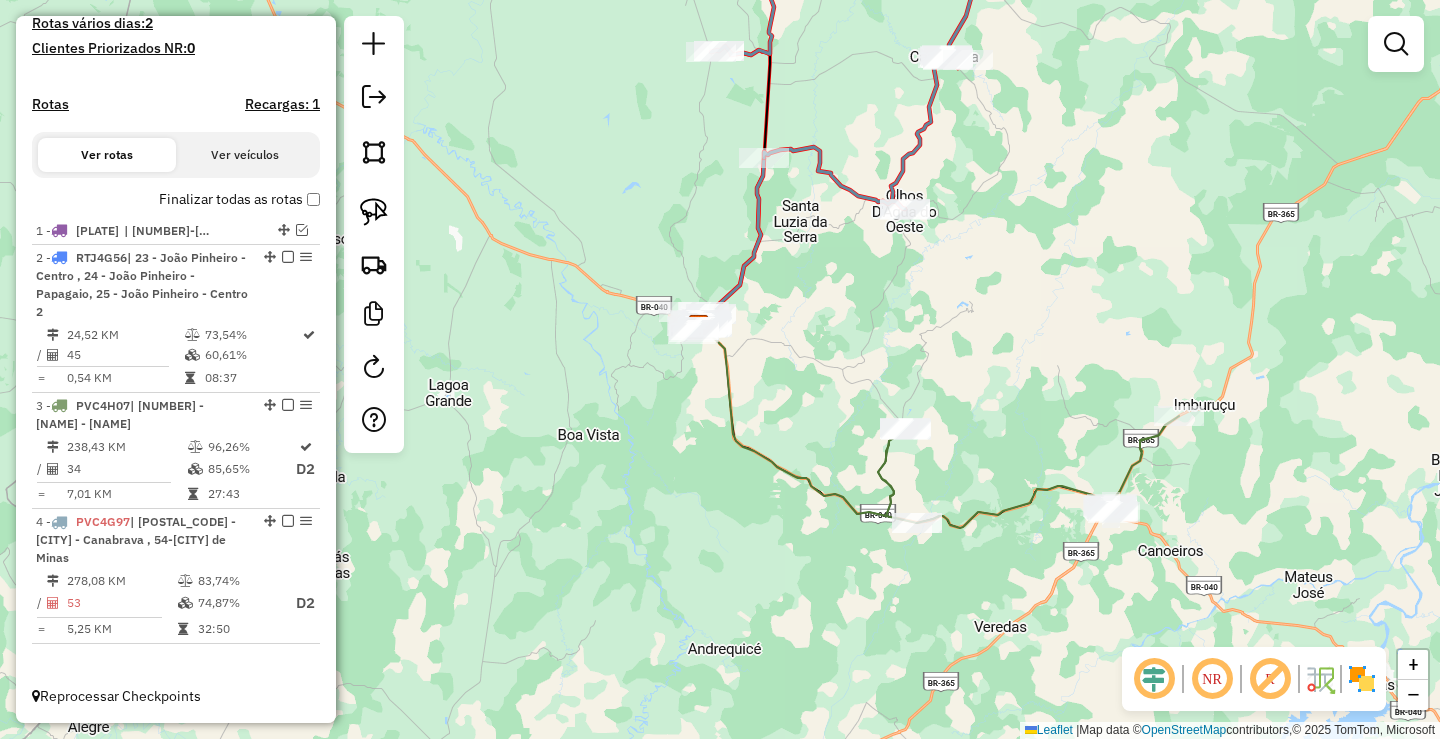 drag, startPoint x: 1087, startPoint y: 380, endPoint x: 1024, endPoint y: 354, distance: 68.154236 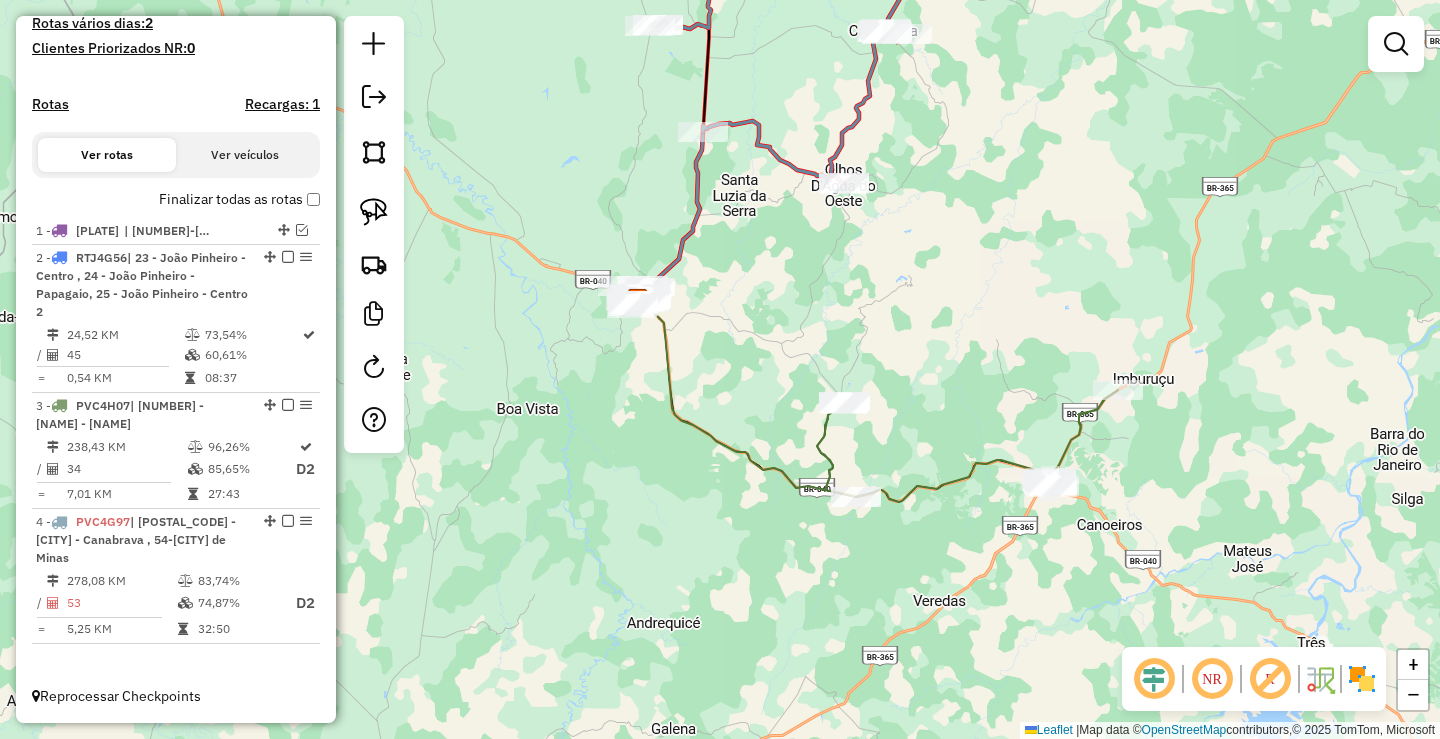 drag, startPoint x: 913, startPoint y: 557, endPoint x: 893, endPoint y: 367, distance: 191.04973 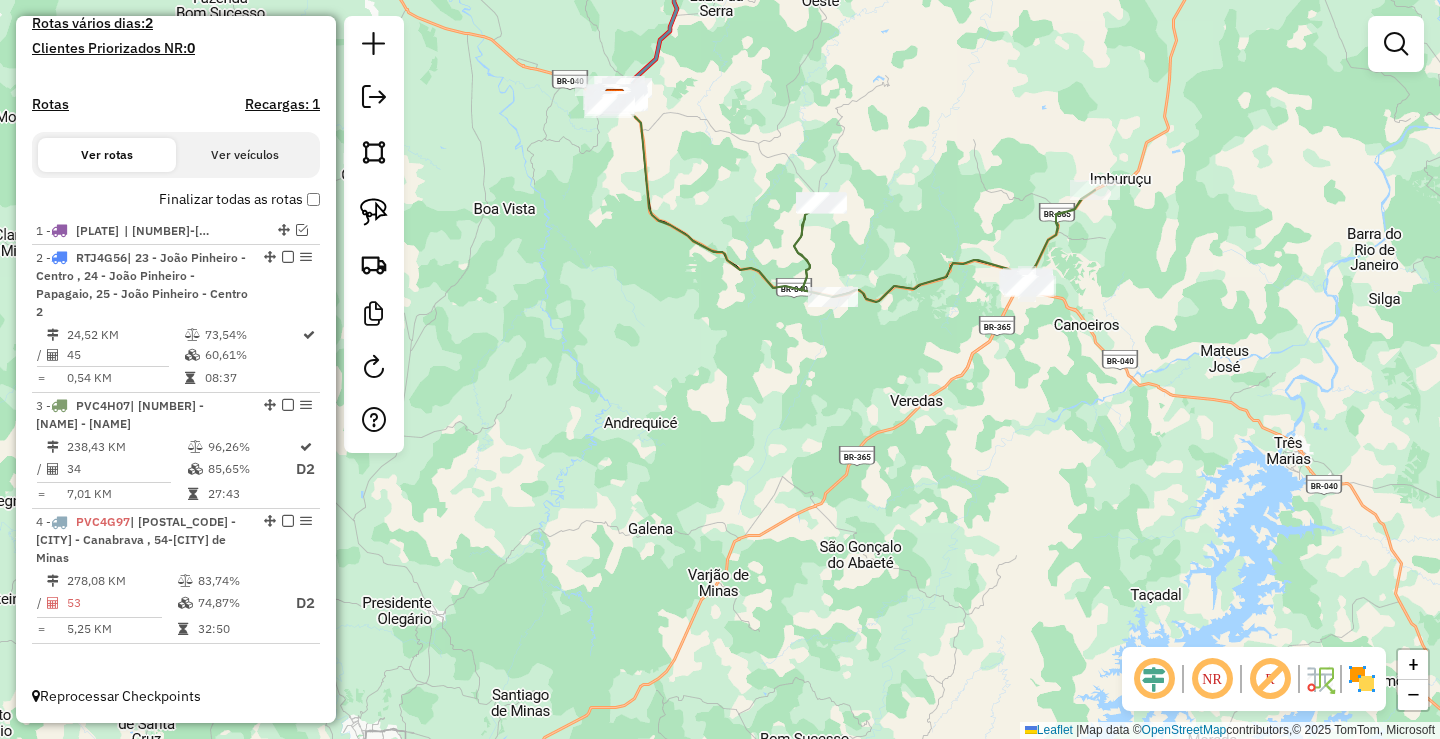 drag, startPoint x: 896, startPoint y: 320, endPoint x: 859, endPoint y: 349, distance: 47.010635 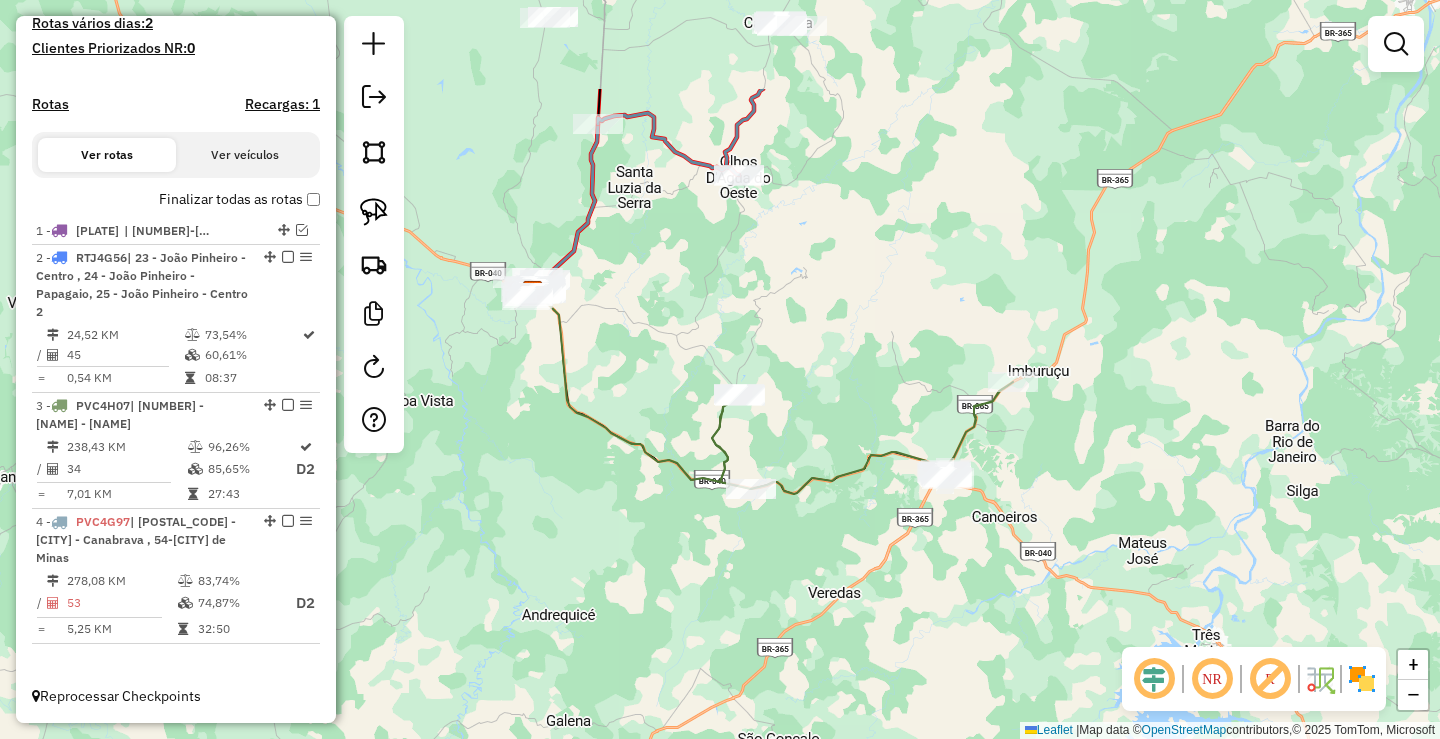 drag, startPoint x: 891, startPoint y: 207, endPoint x: 843, endPoint y: 436, distance: 233.9765 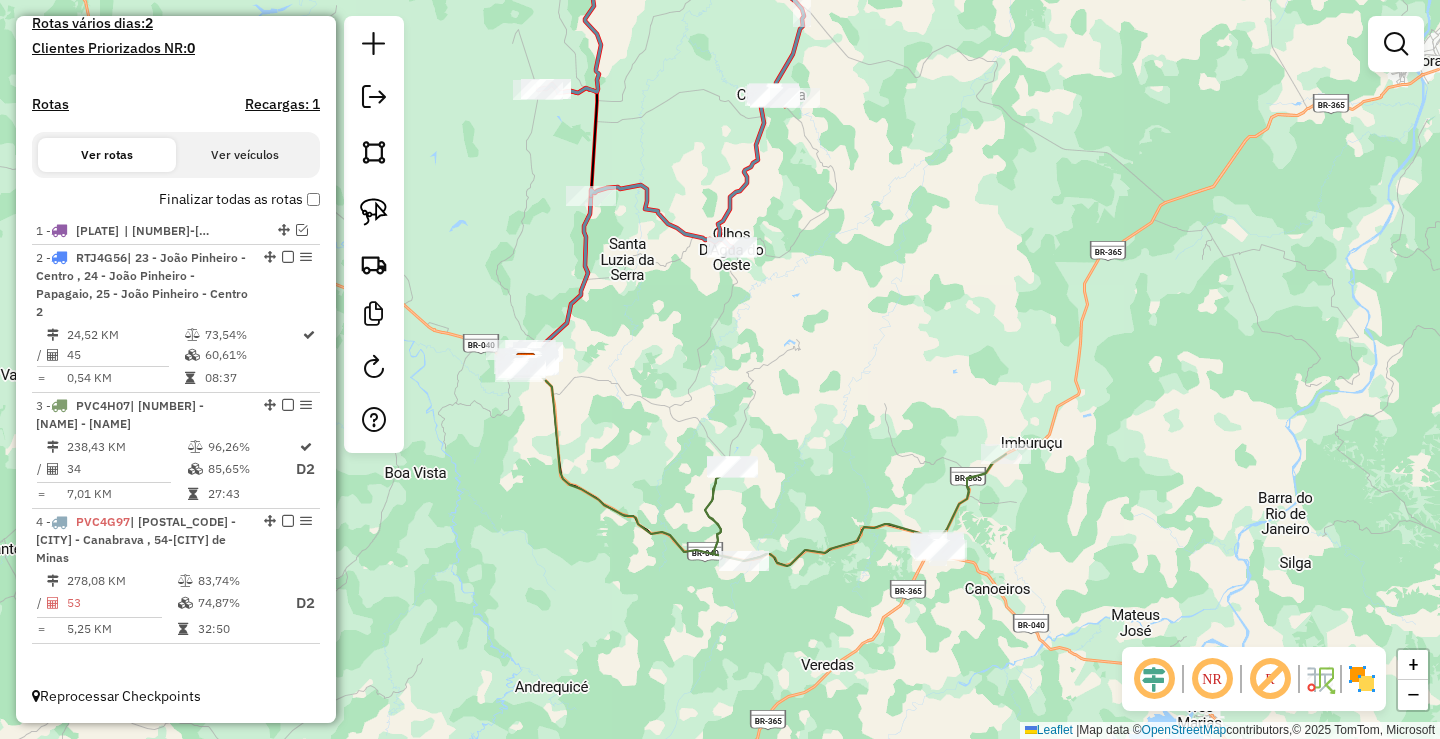 drag, startPoint x: 746, startPoint y: 335, endPoint x: 791, endPoint y: 363, distance: 53 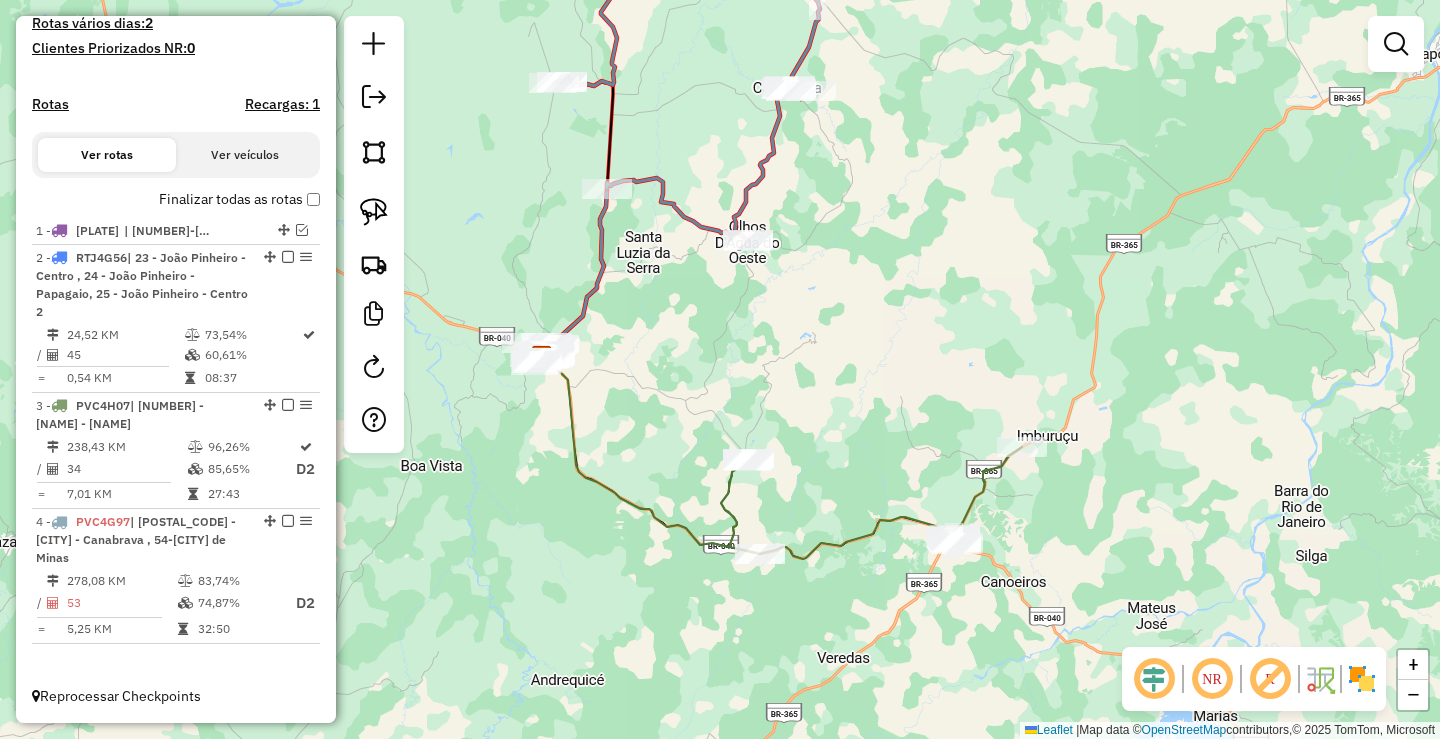 drag, startPoint x: 868, startPoint y: 473, endPoint x: 804, endPoint y: 416, distance: 85.70297 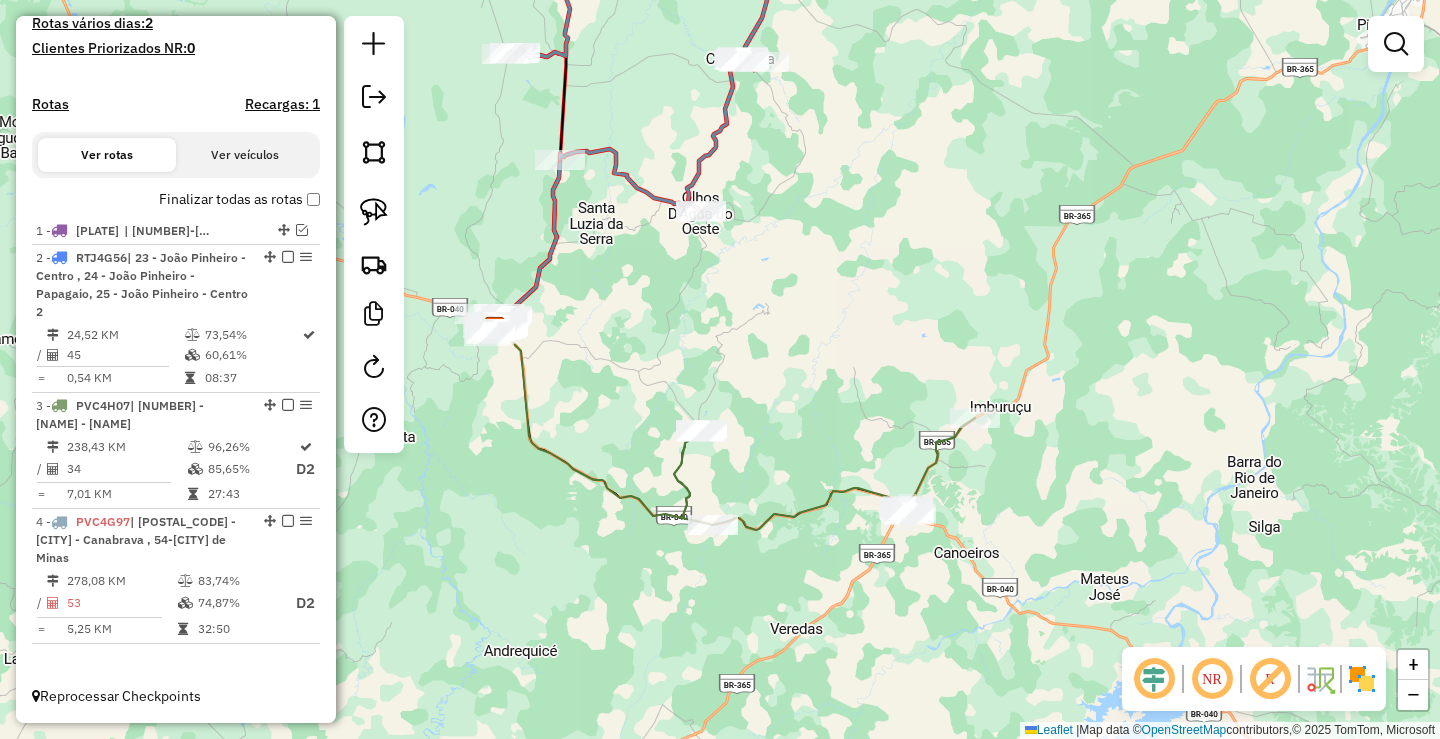 drag, startPoint x: 779, startPoint y: 567, endPoint x: 776, endPoint y: 478, distance: 89.050545 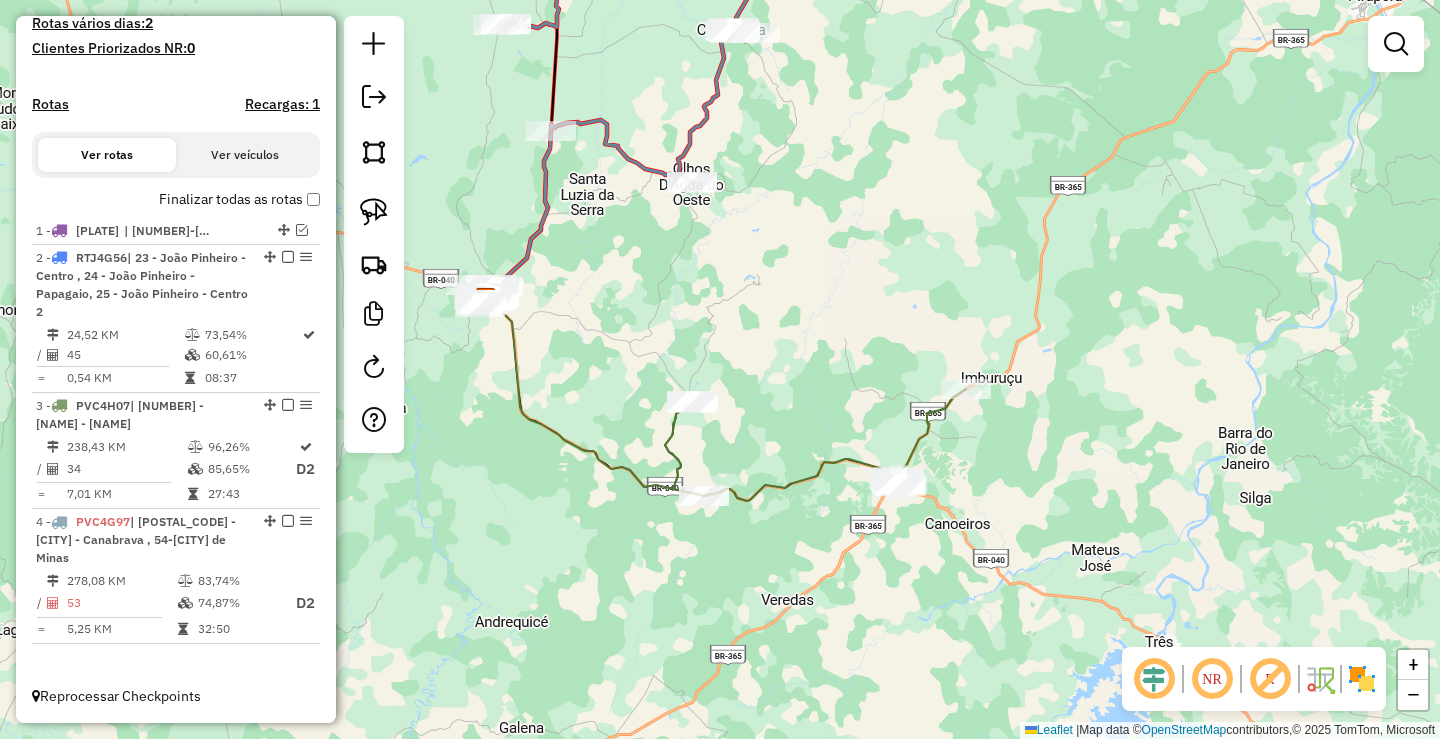 drag, startPoint x: 812, startPoint y: 150, endPoint x: 801, endPoint y: 274, distance: 124.486946 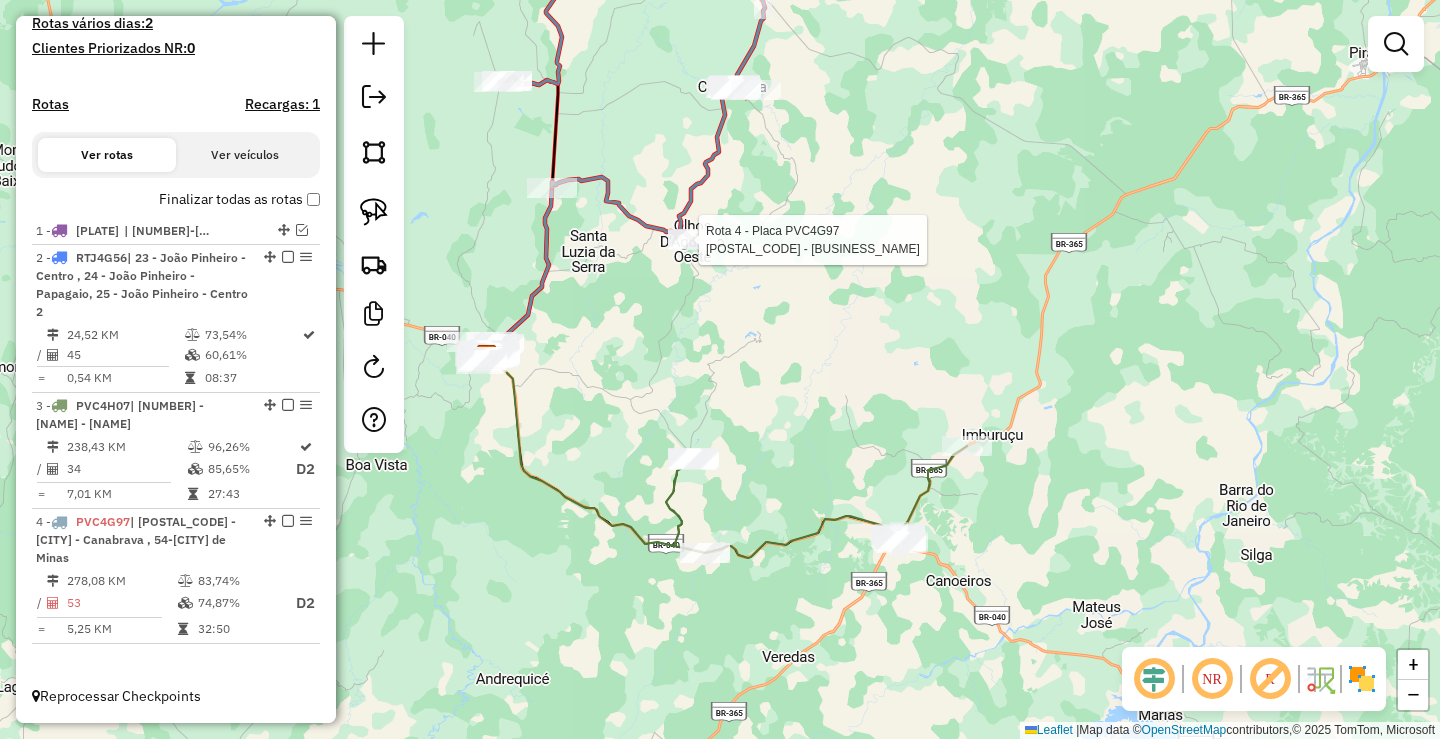select on "*********" 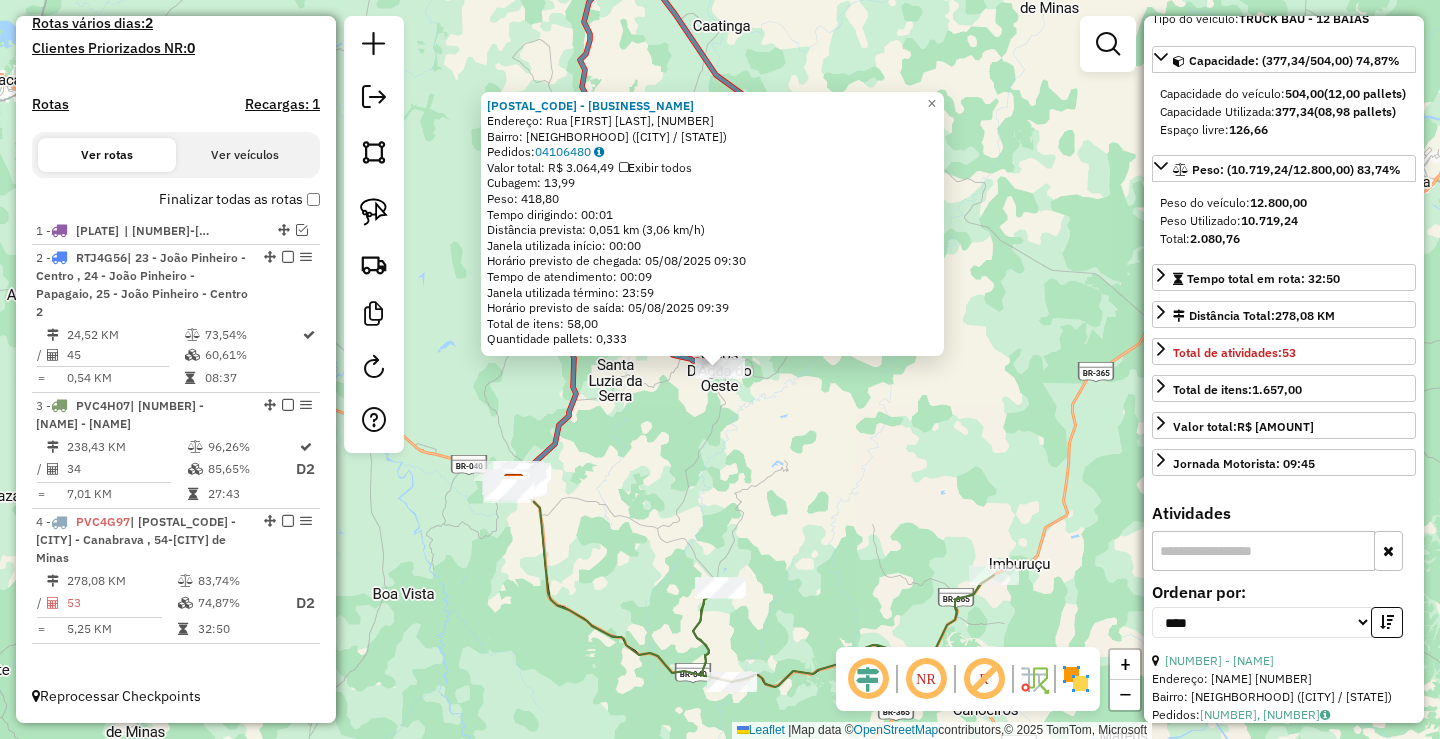scroll, scrollTop: 200, scrollLeft: 0, axis: vertical 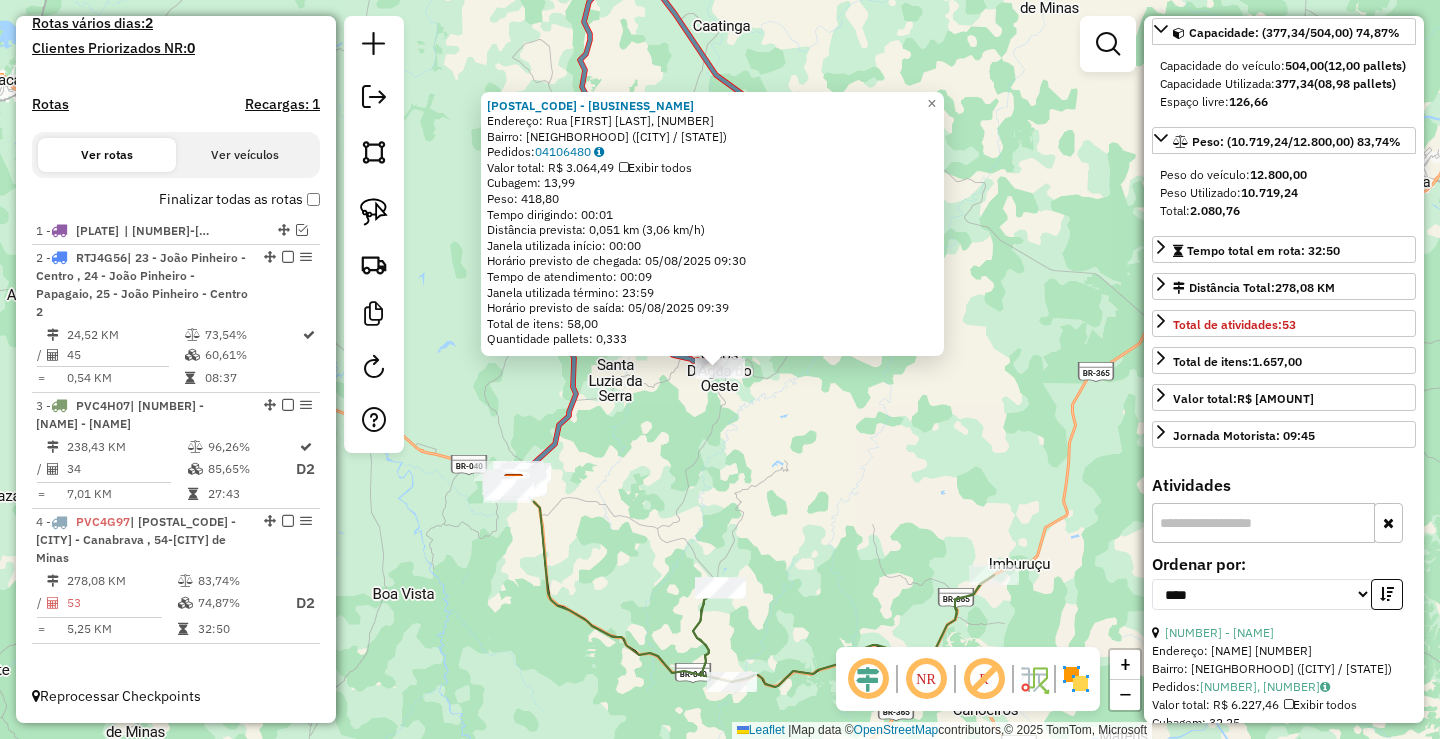 click on "[POSTAL_CODE] - SUPERMERCADO BARTOLI  Endereço: Rua São Sebastião, 207   Bairro: Olhos d'Água do Oeste ([CITY] / [STATE])   Pedidos:  04106480   Valor total: R$ 3.064,49   Exibir todos   Cubagem: 13,99  Peso: 418,80  Tempo dirigindo: 00:01   Distância prevista: 0,051 km (3,06 km/h)   Janela utilizada início: 00:00   Horário previsto de chegada: [DATE] 09:30   Tempo de atendimento: 00:09   Janela utilizada término: 23:59   Horário previsto de saída: [DATE] 09:39   Total de itens: 58,00   Quantidade pallets: 0,333  × Janela de atendimento Grade de atendimento Capacidade Transportadoras Veículos Cliente Pedidos  Rotas Selecione os dias de semana para filtrar as janelas de atendimento  Seg   Ter   Qua   Qui   Sex   Sáb   Dom  Informe o período da janela de atendimento: De: Até:  Filtrar exatamente a janela do cliente  Considerar janela de atendimento padrão  Selecione os dias de semana para filtrar as grades de atendimento  Seg   Ter   Qua   Qui   Sex   Sáb   Dom   Peso mínimo:   De:   Até:" 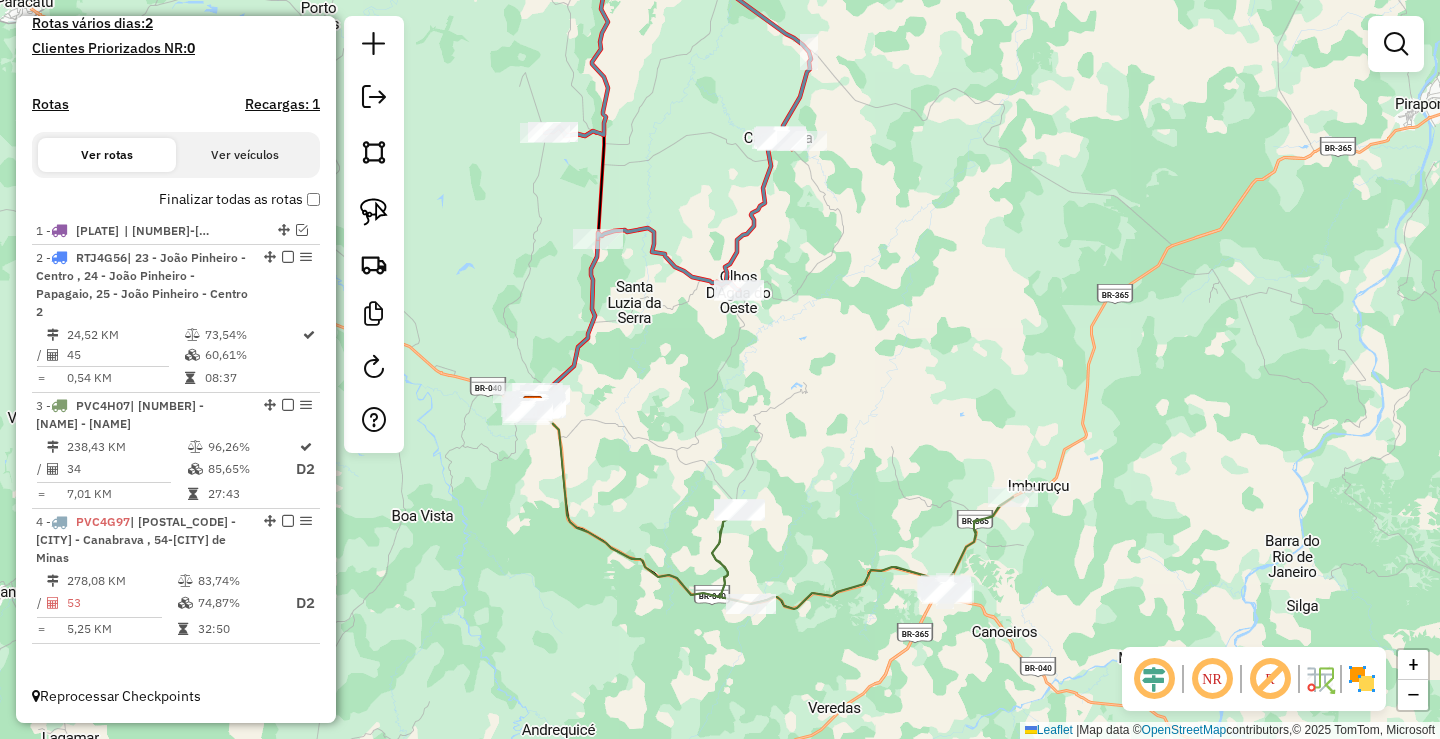 drag, startPoint x: 952, startPoint y: 521, endPoint x: 979, endPoint y: 350, distance: 173.11845 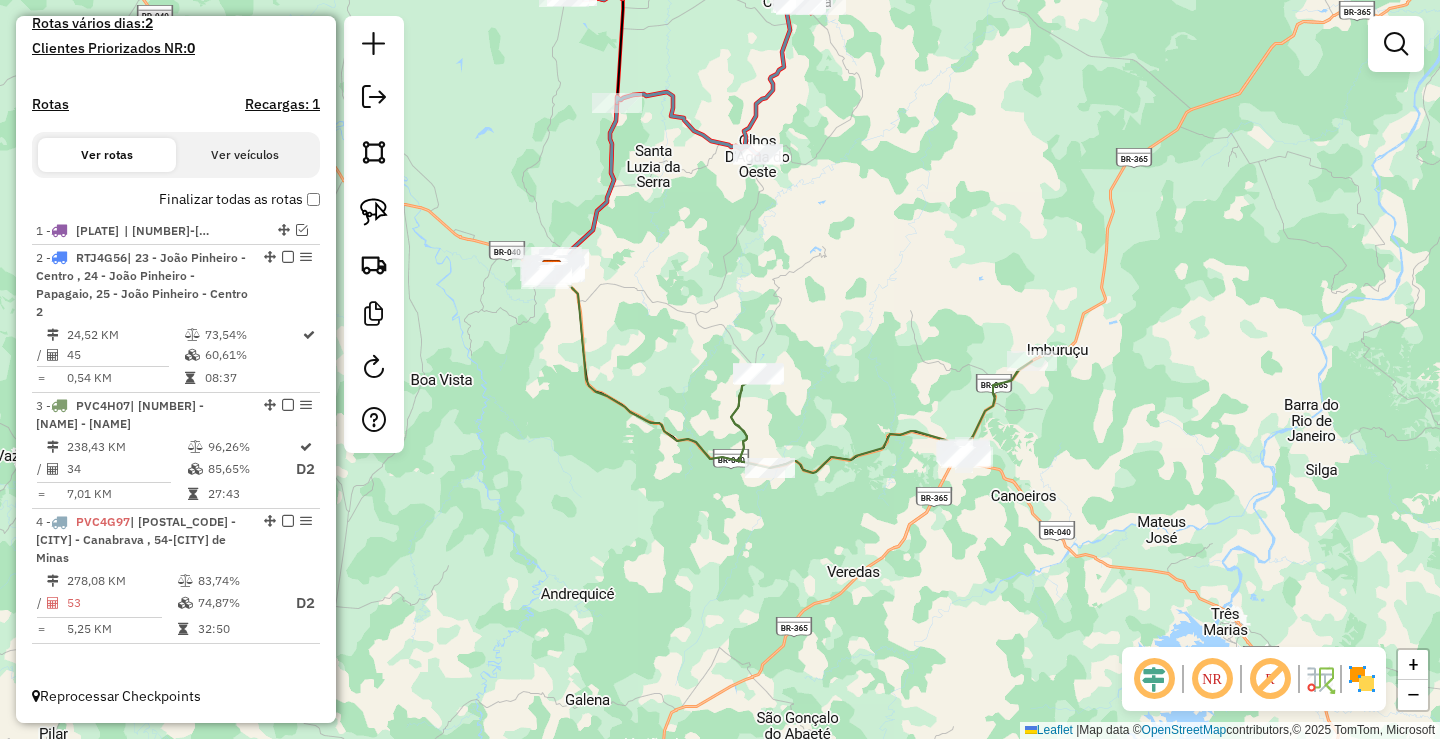 drag, startPoint x: 917, startPoint y: 423, endPoint x: 931, endPoint y: 323, distance: 100.97524 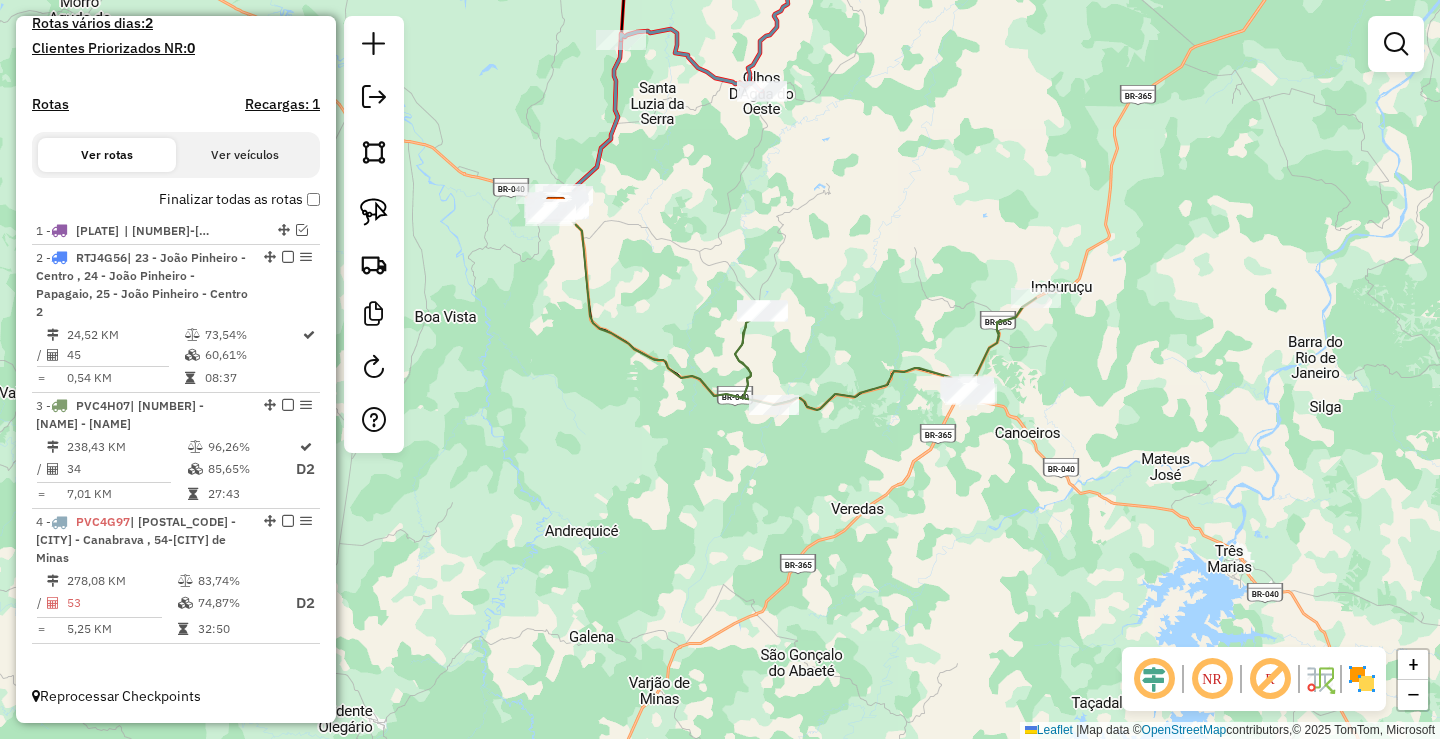 drag, startPoint x: 865, startPoint y: 465, endPoint x: 824, endPoint y: 327, distance: 143.9618 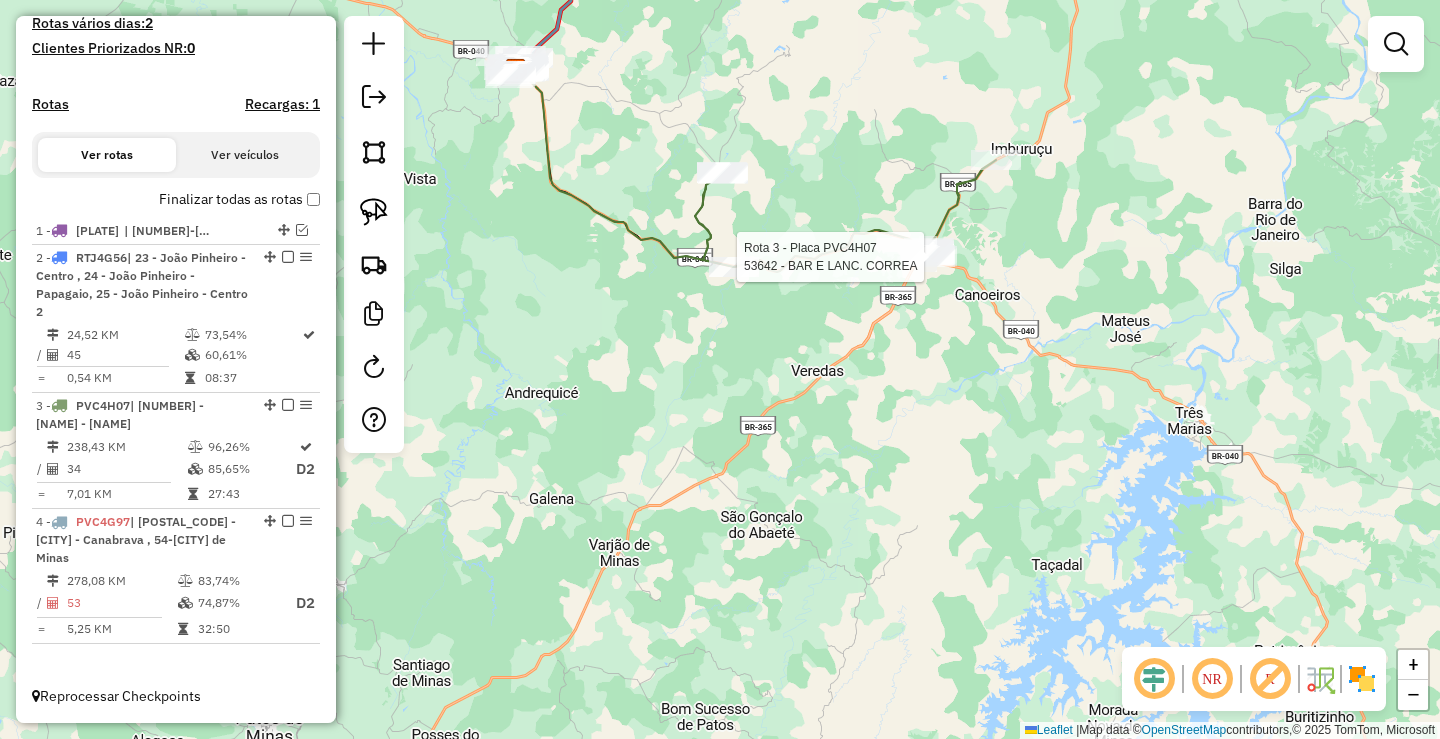 select on "*********" 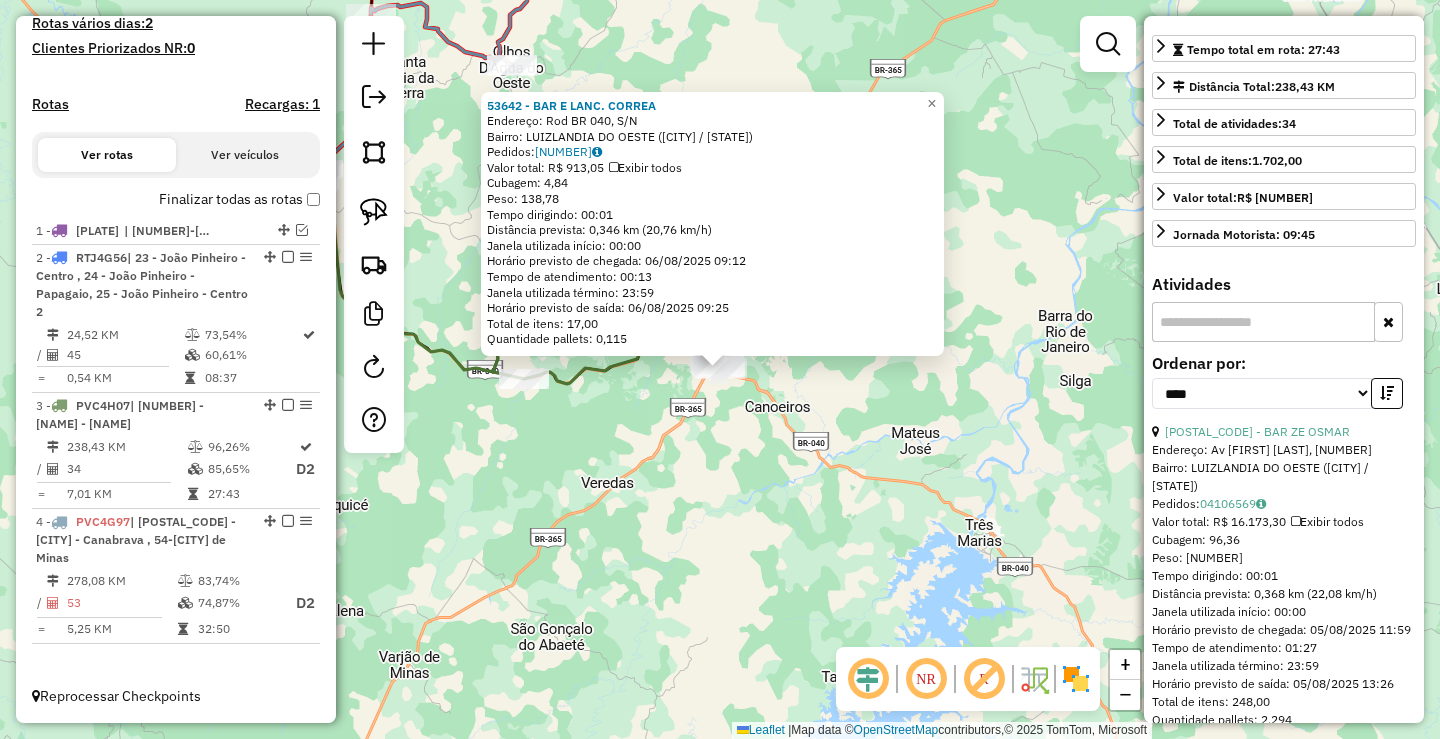 scroll, scrollTop: 400, scrollLeft: 0, axis: vertical 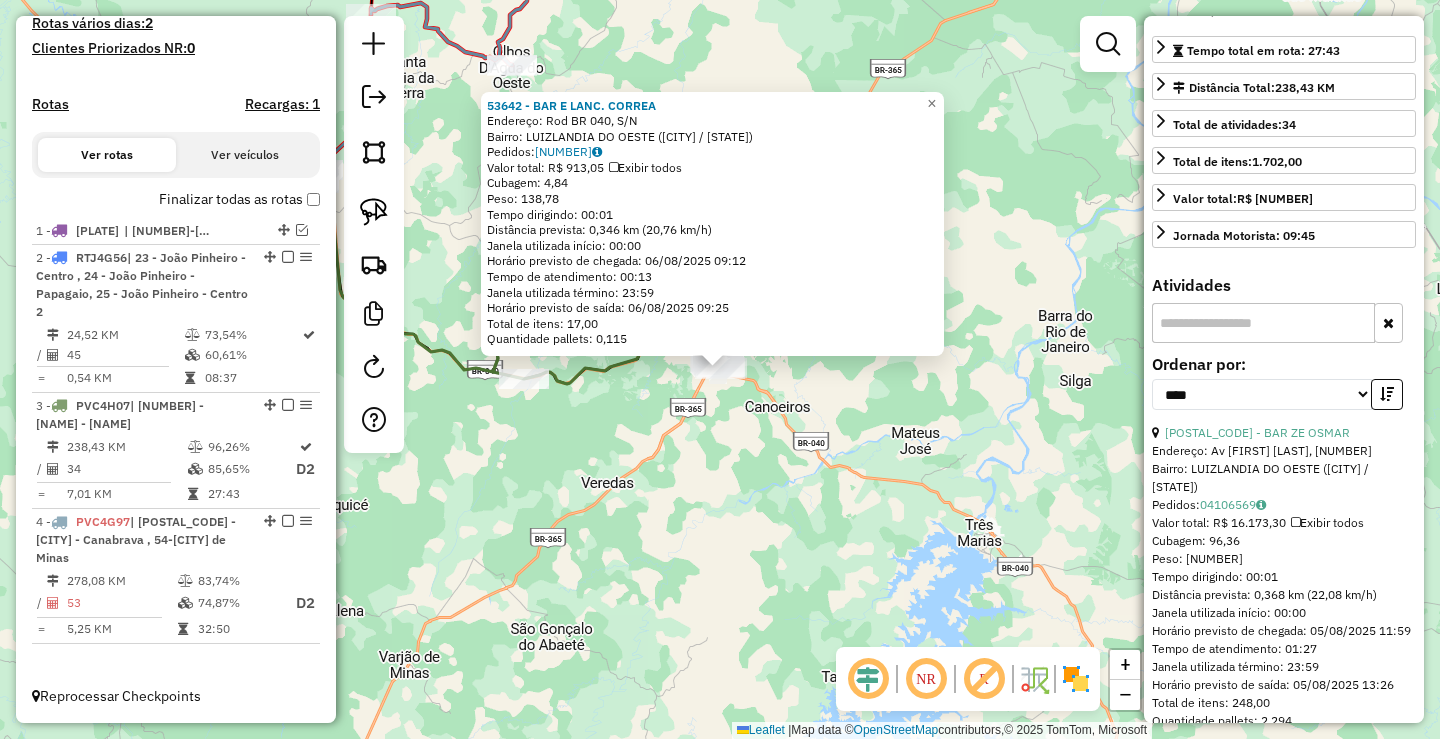 click on "[NAME] - [NAME] - [ROUTING_SOFTWARE]" 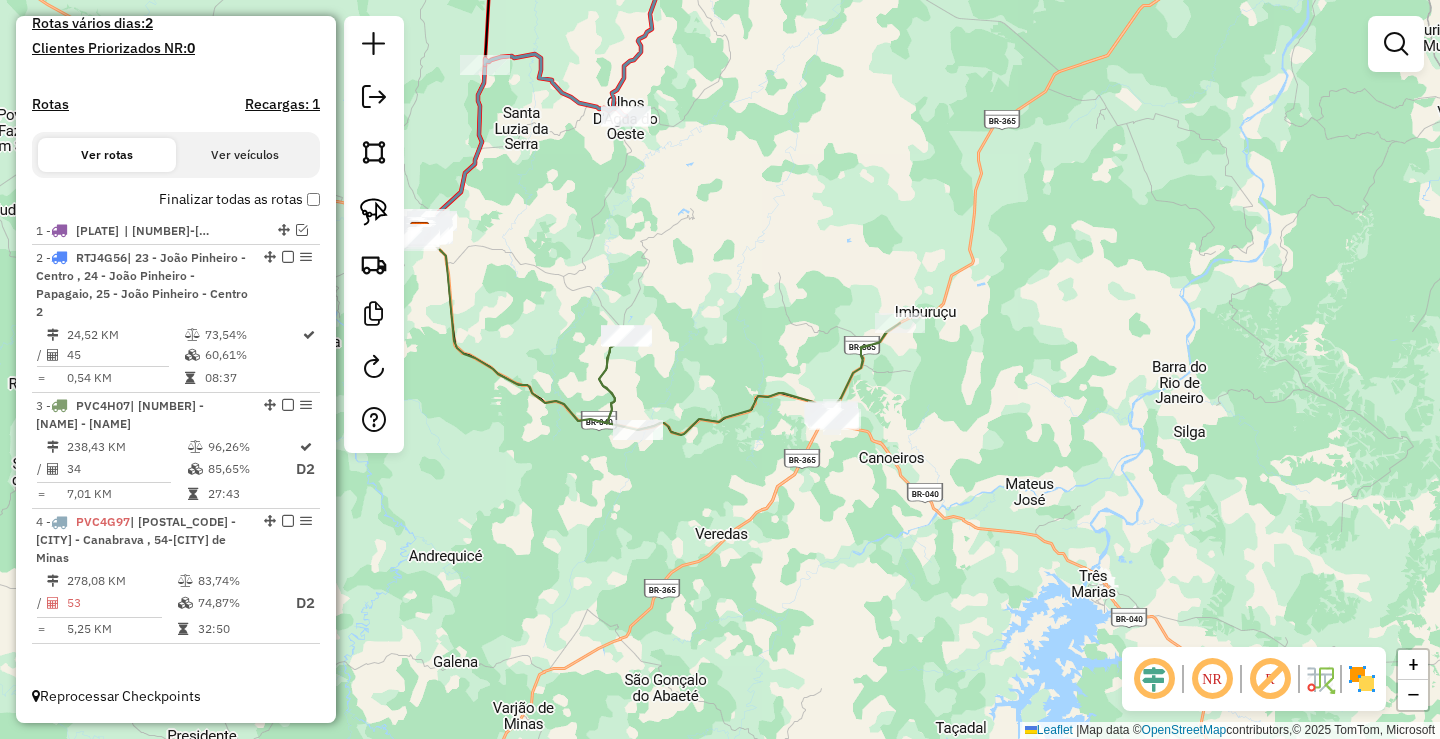 drag, startPoint x: 599, startPoint y: 451, endPoint x: 883, endPoint y: 506, distance: 289.27667 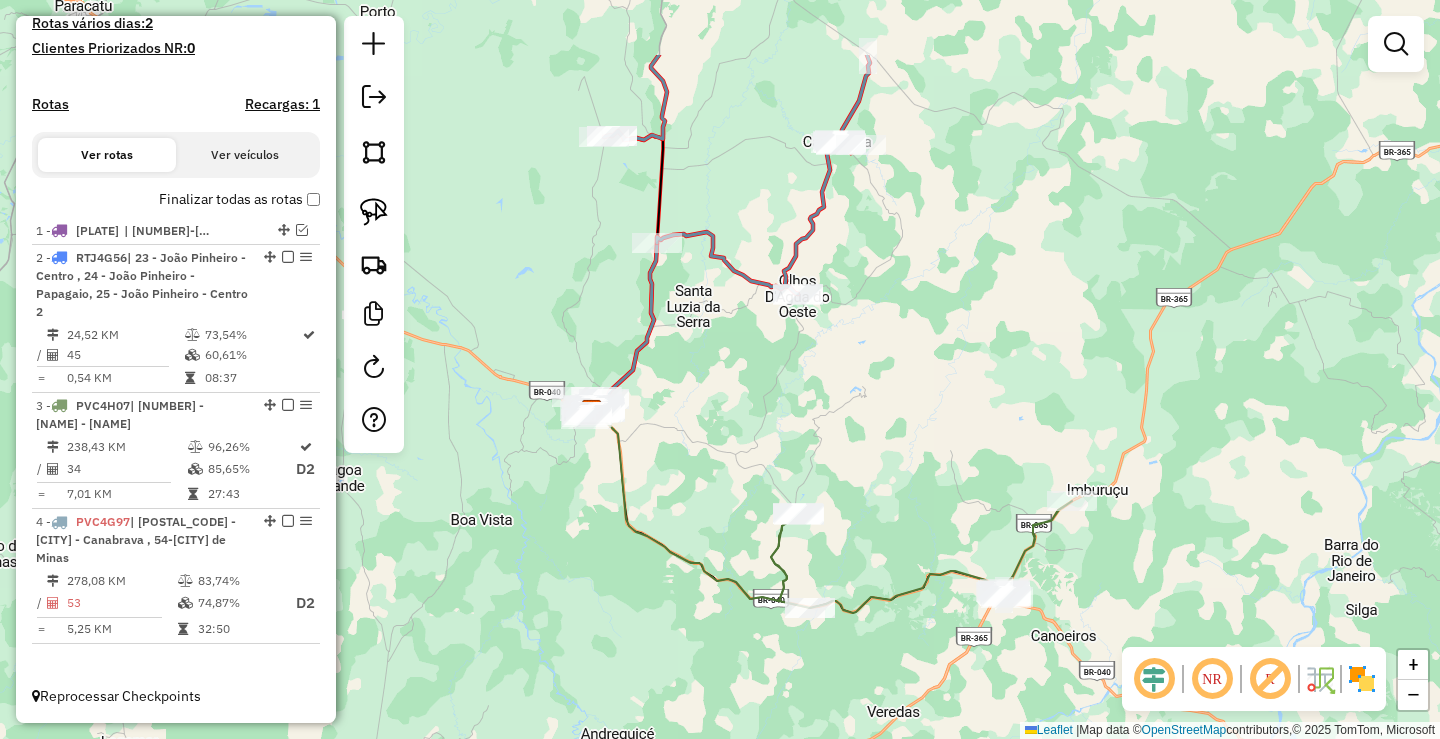 drag, startPoint x: 872, startPoint y: 195, endPoint x: 875, endPoint y: 415, distance: 220.02045 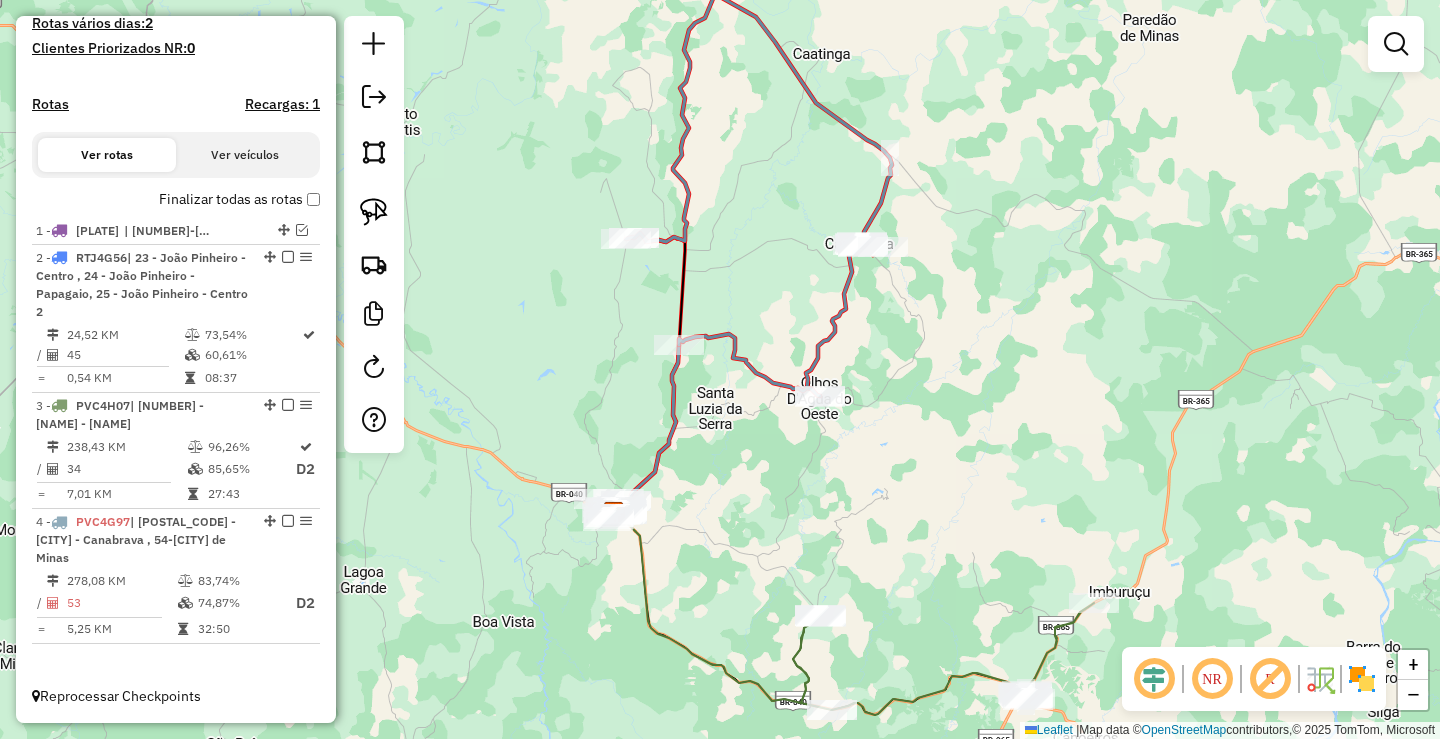 drag, startPoint x: 1009, startPoint y: 237, endPoint x: 930, endPoint y: 479, distance: 254.56827 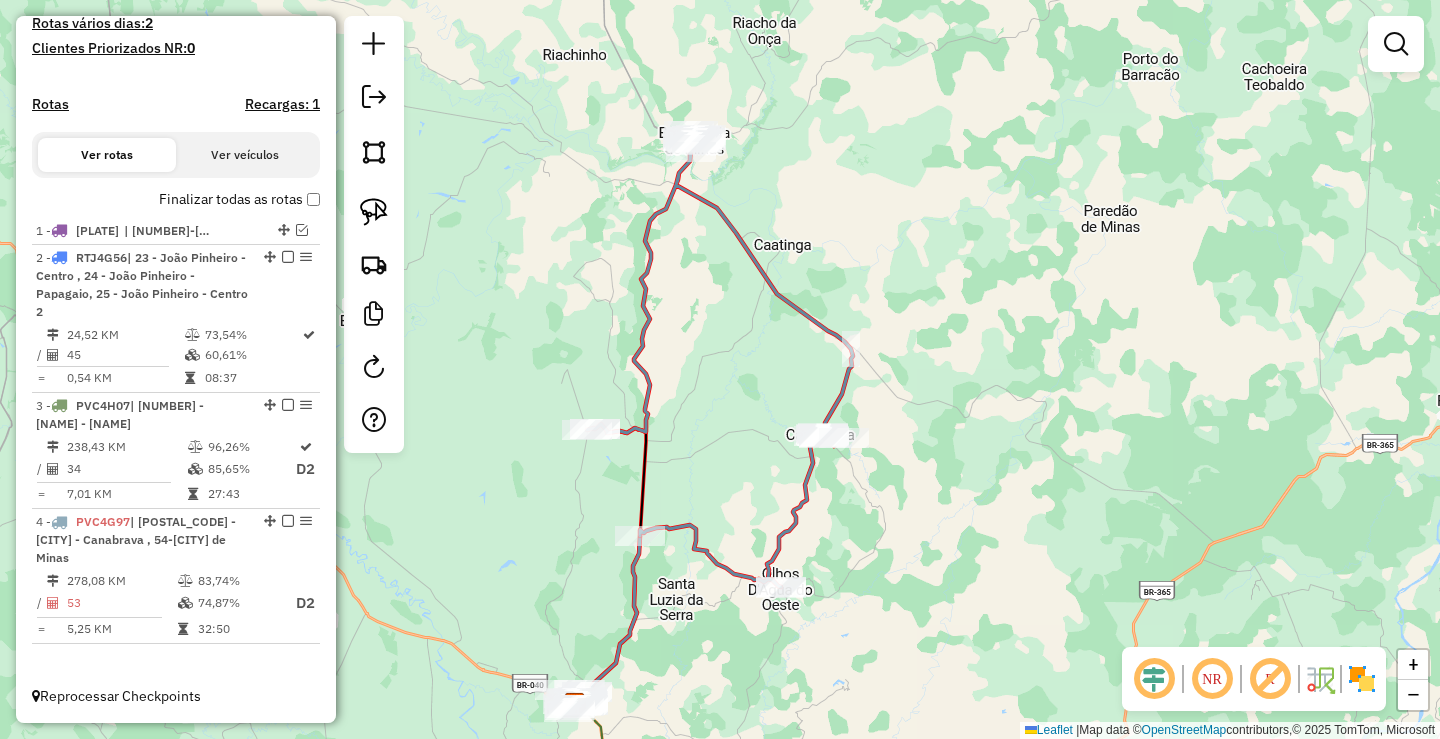 drag, startPoint x: 856, startPoint y: 303, endPoint x: 979, endPoint y: 136, distance: 207.4078 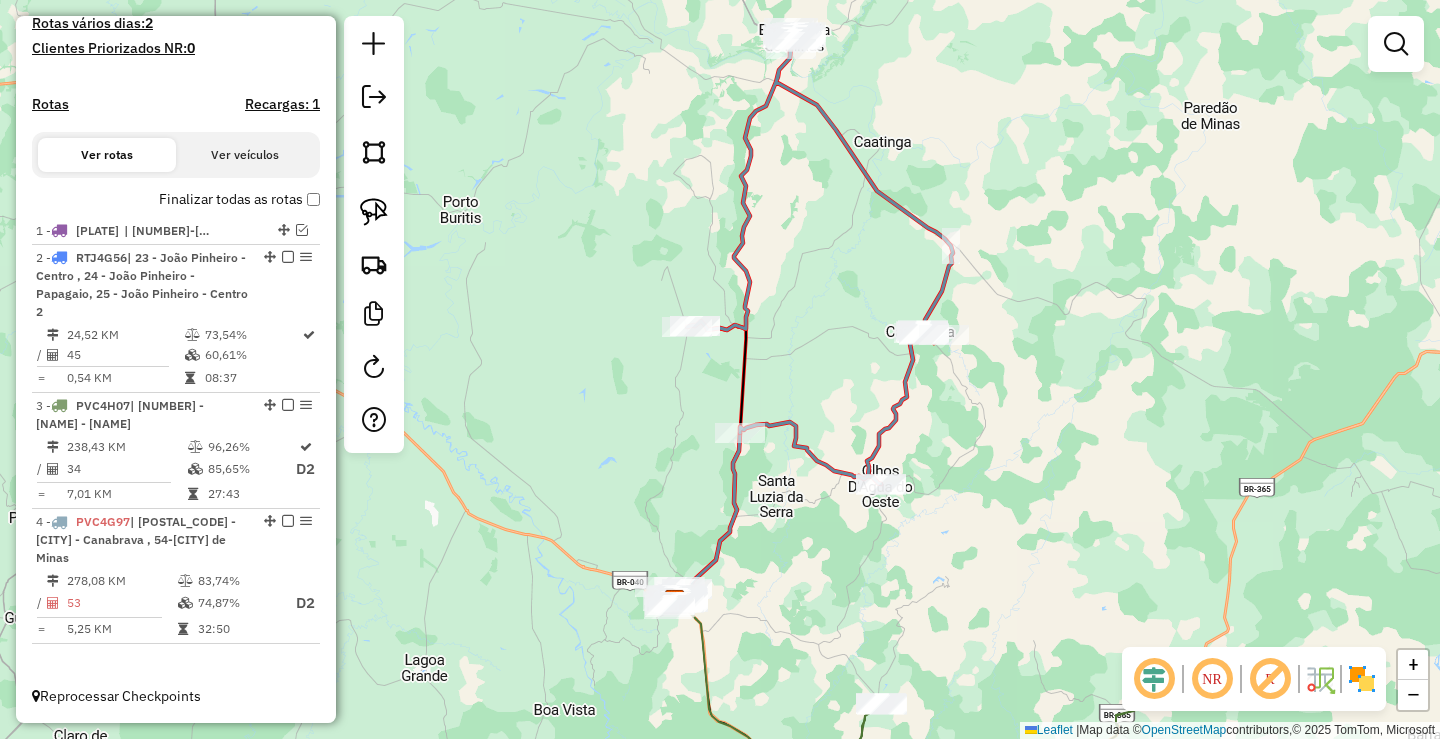 drag, startPoint x: 1049, startPoint y: 193, endPoint x: 1040, endPoint y: 236, distance: 43.931767 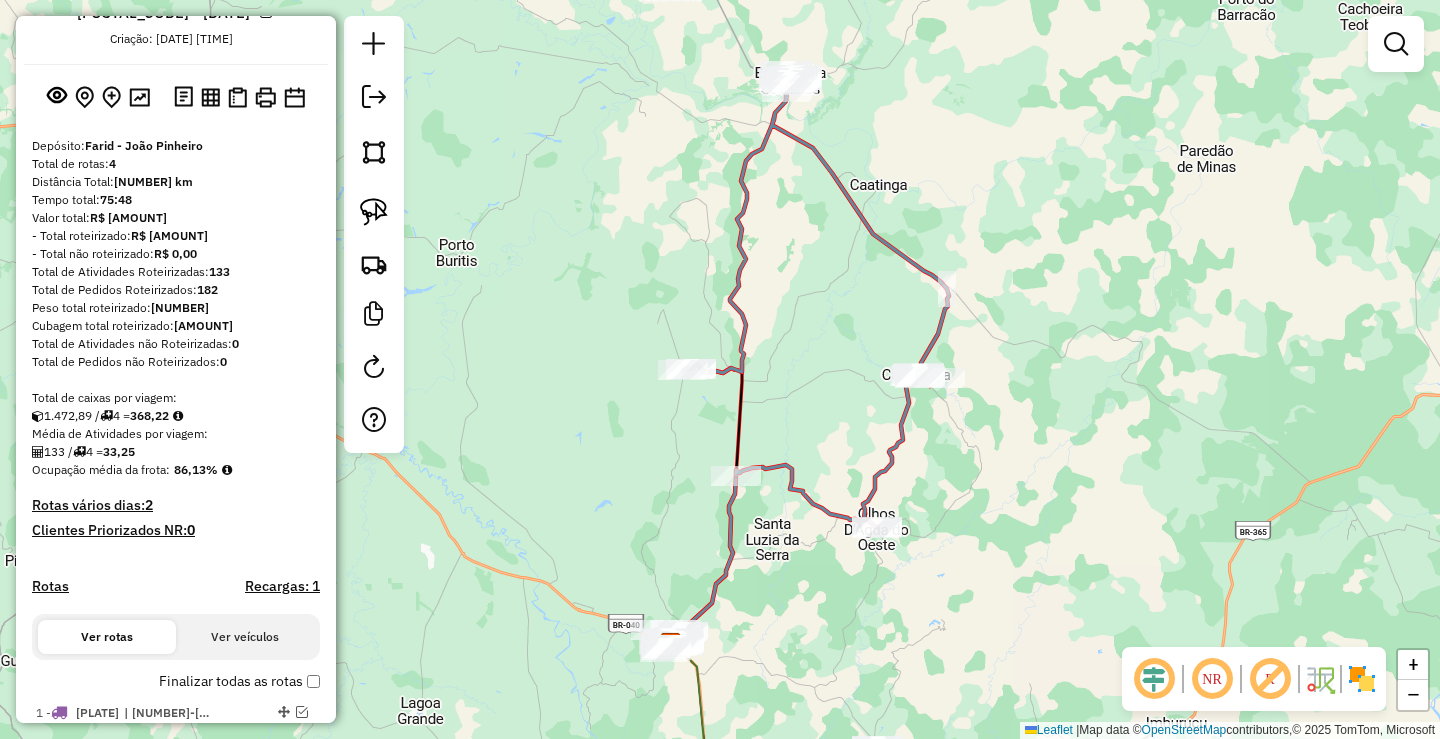 scroll, scrollTop: 100, scrollLeft: 0, axis: vertical 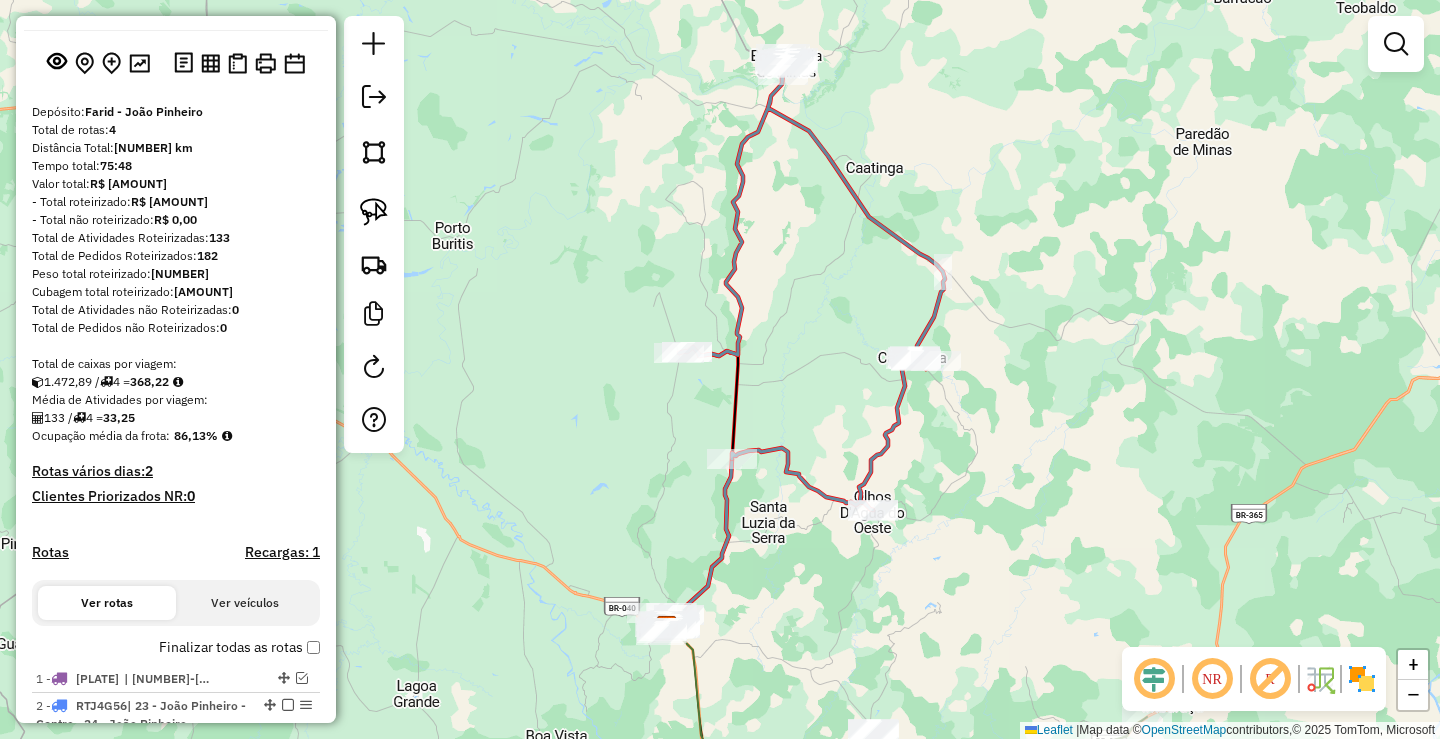 drag, startPoint x: 1123, startPoint y: 570, endPoint x: 1046, endPoint y: 324, distance: 257.7693 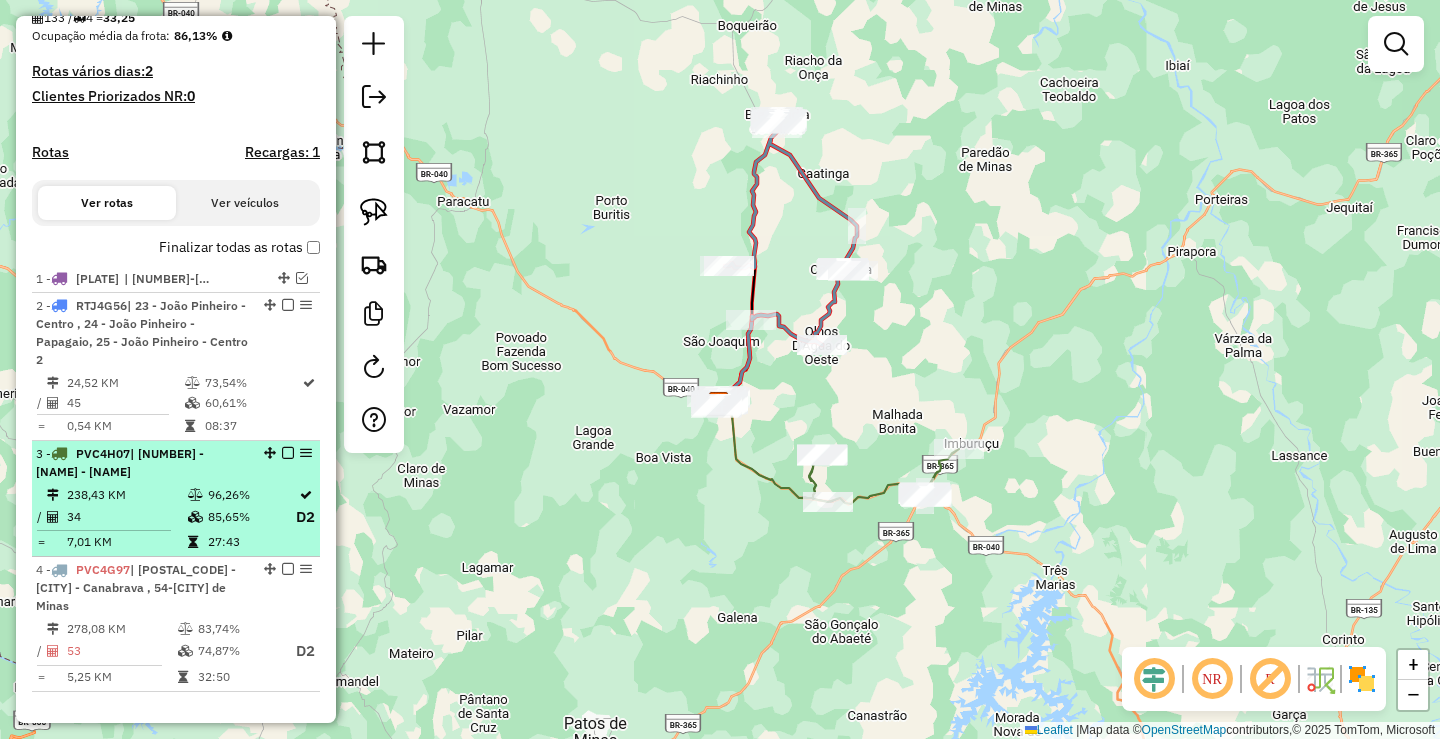 scroll, scrollTop: 548, scrollLeft: 0, axis: vertical 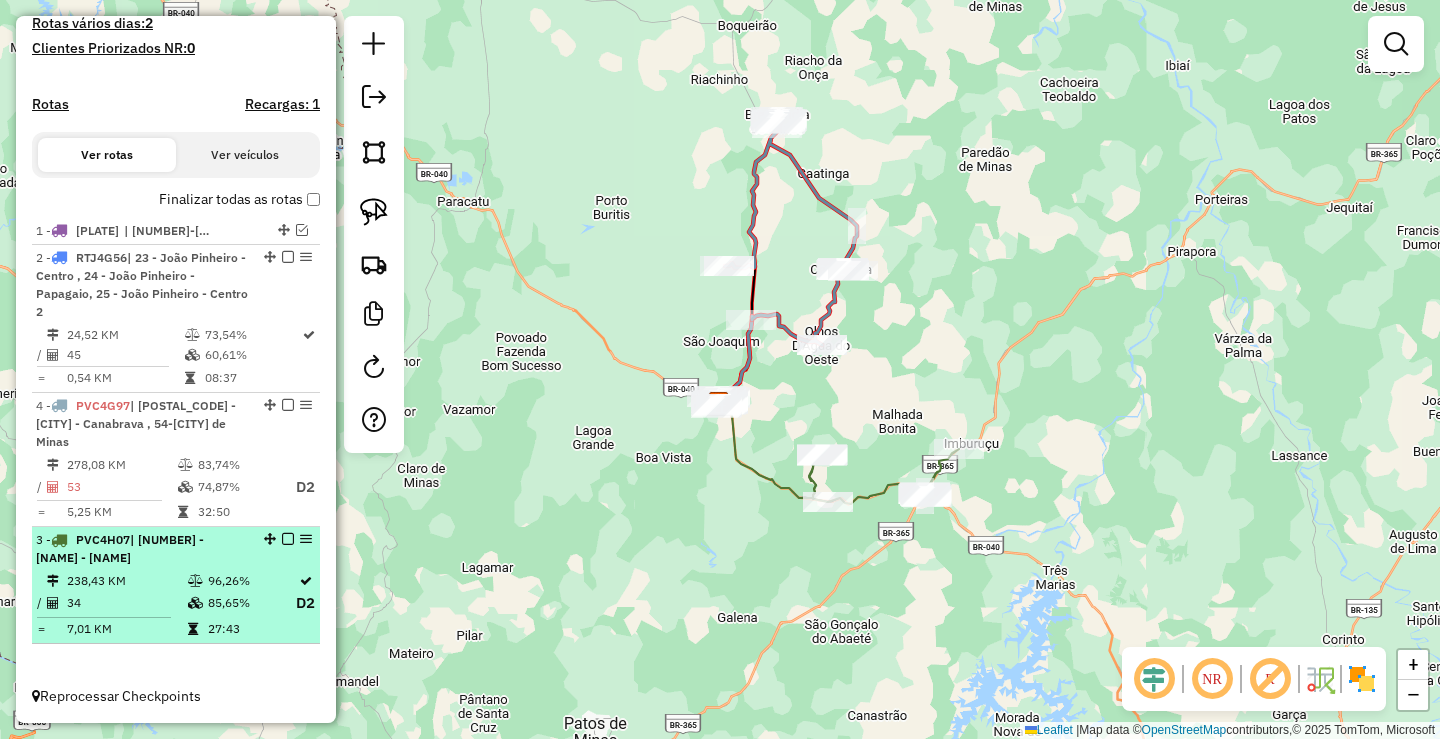 drag, startPoint x: 263, startPoint y: 405, endPoint x: 213, endPoint y: 601, distance: 202.27704 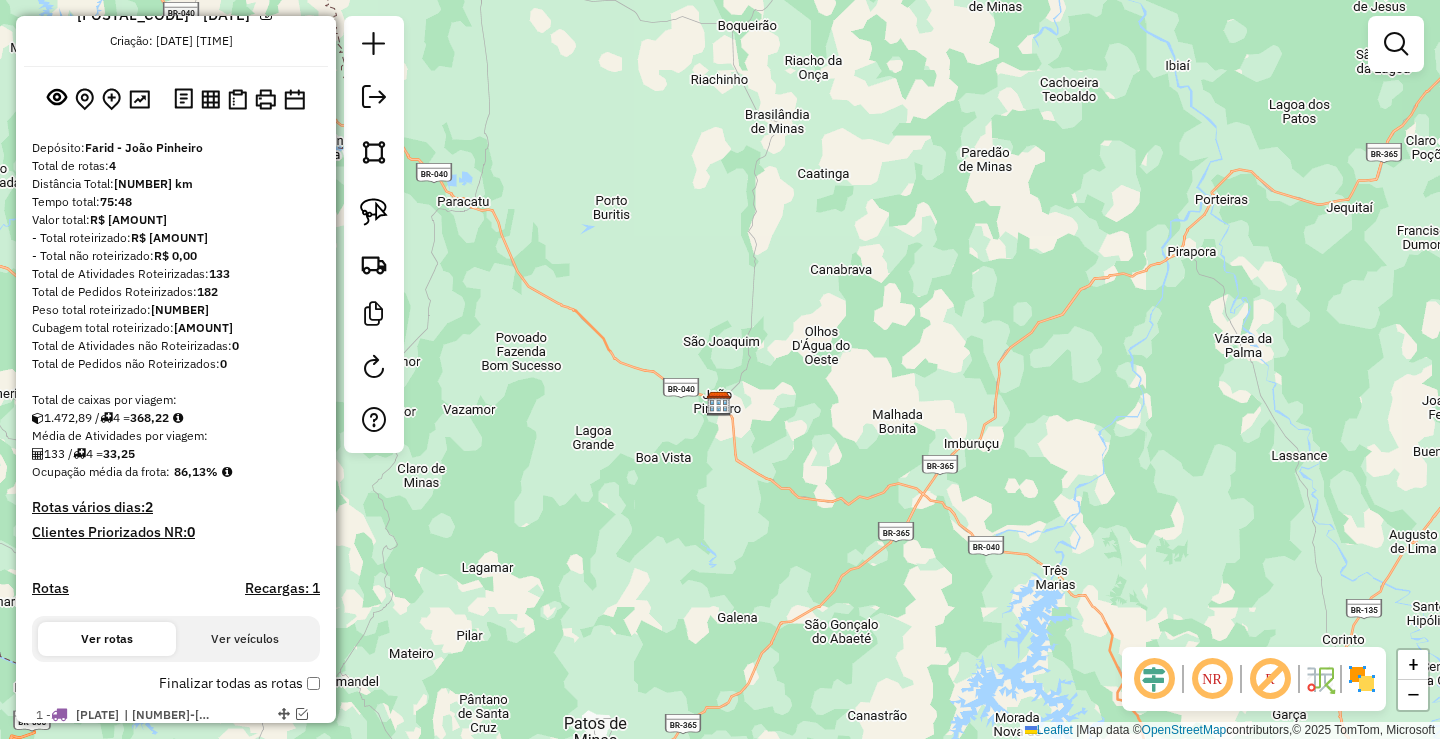 scroll, scrollTop: 30, scrollLeft: 0, axis: vertical 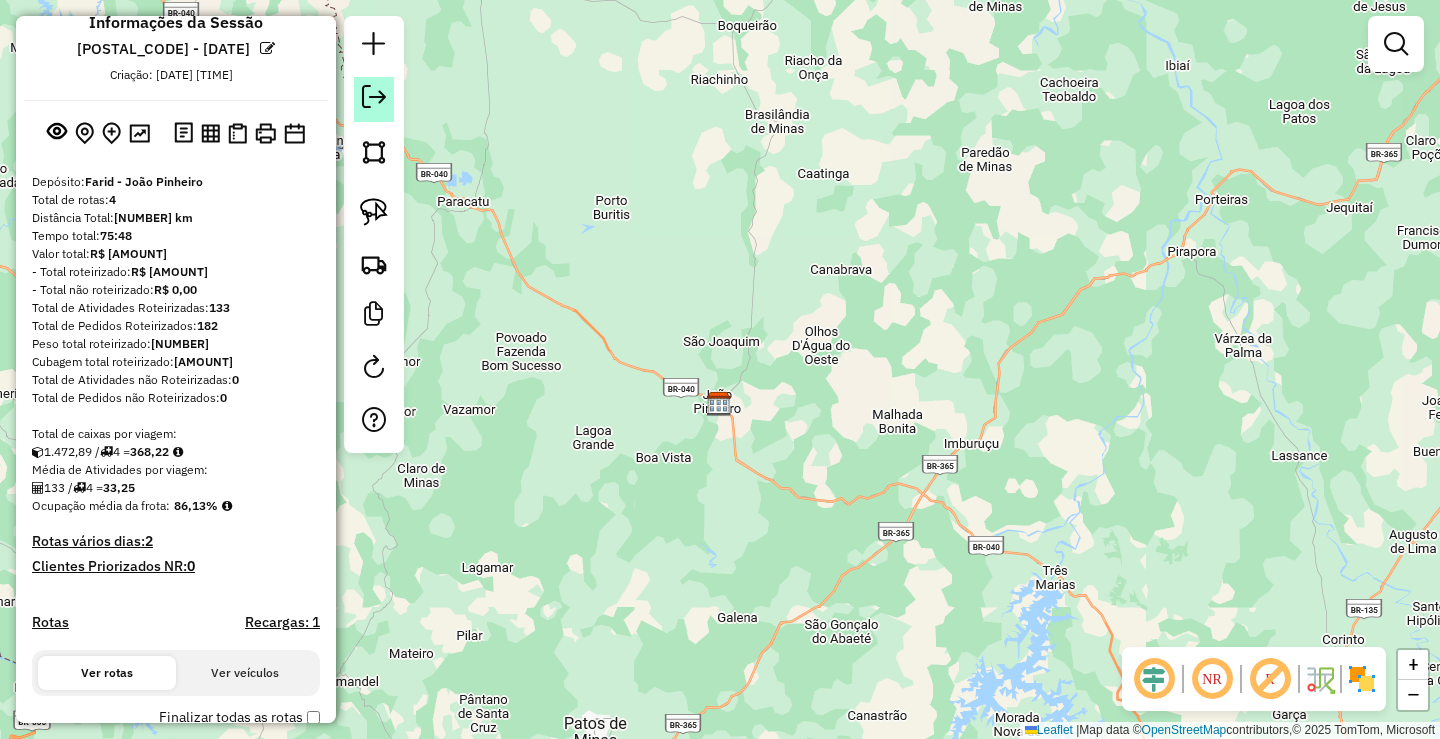 click 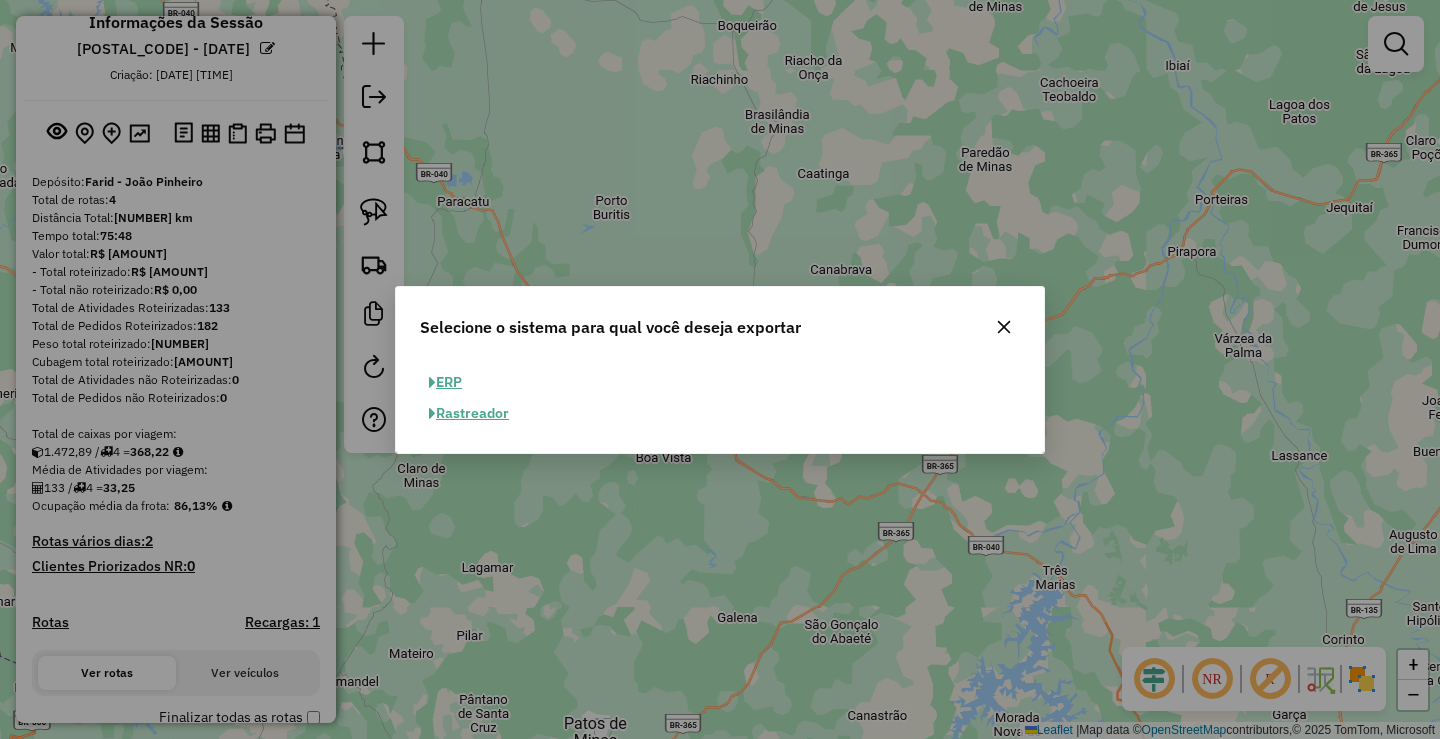 click 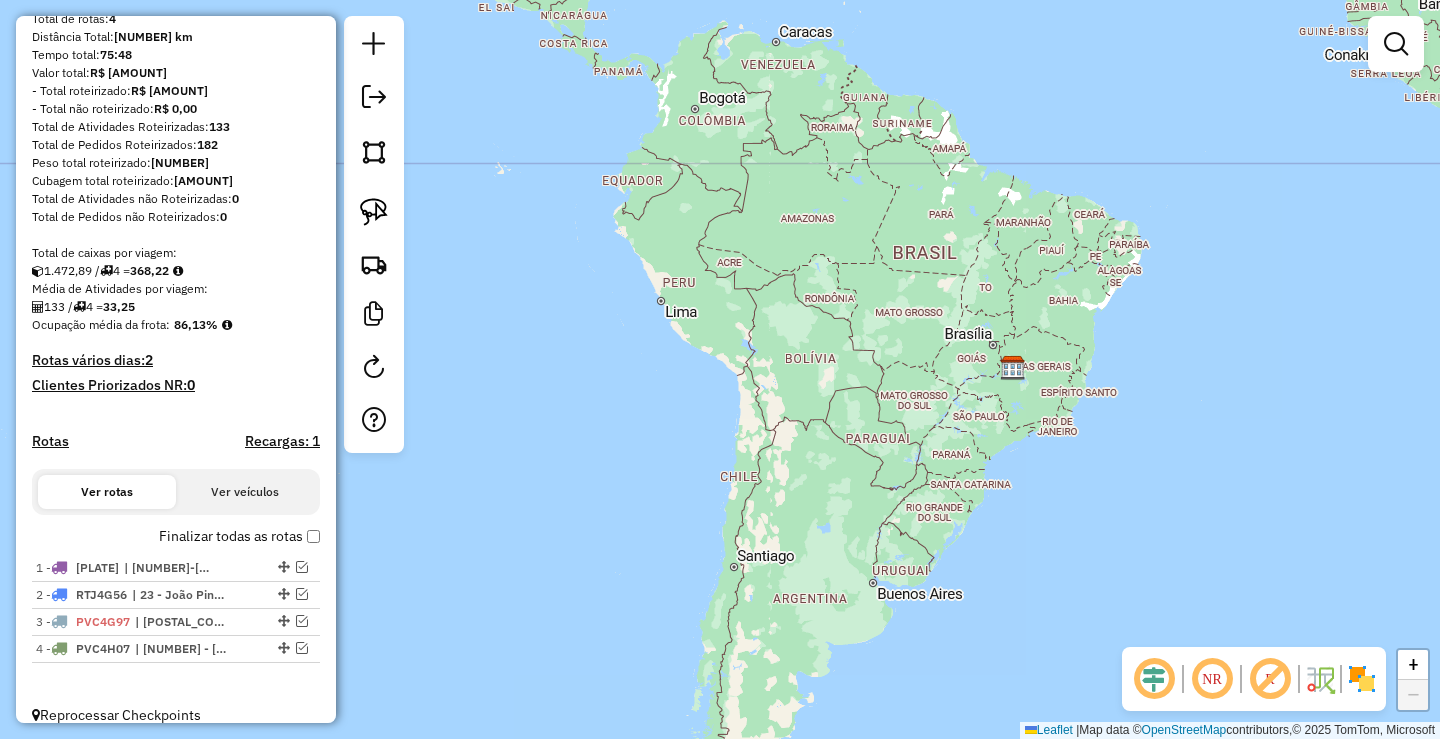 scroll, scrollTop: 230, scrollLeft: 0, axis: vertical 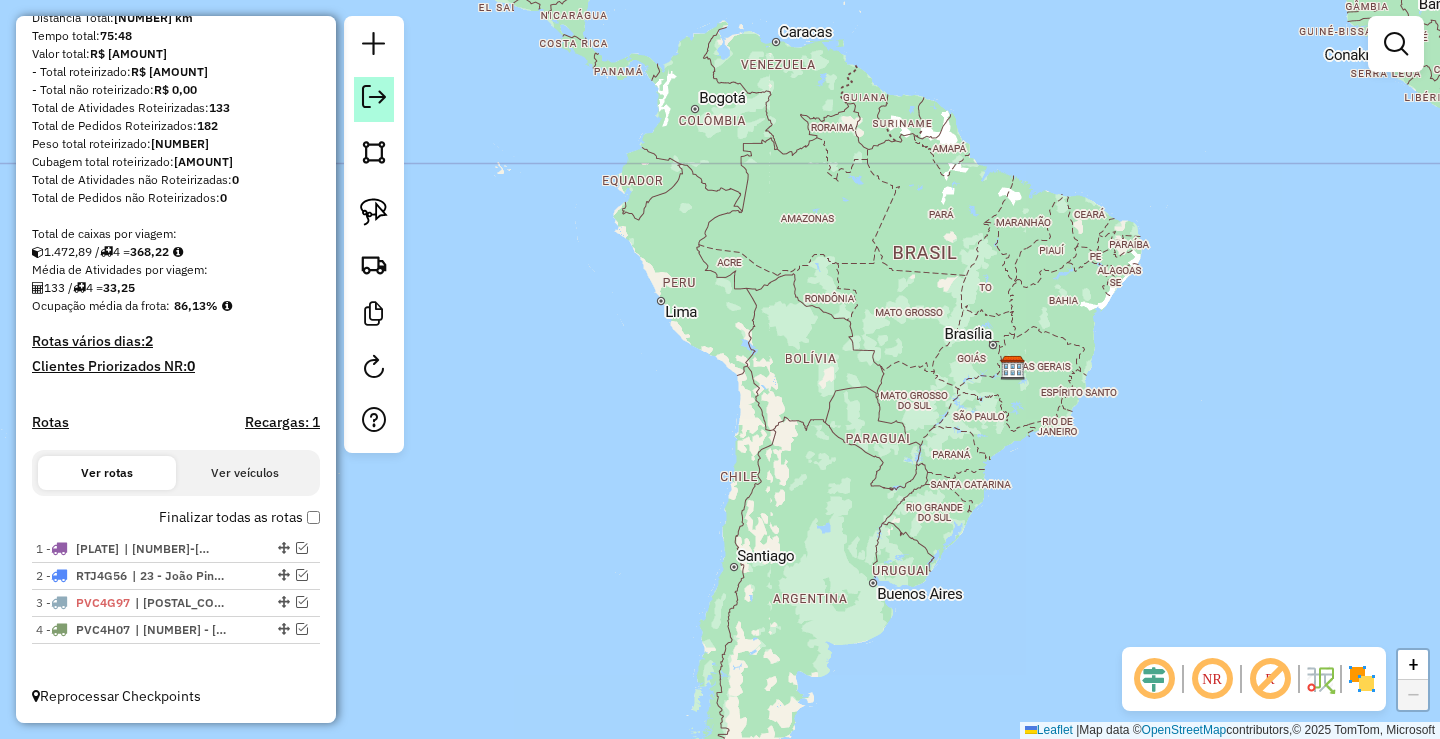 click 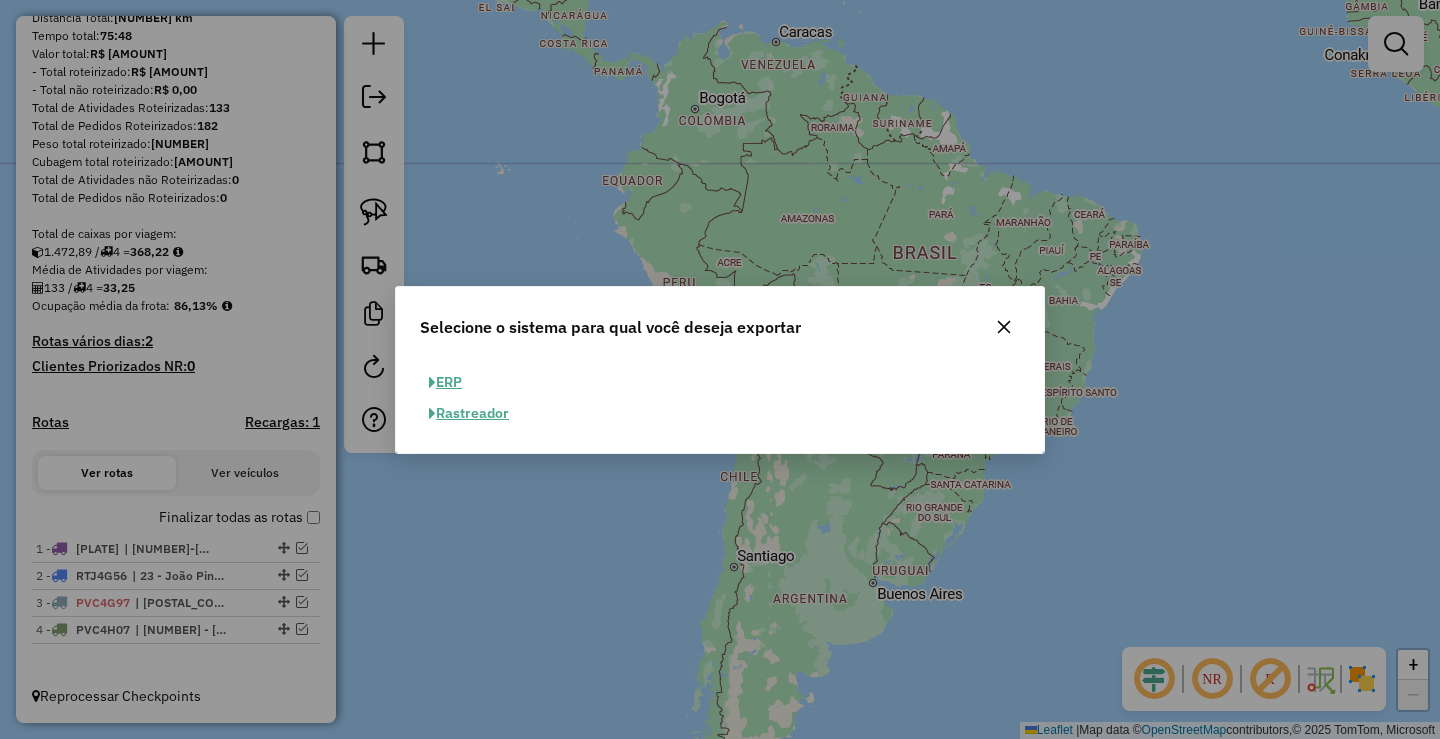 click on "ERP" 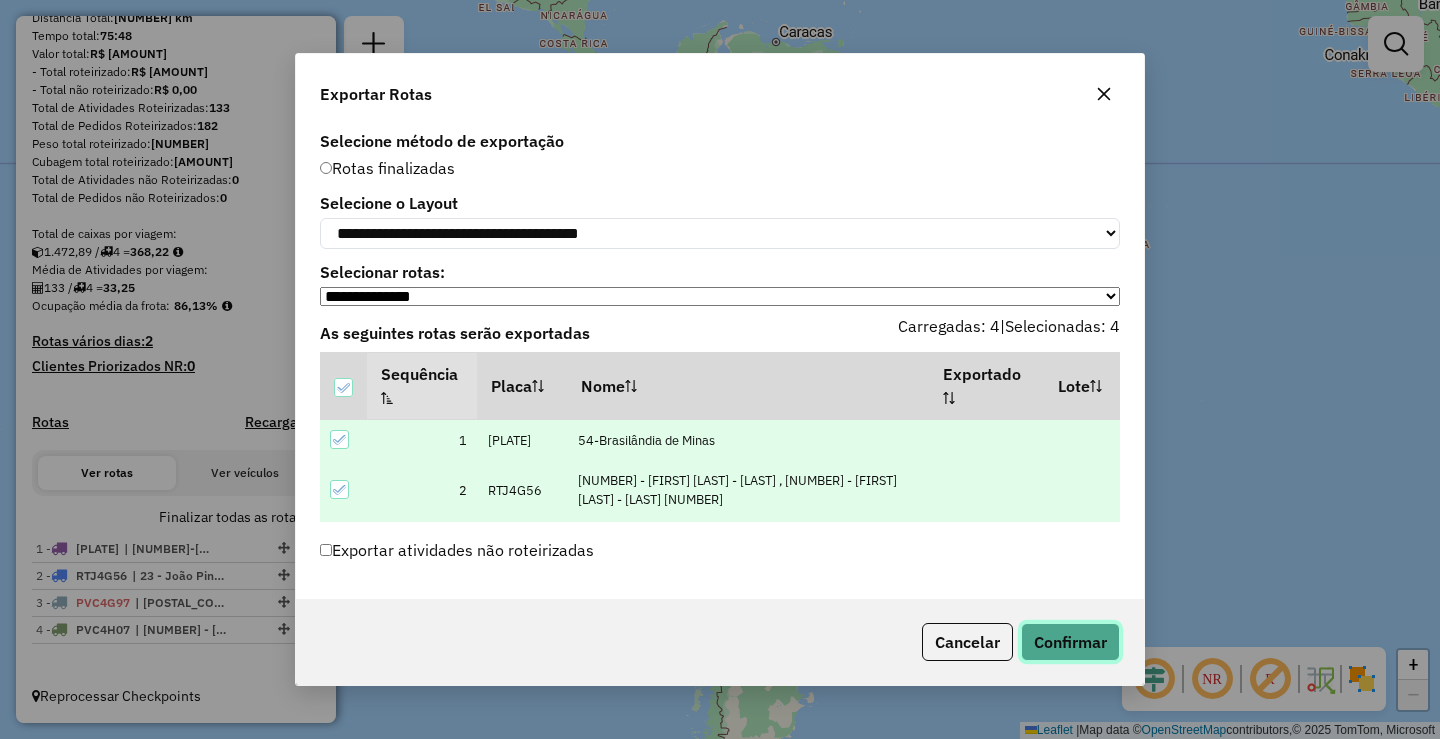 click on "Confirmar" 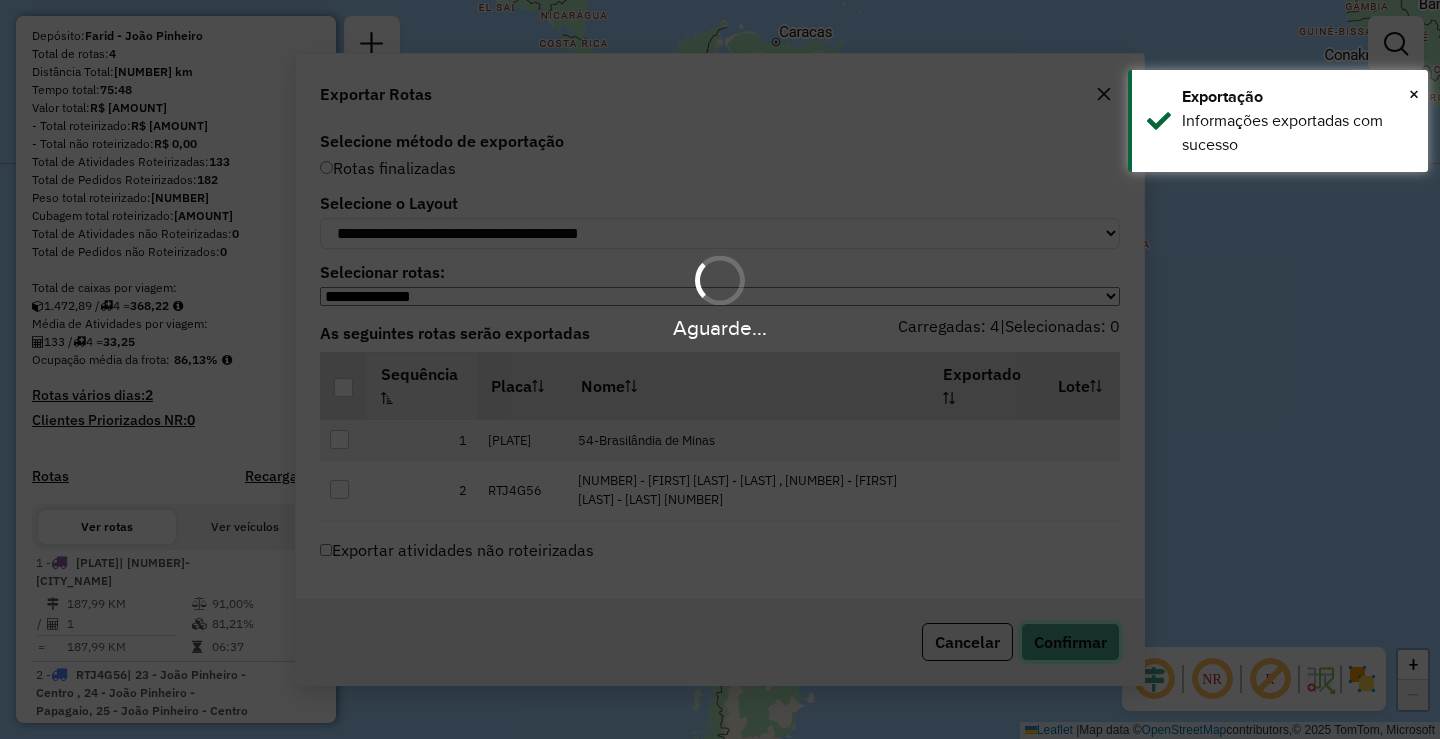 scroll, scrollTop: 284, scrollLeft: 0, axis: vertical 